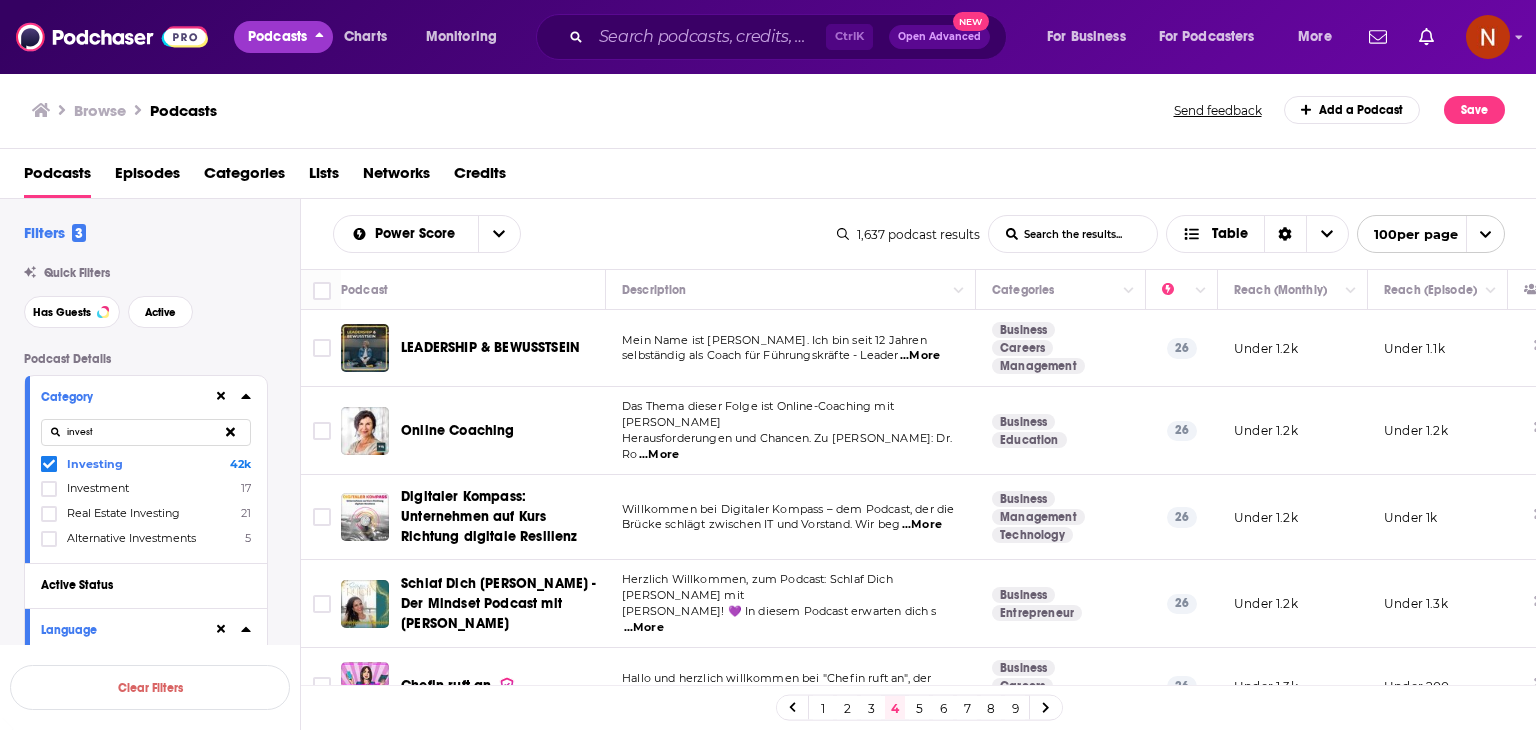scroll, scrollTop: 0, scrollLeft: 0, axis: both 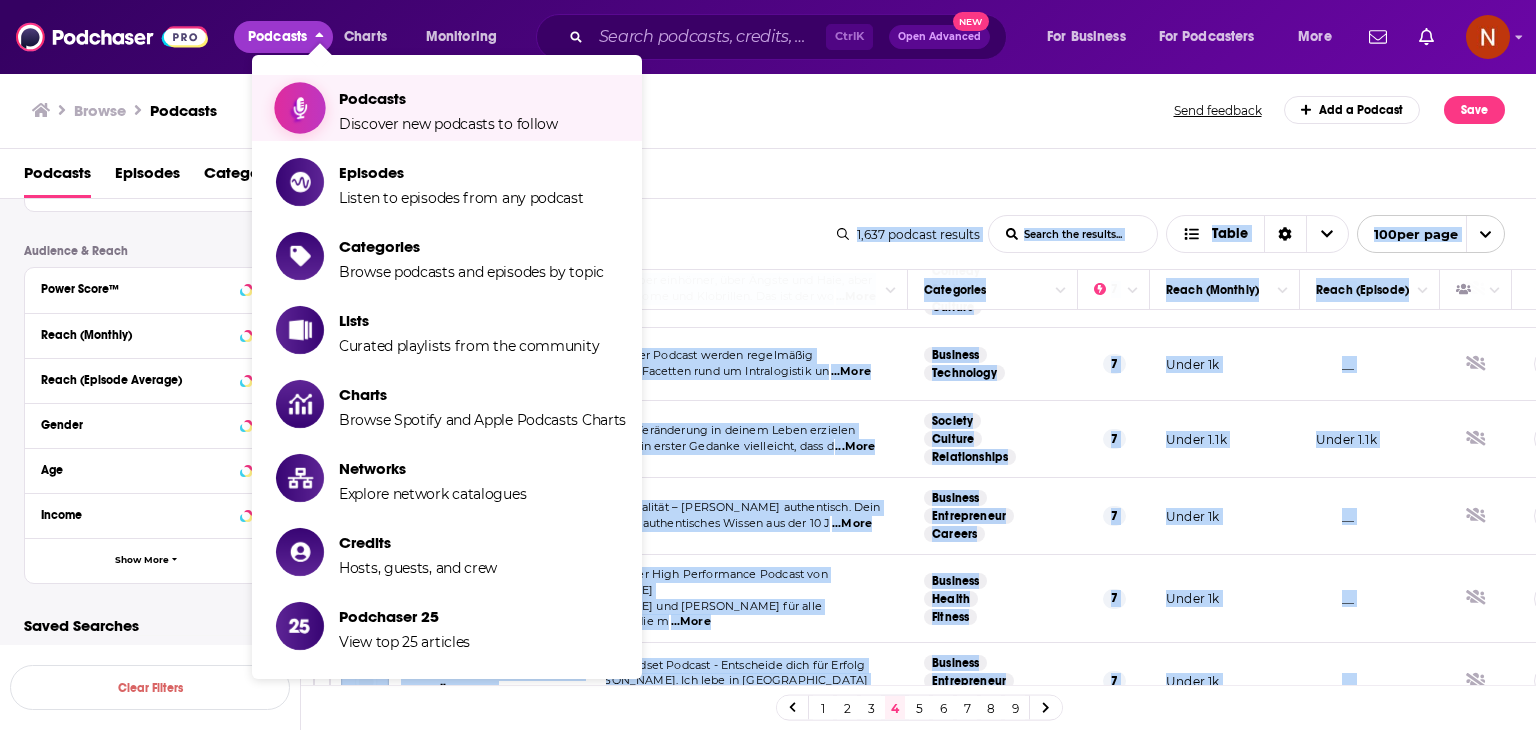 click on "Podcasts Discover new podcasts to follow" at bounding box center [448, 108] 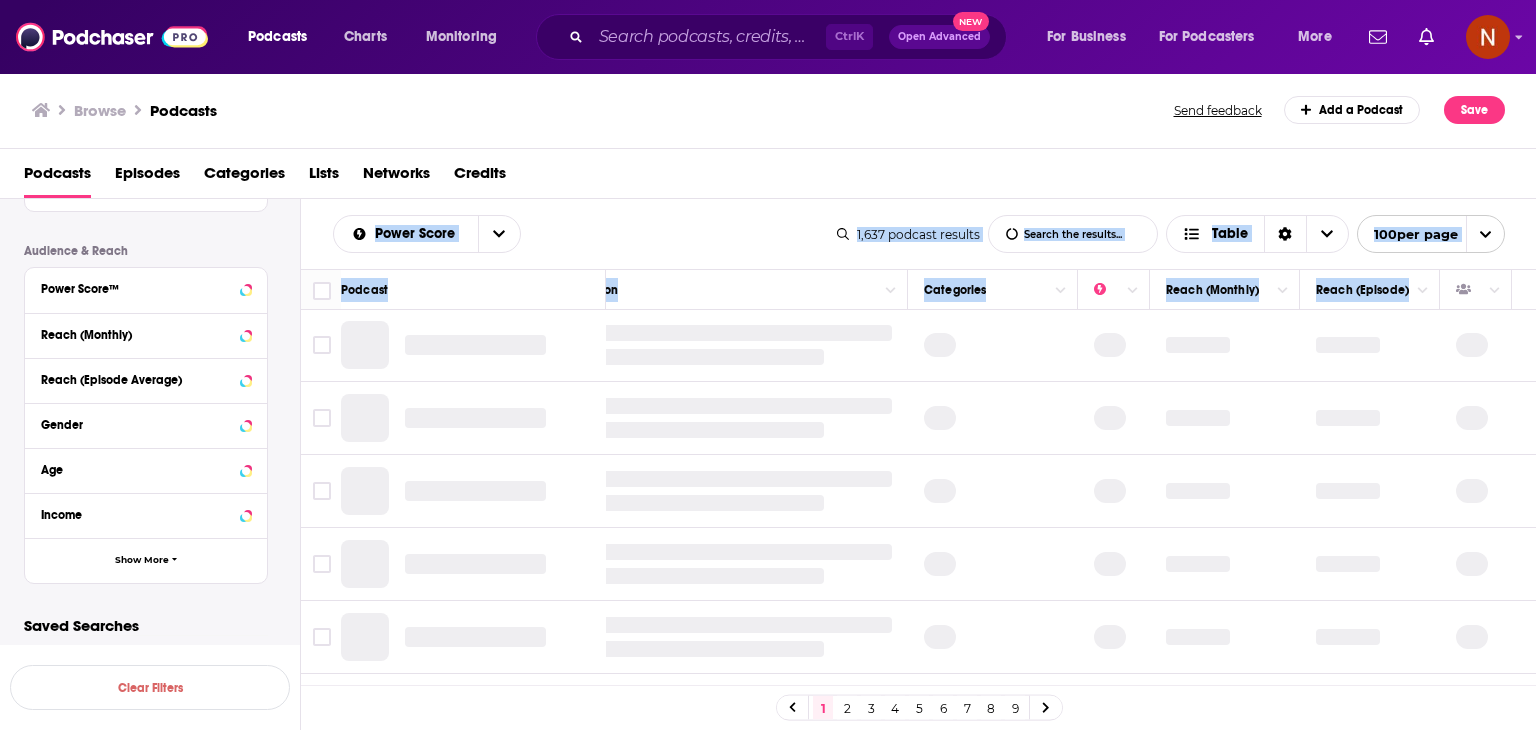 scroll, scrollTop: 0, scrollLeft: 68, axis: horizontal 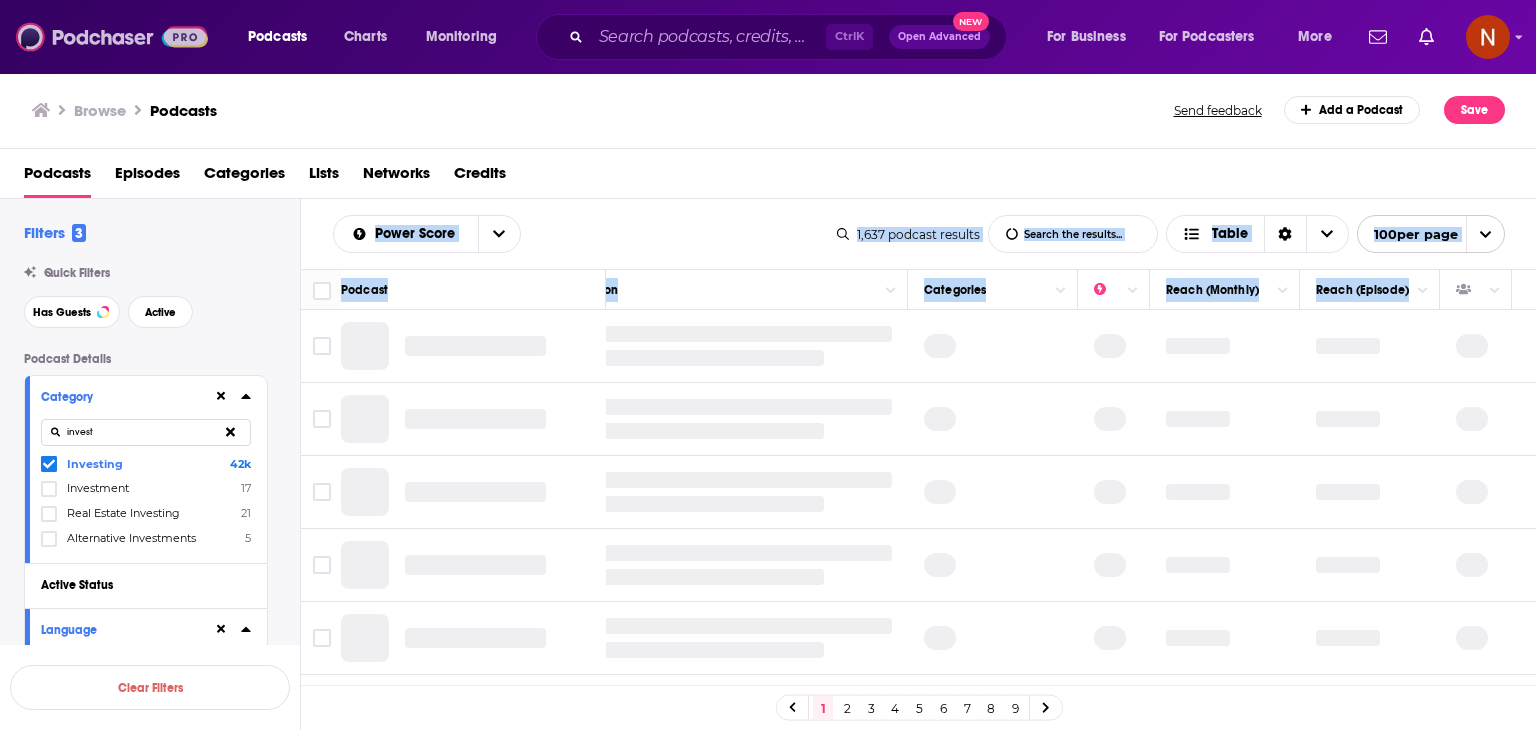 click at bounding box center (112, 37) 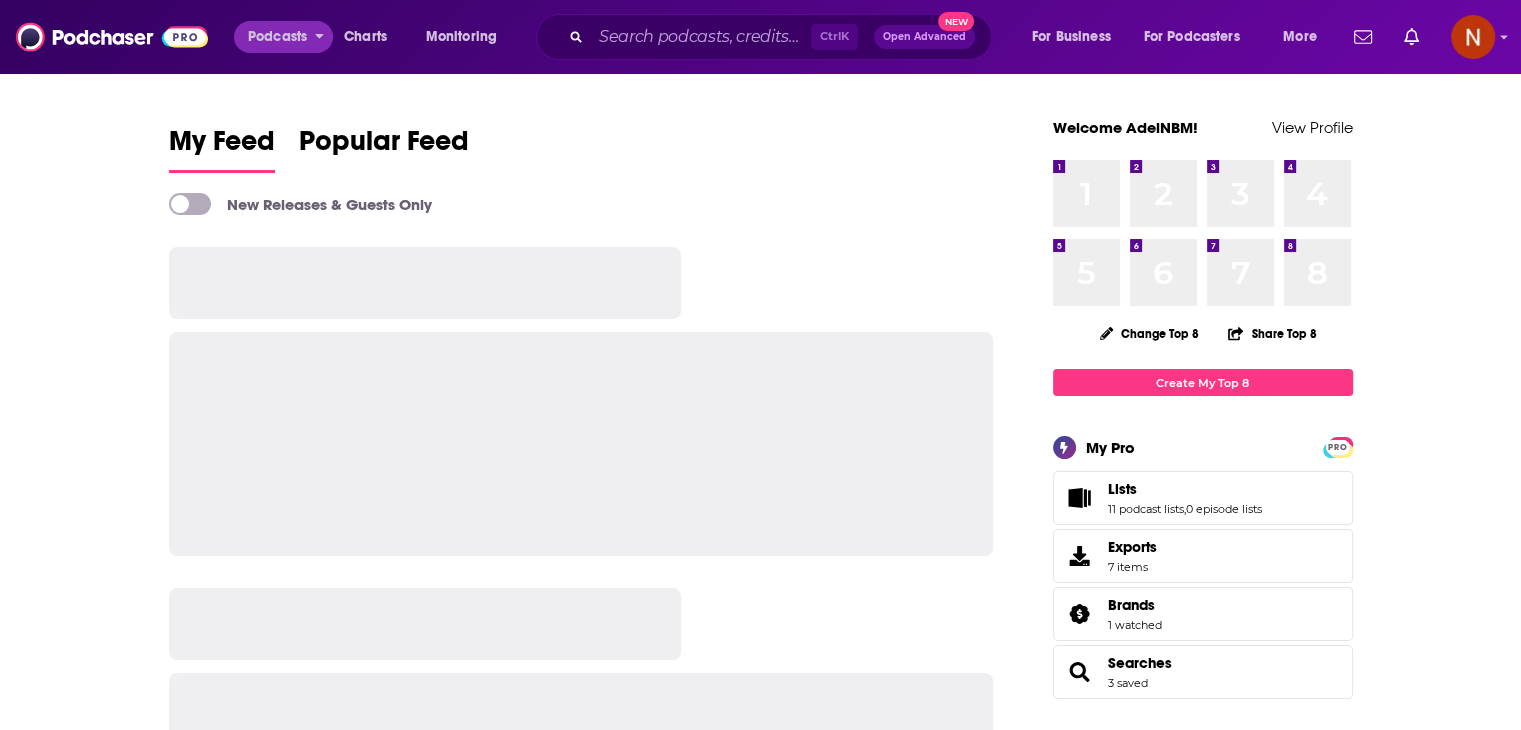 click on "Podcasts" at bounding box center [277, 37] 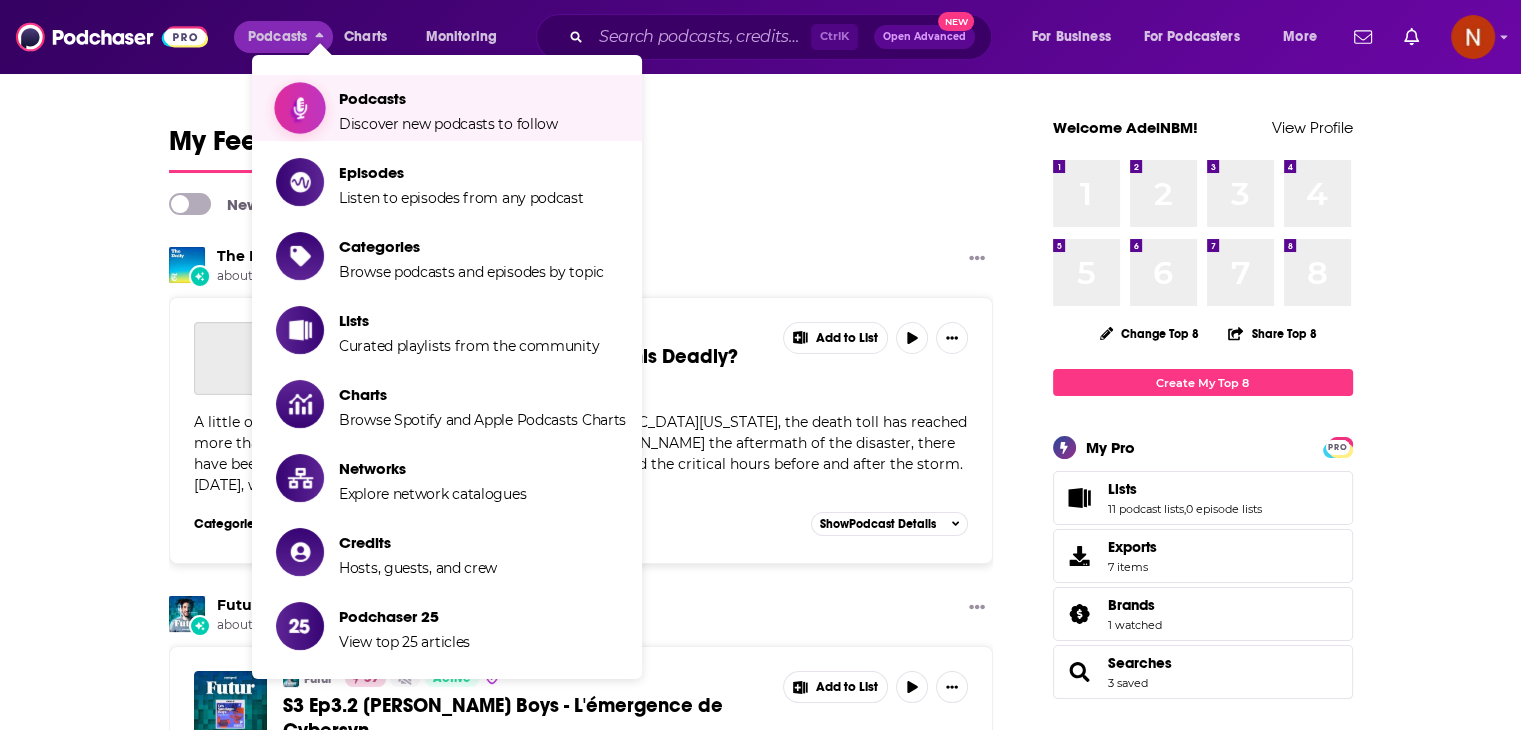 click on "Podcasts" at bounding box center (448, 98) 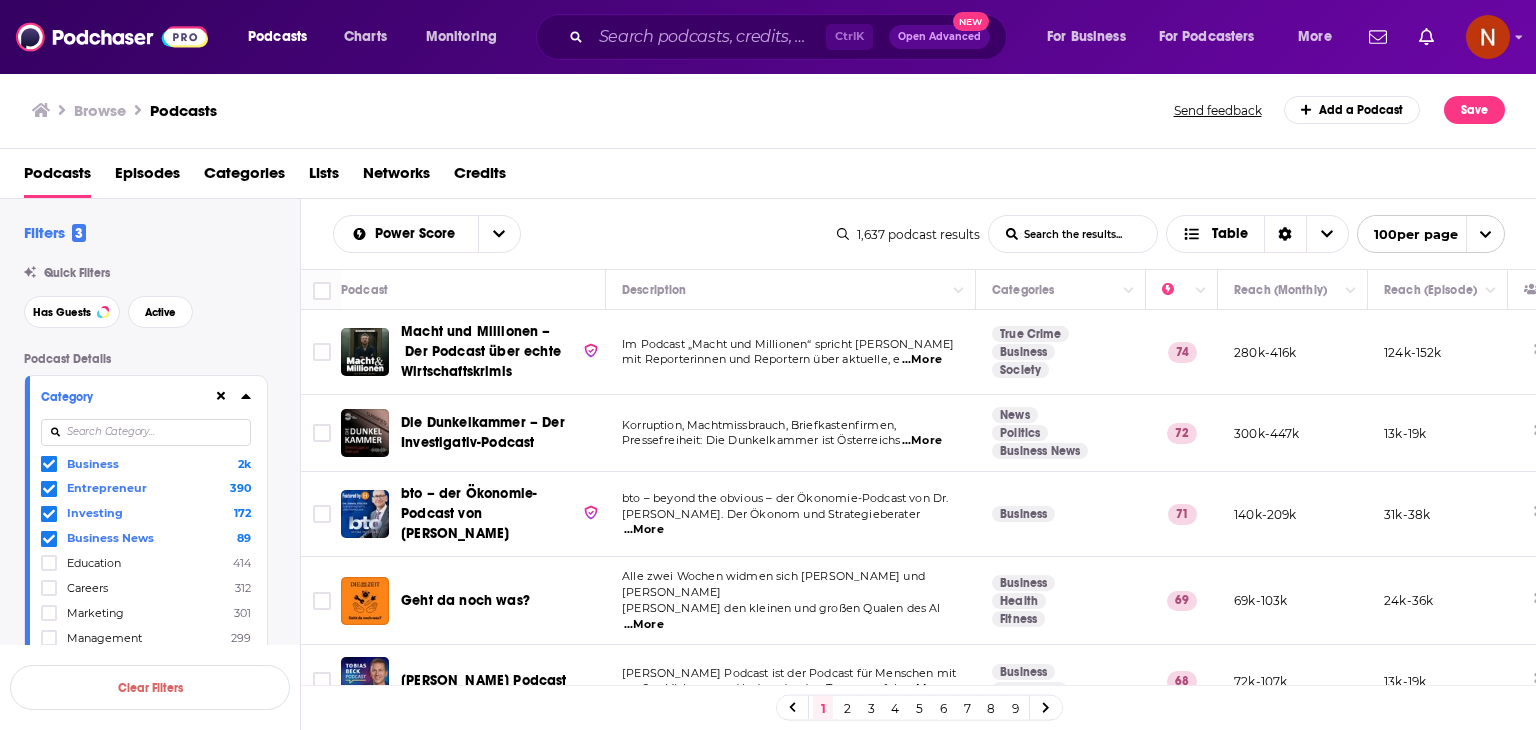 click on "Podcast Details Category Business 2k Entrepreneur 390 Investing 172 Business News 89 Education 414 Careers 312 Marketing 301 Management 299 More Categories Active Status Language German 2k Has Guests Brand Safety & Suitability Political Skew Beta Show More Audience & Reach Power Score™ Reach (Monthly) Reach (Episode Average) Gender Age Income Show More" at bounding box center [162, 877] 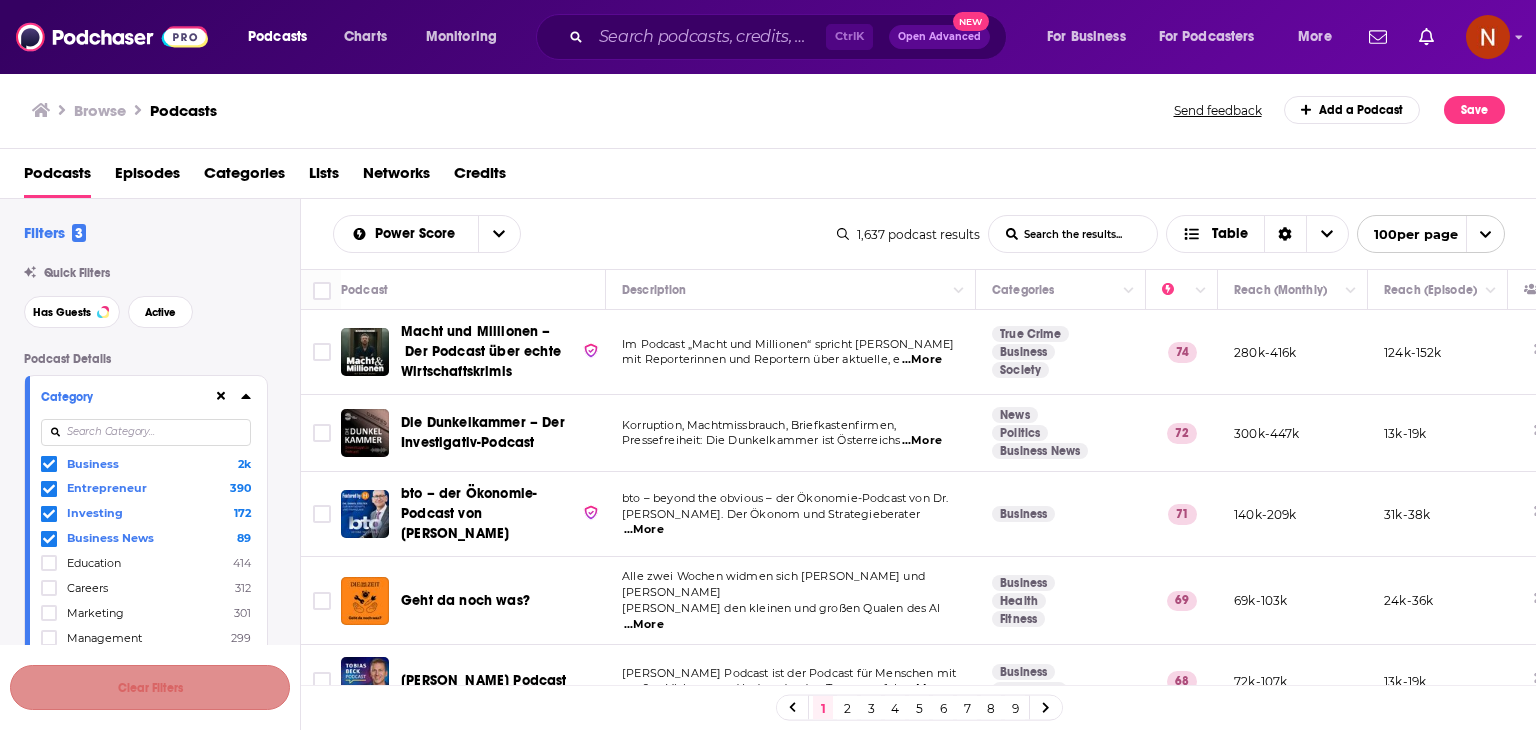 click on "Clear Filters" at bounding box center (150, 687) 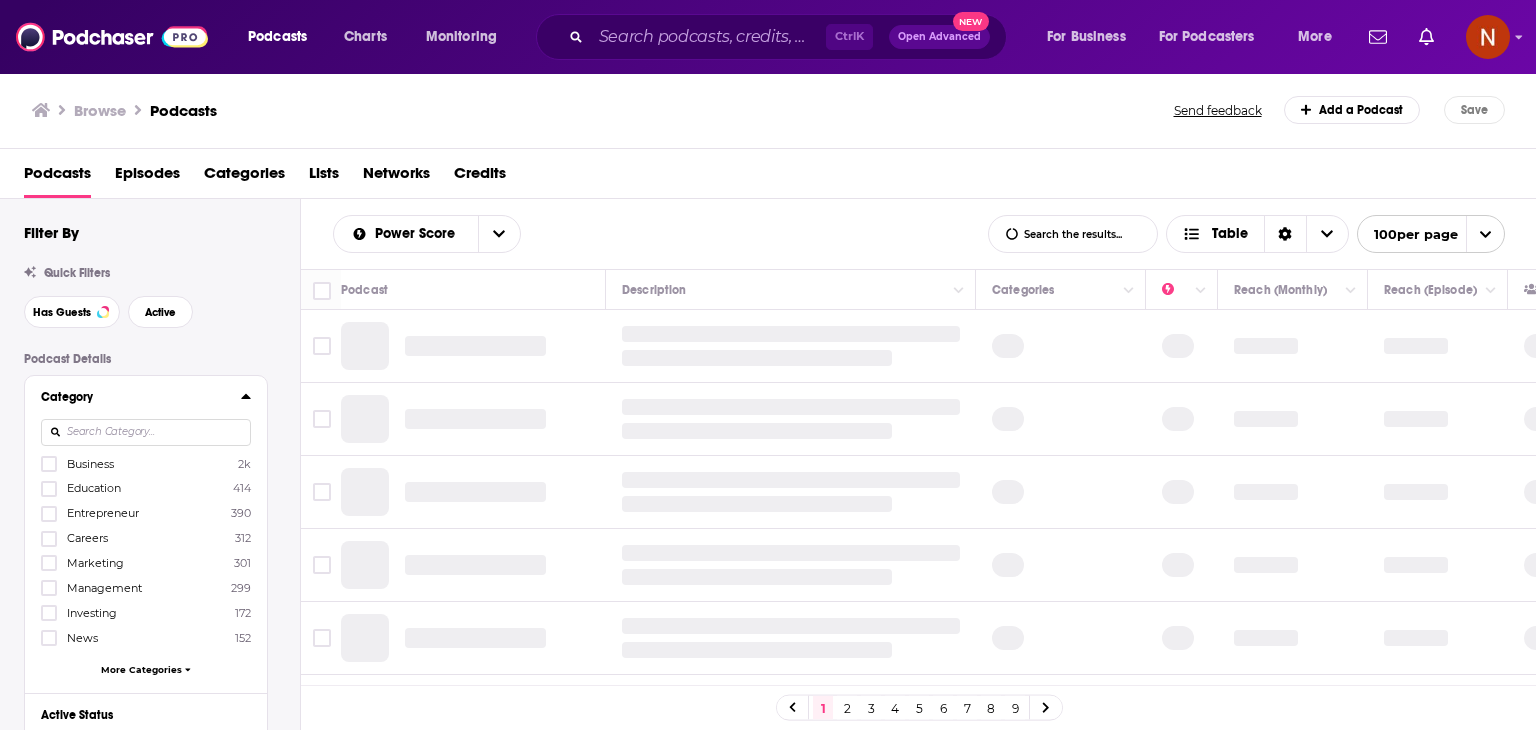 click at bounding box center (146, 432) 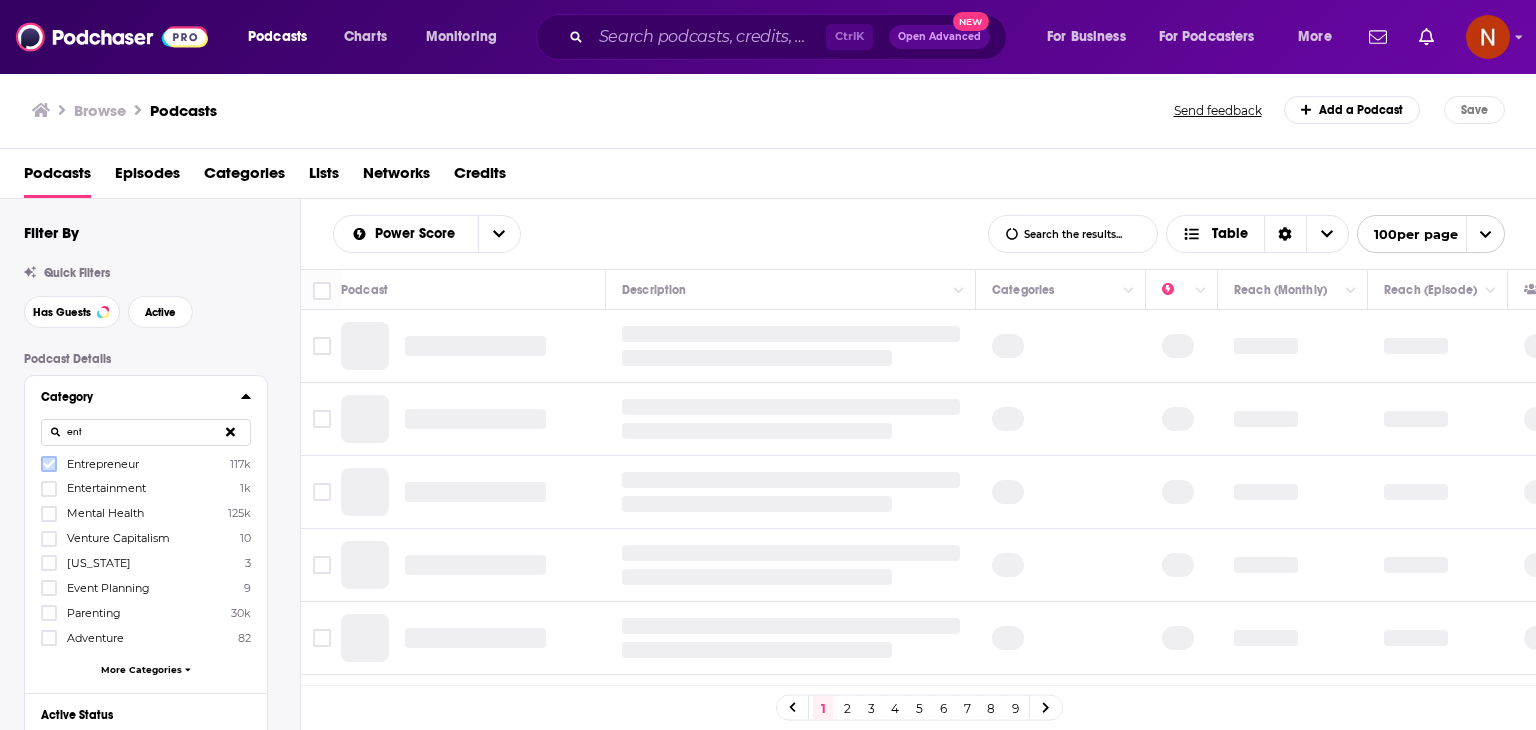 click 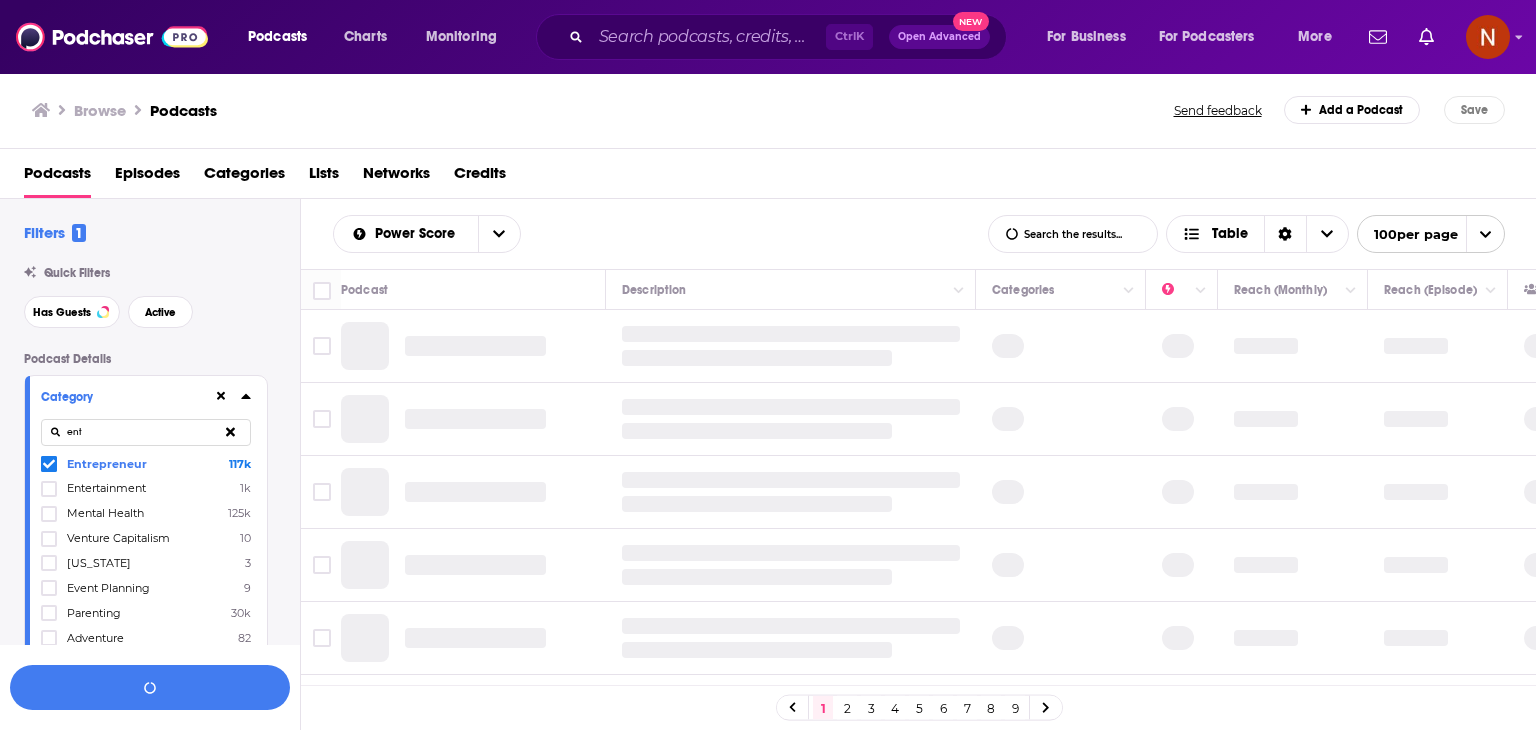 click on "ent" at bounding box center (146, 432) 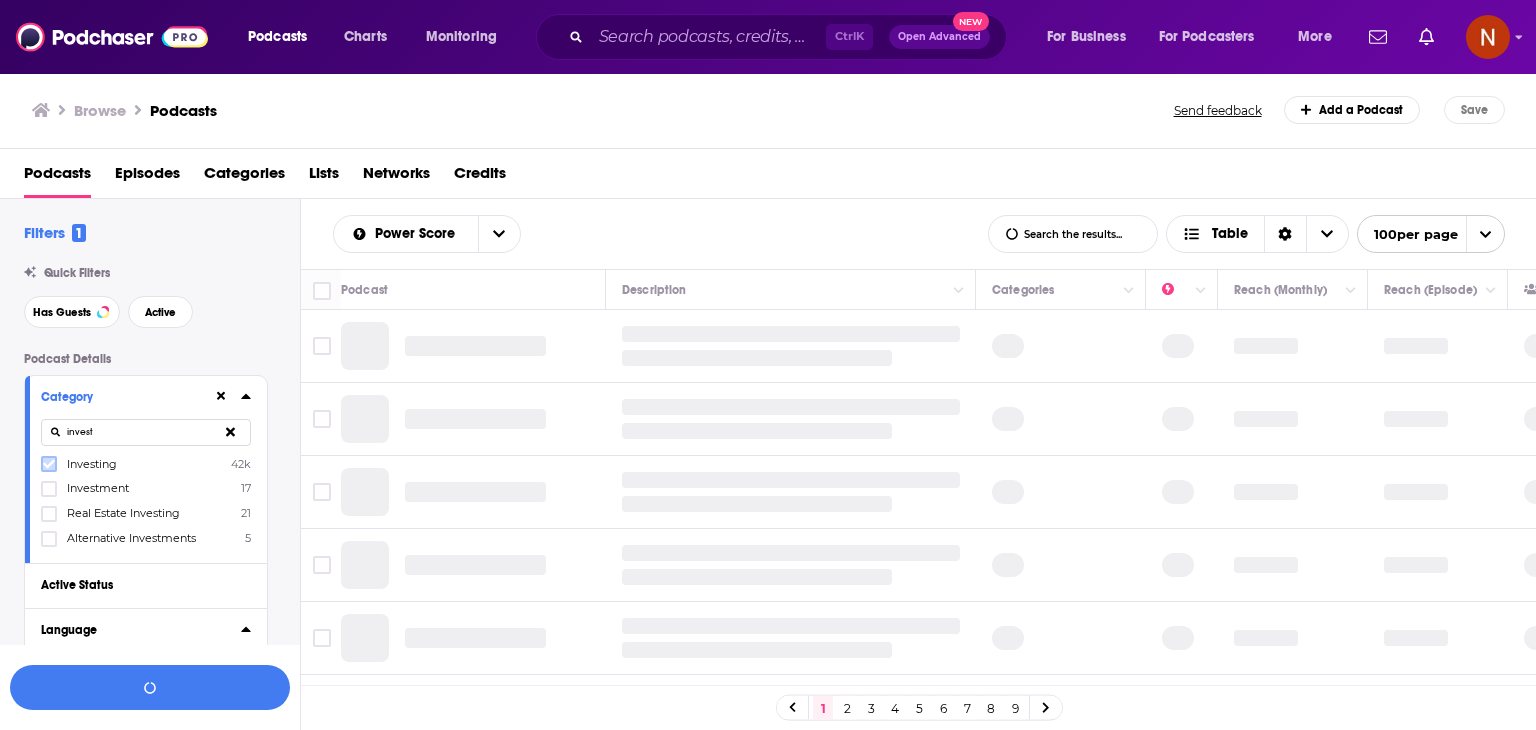 type on "invest" 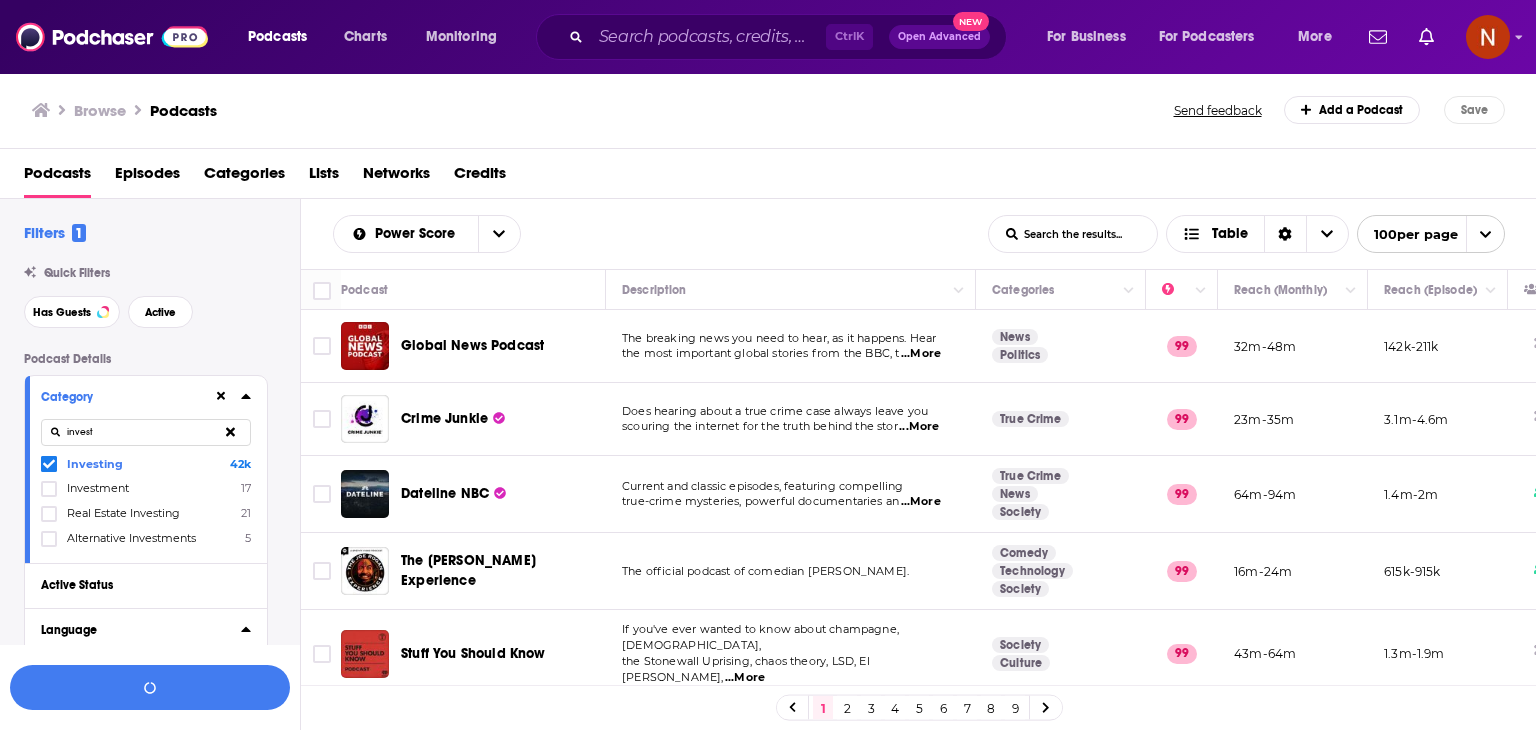 click on "invest" at bounding box center [146, 432] 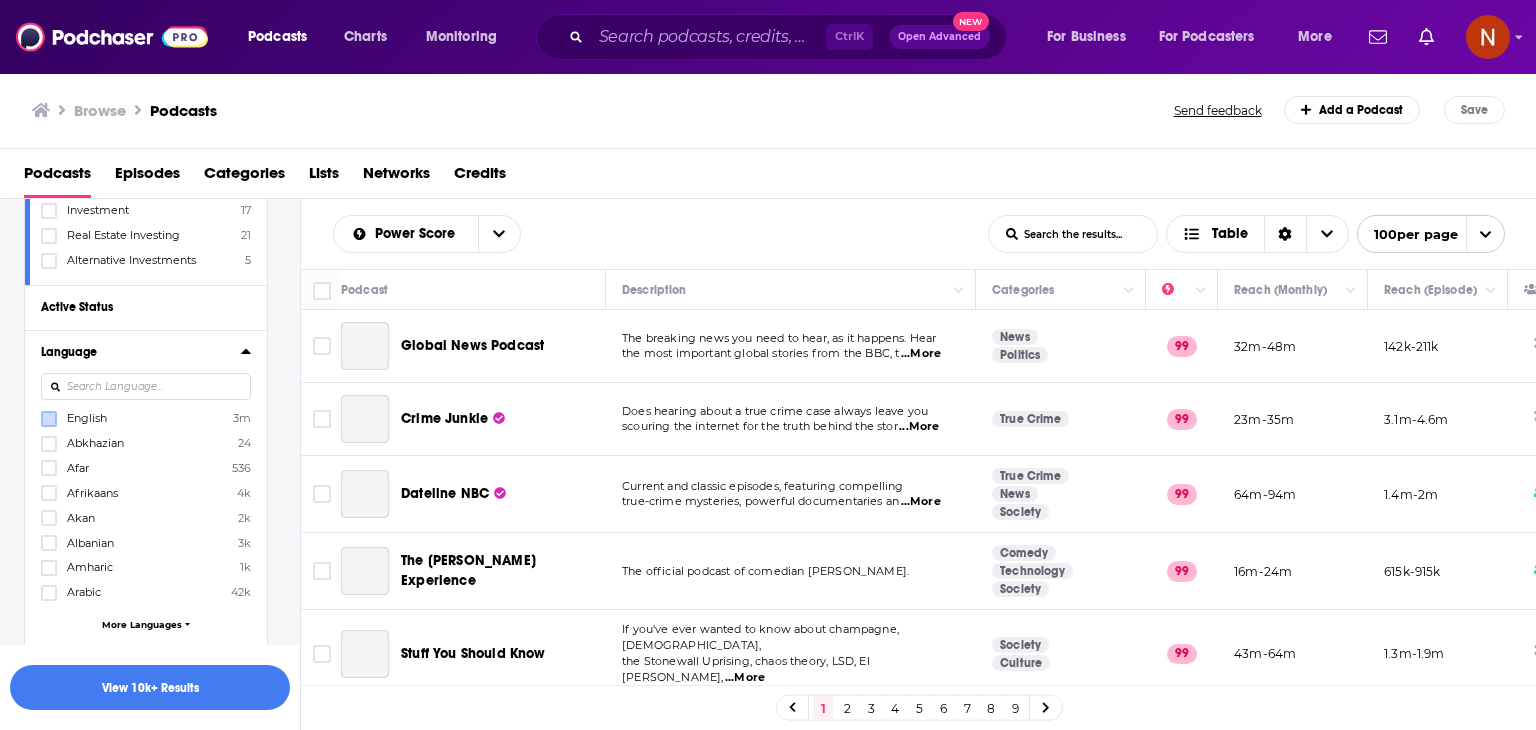 scroll, scrollTop: 232, scrollLeft: 0, axis: vertical 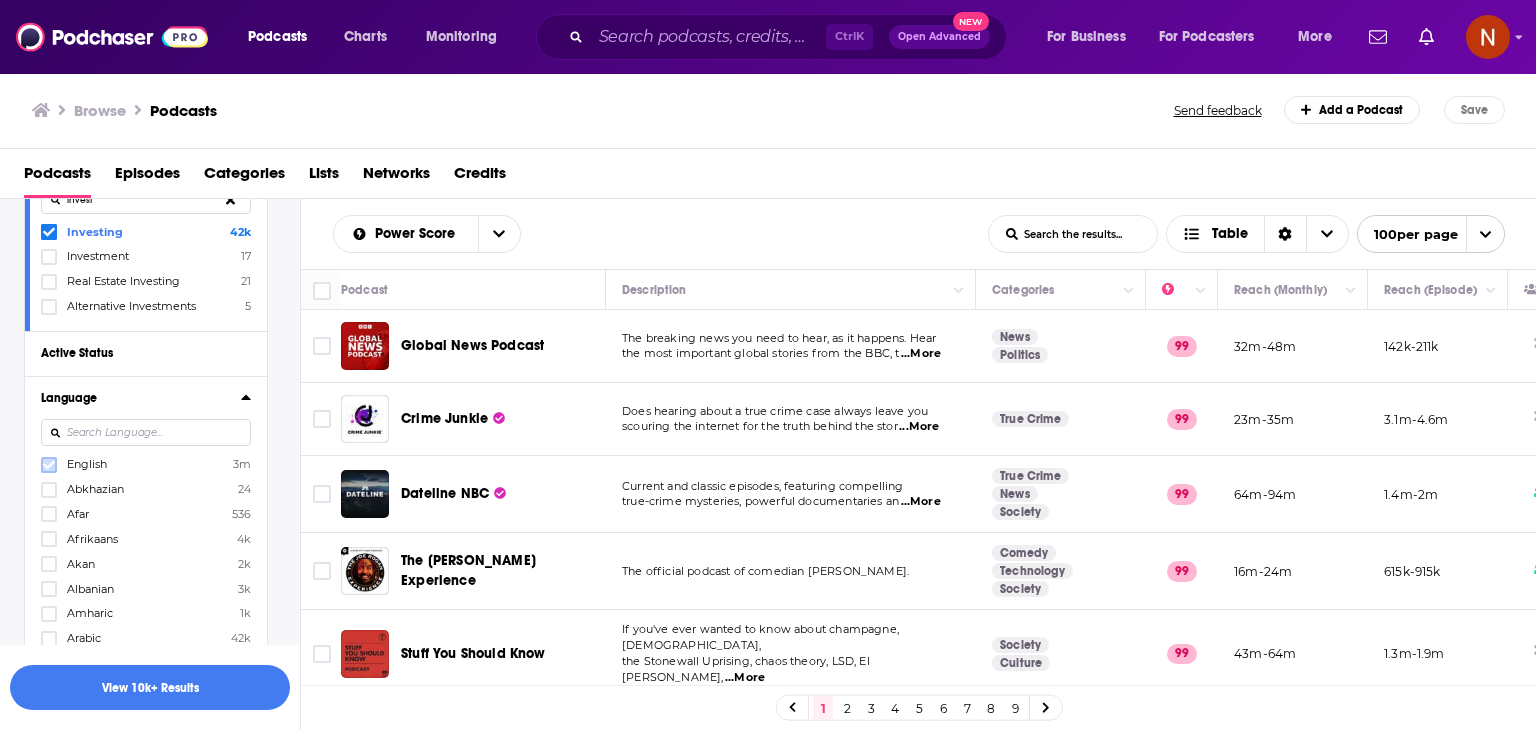 click 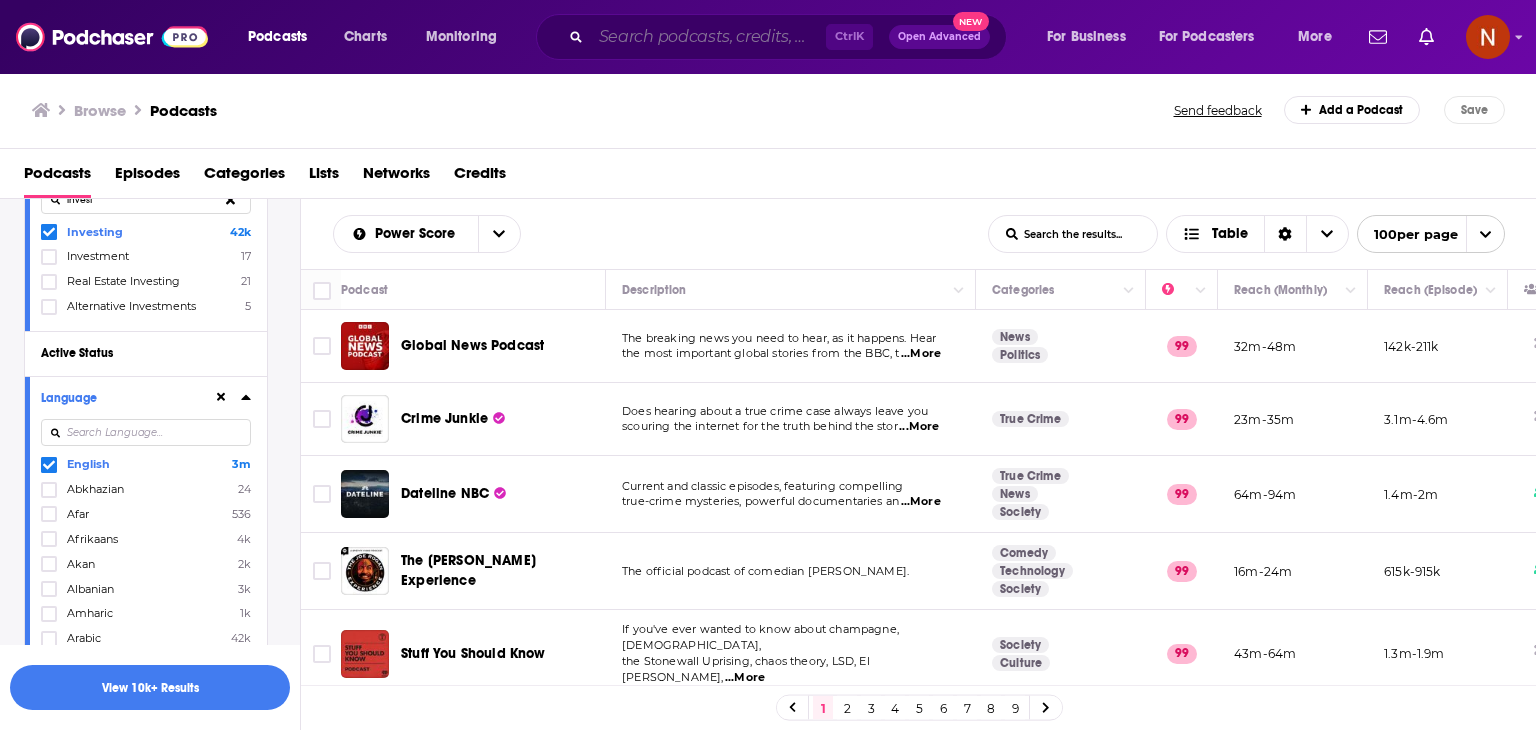 click at bounding box center [708, 37] 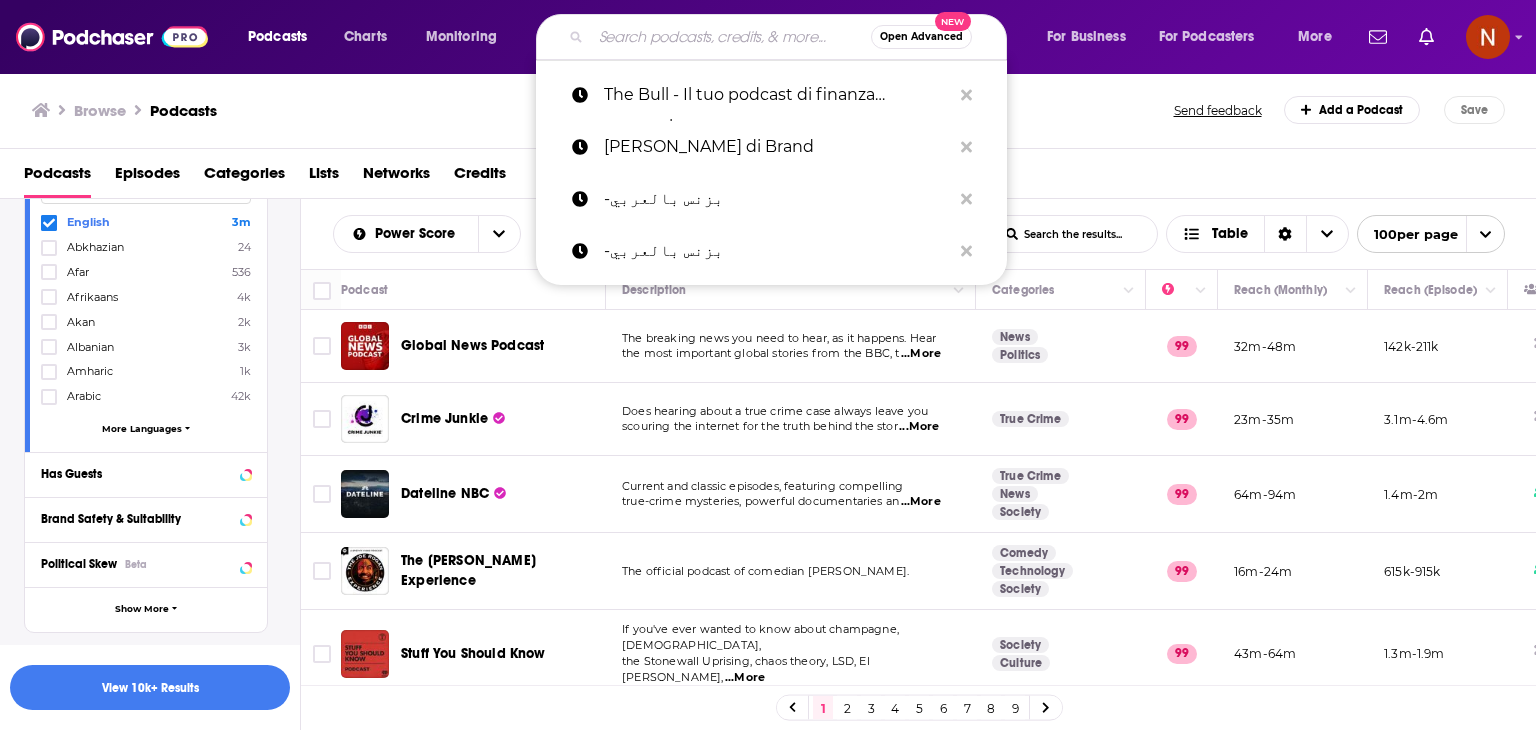 scroll, scrollTop: 540, scrollLeft: 0, axis: vertical 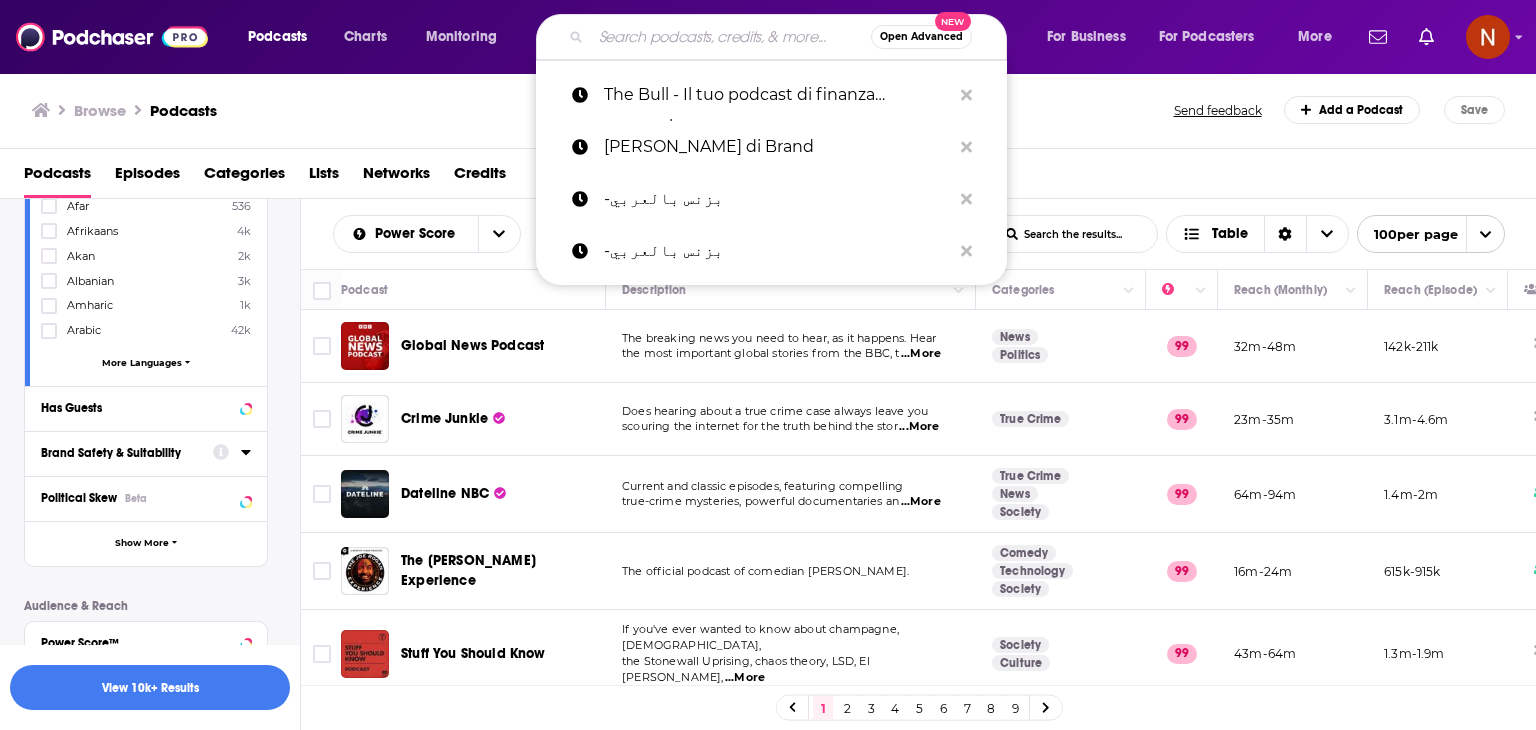 click on "Brand Safety & Suitability" at bounding box center [120, 453] 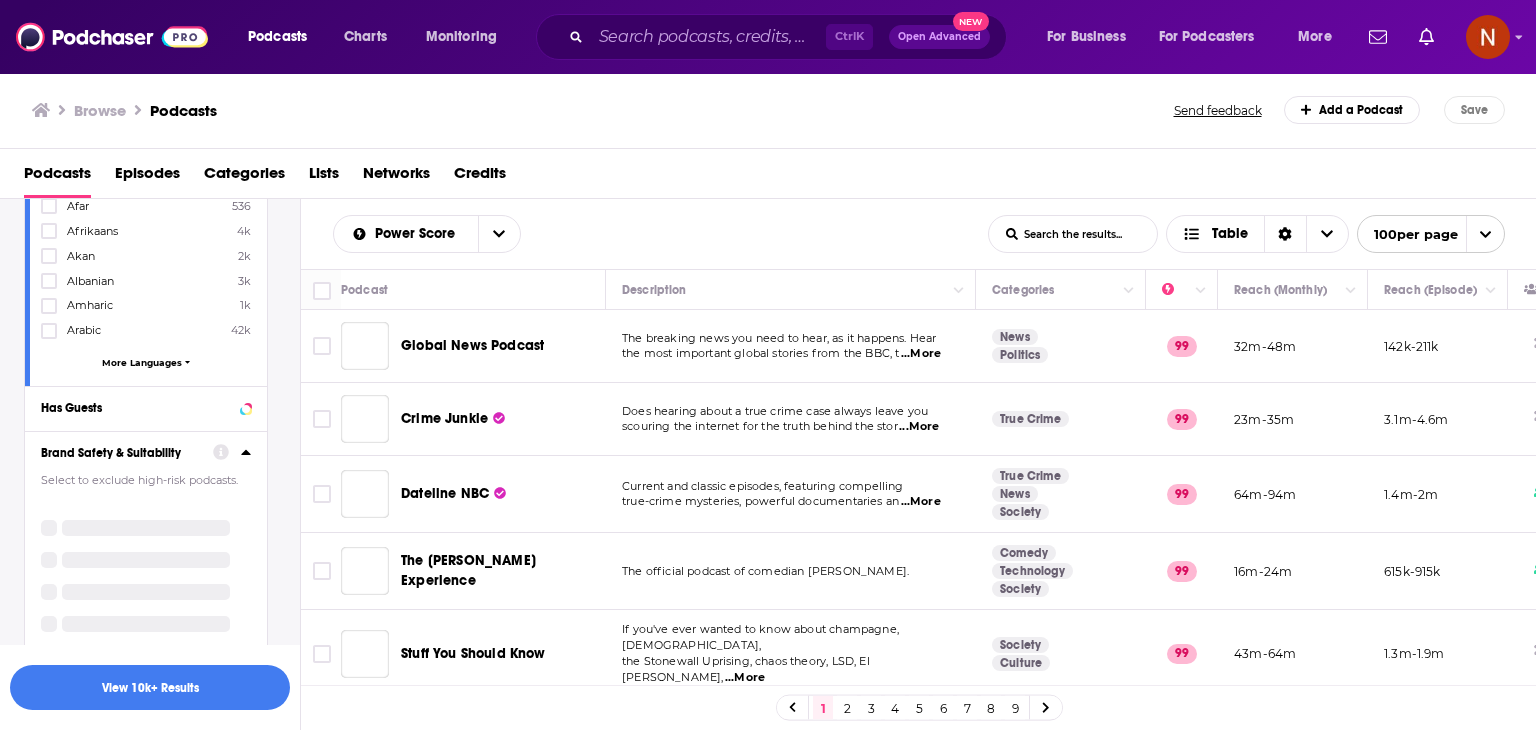 scroll, scrollTop: 676, scrollLeft: 0, axis: vertical 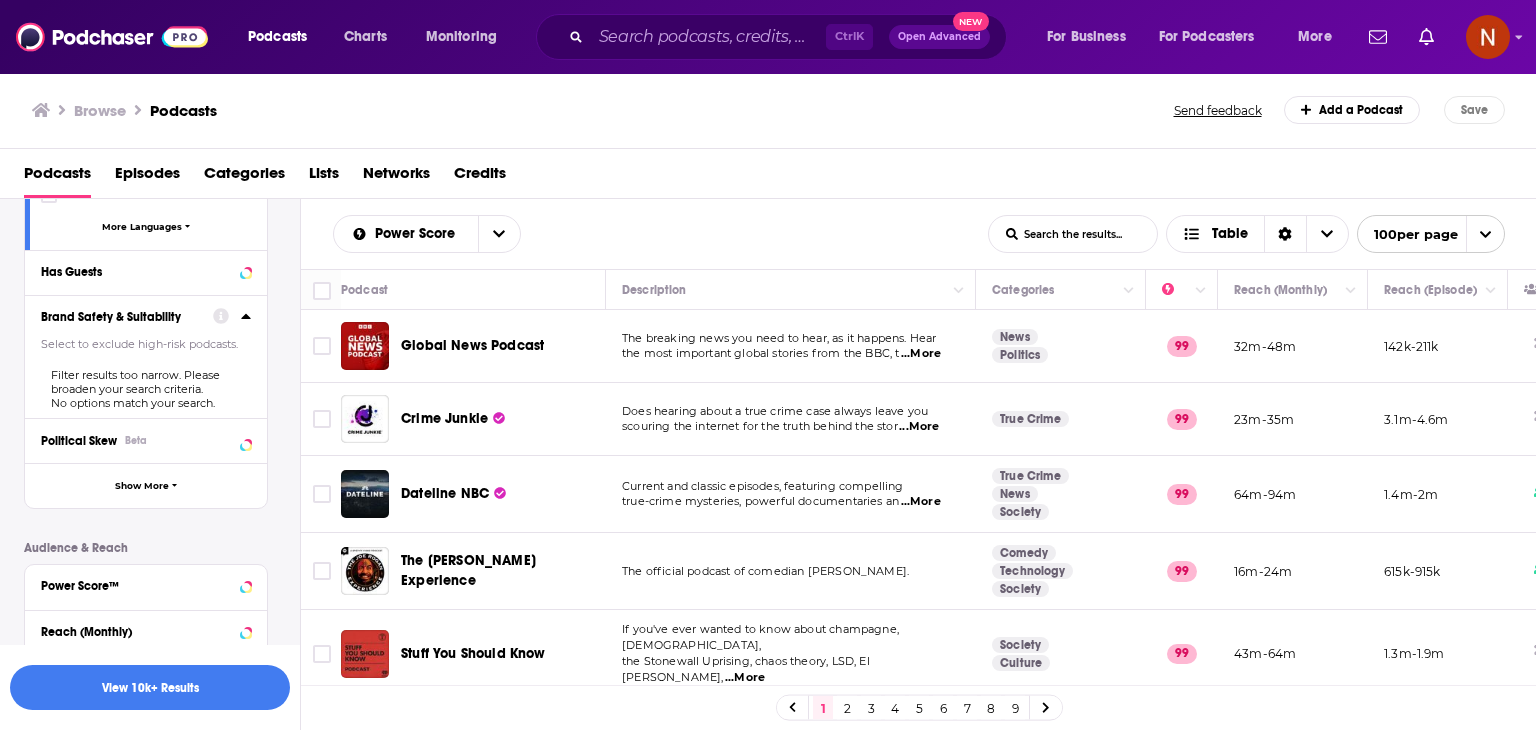 click 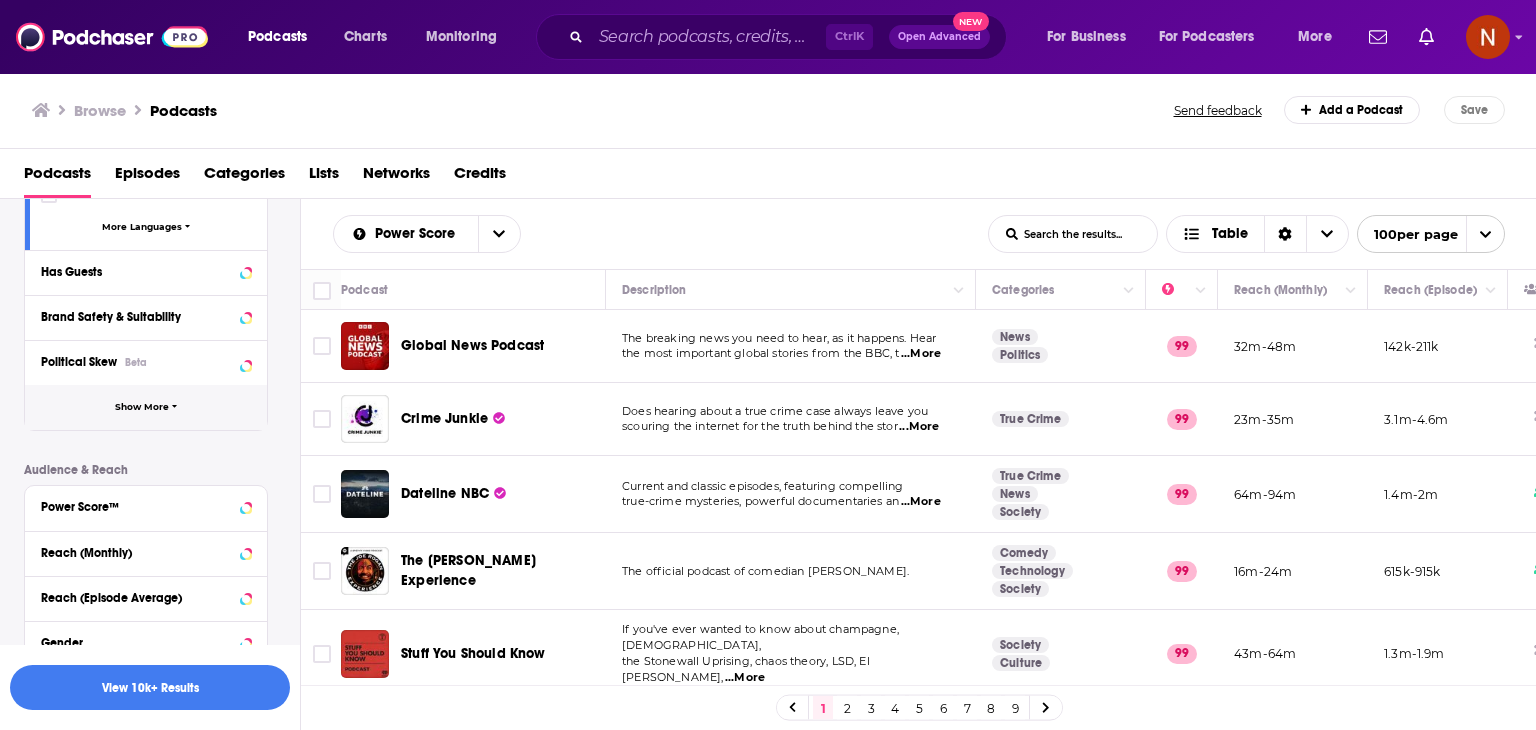 click on "Show More" at bounding box center (146, 407) 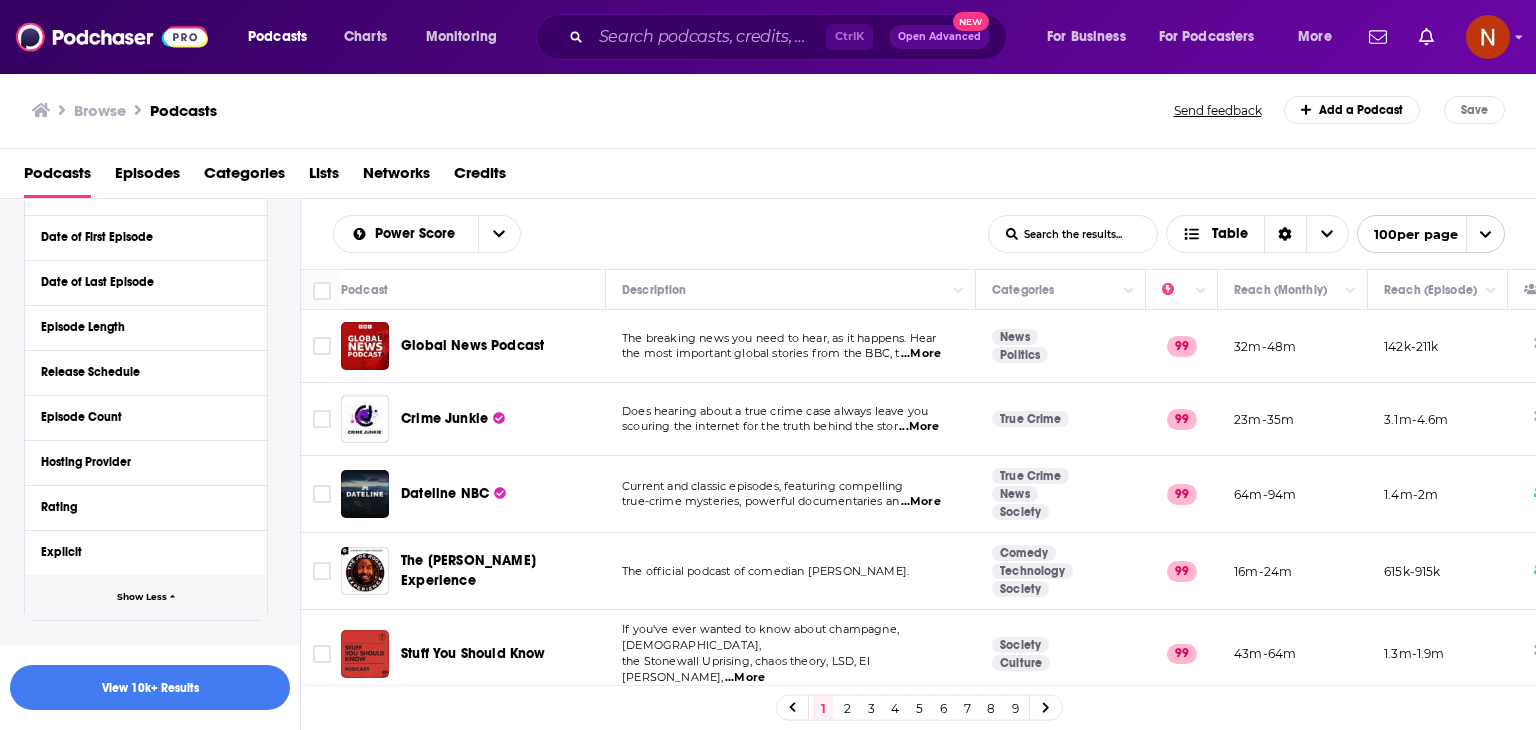 scroll, scrollTop: 906, scrollLeft: 0, axis: vertical 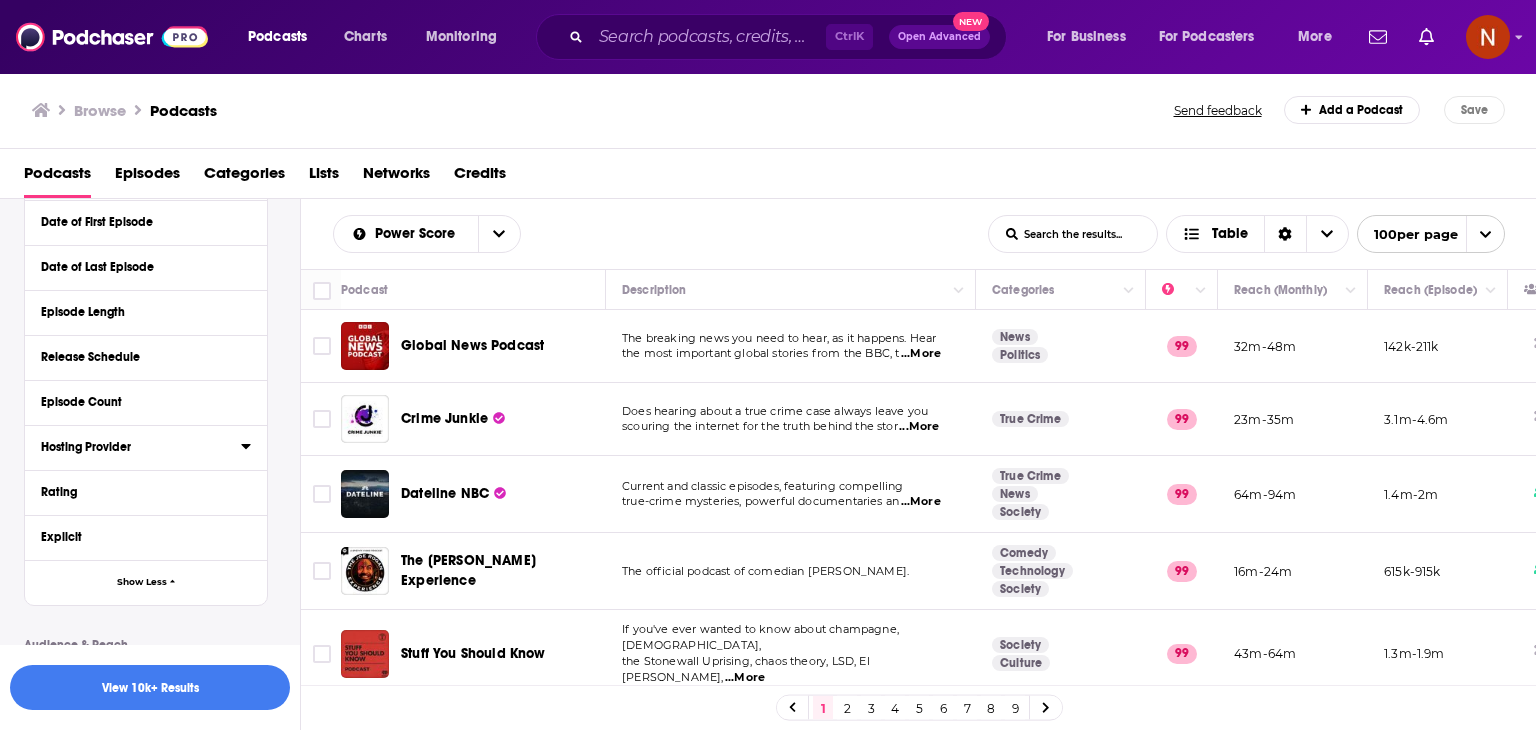 click on "Hosting Provider" at bounding box center [134, 447] 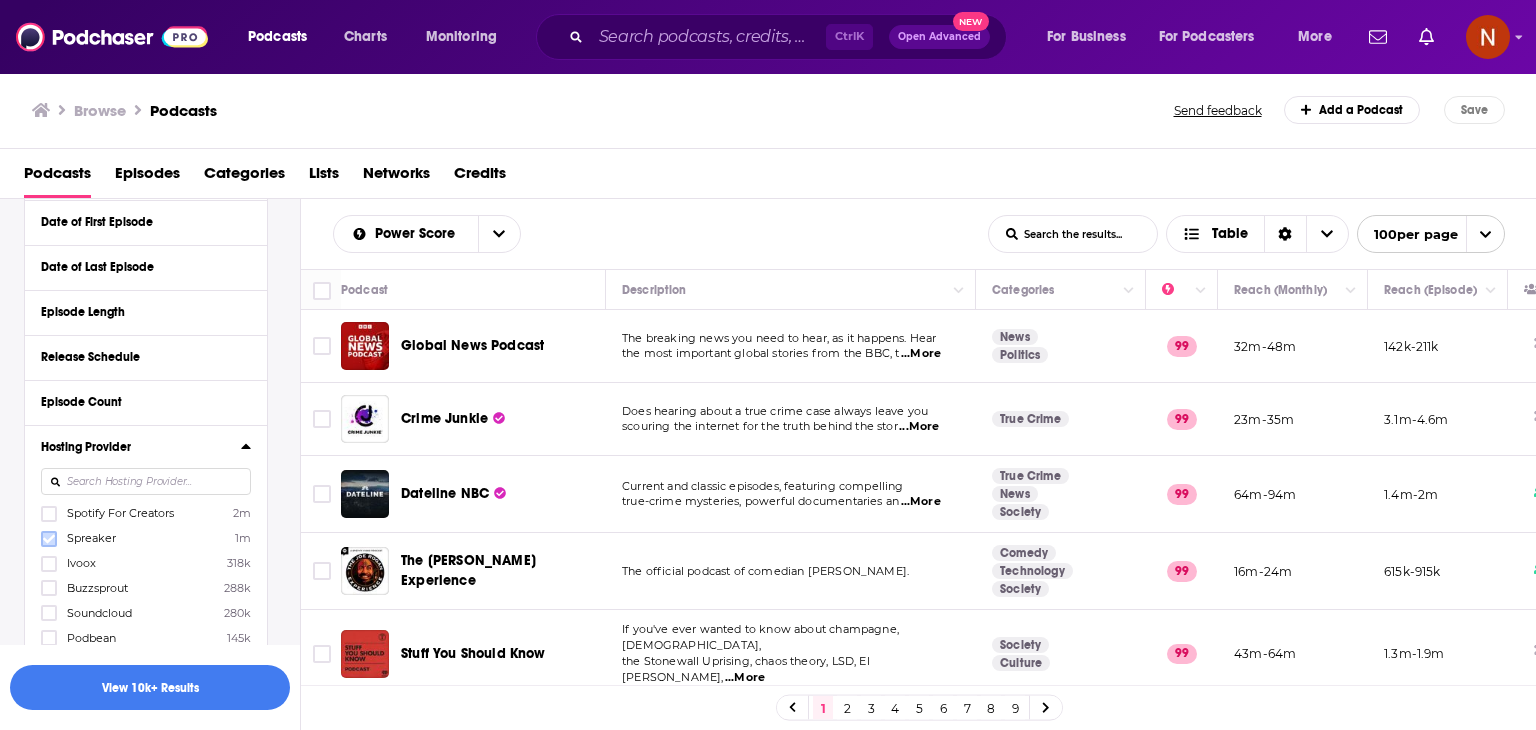 click 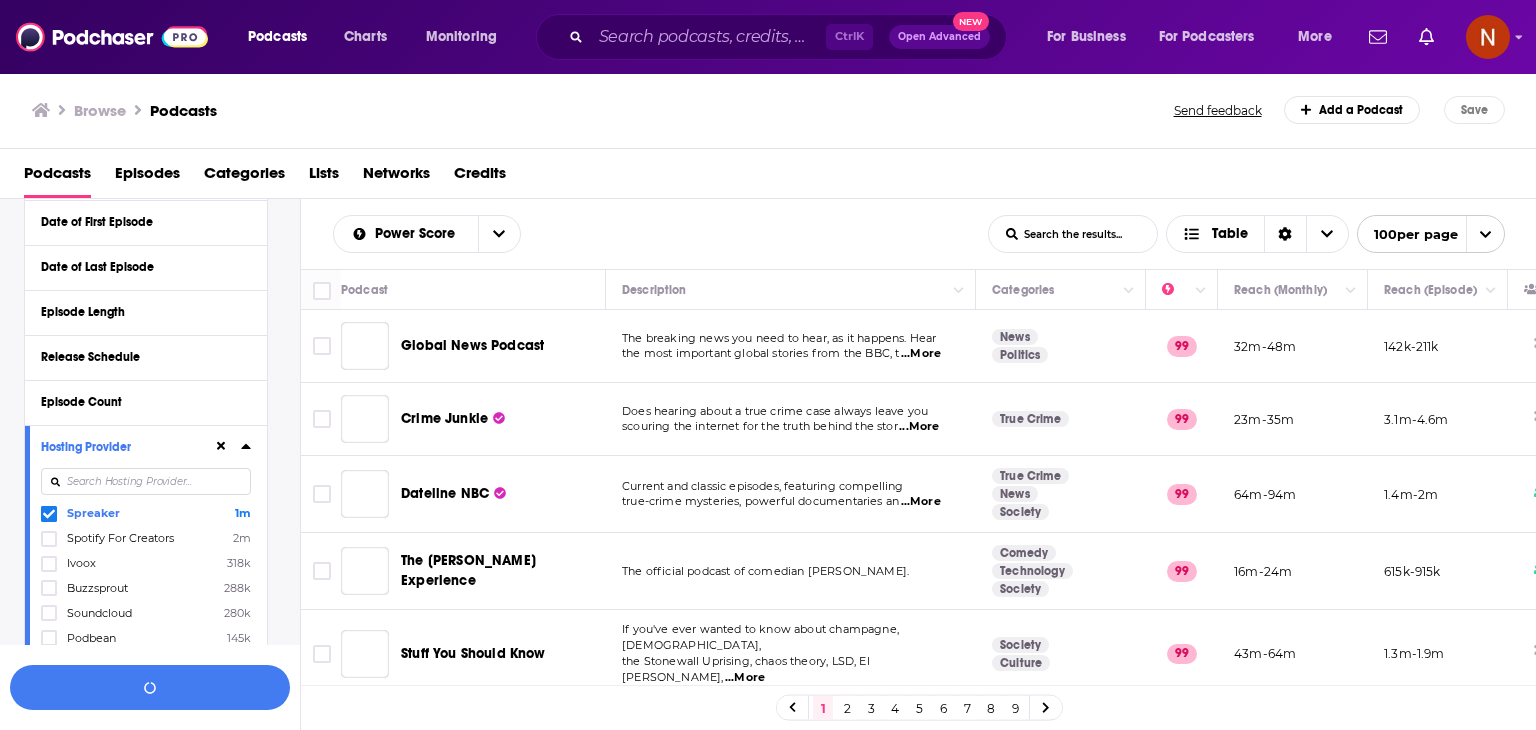 scroll, scrollTop: 1056, scrollLeft: 0, axis: vertical 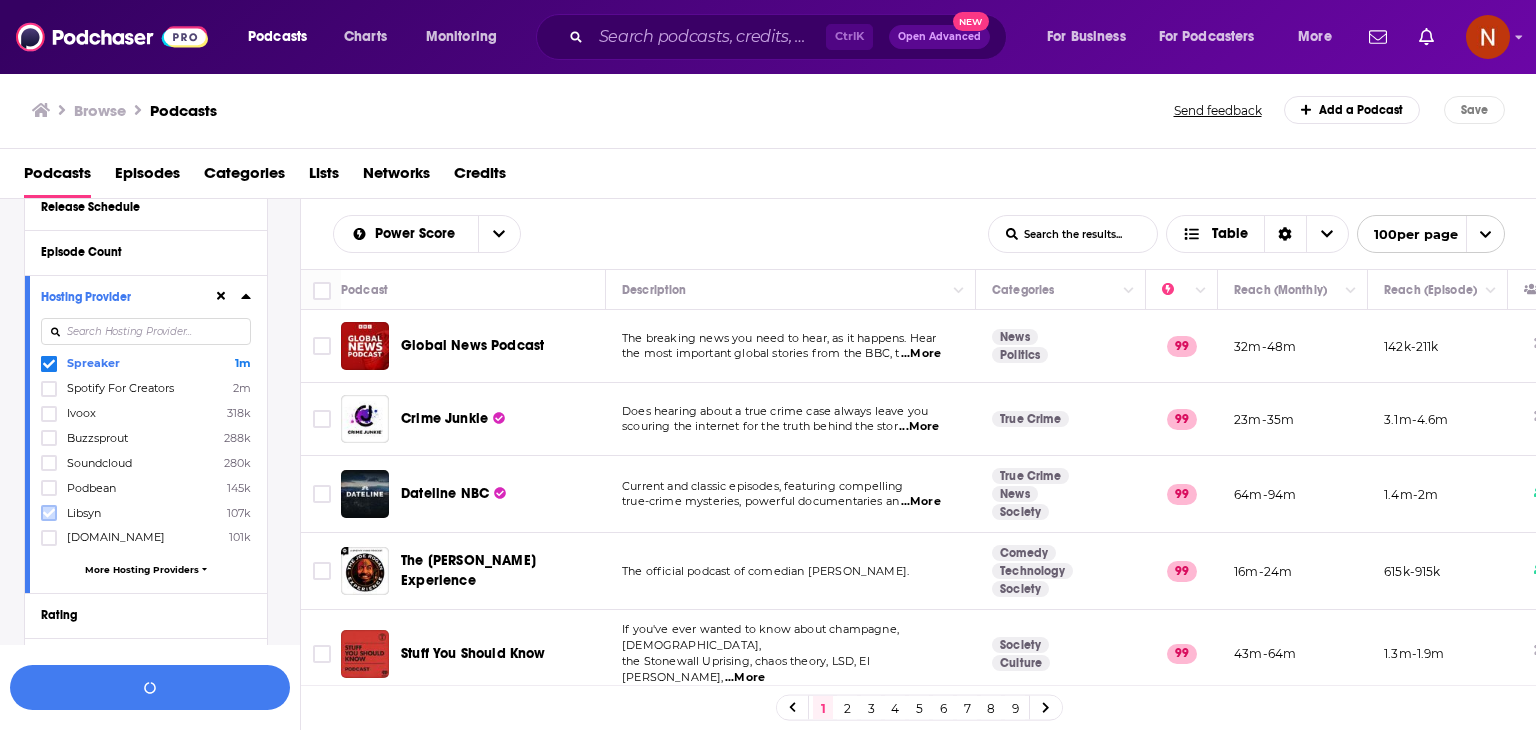 click 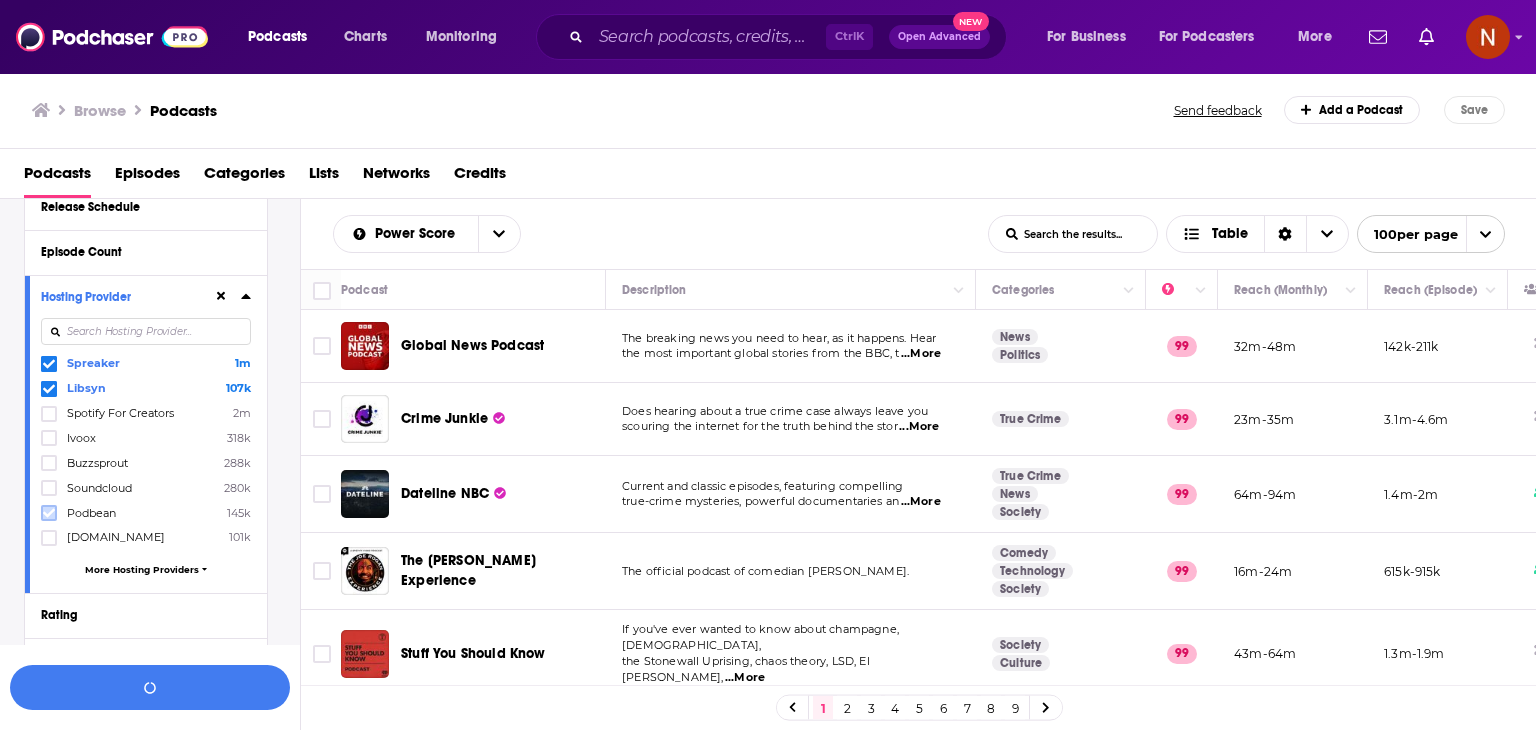 click 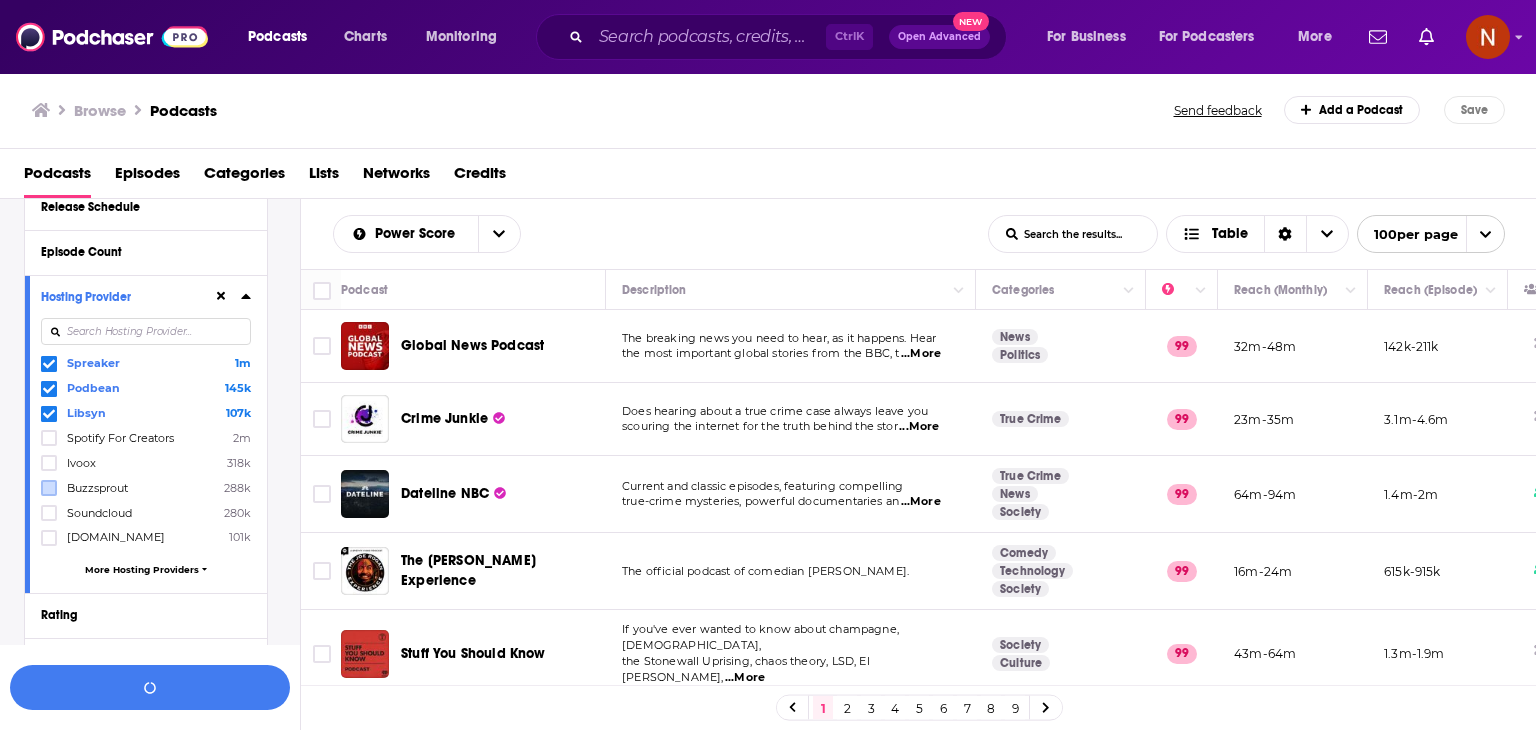click on "More Hosting Providers" at bounding box center (142, 569) 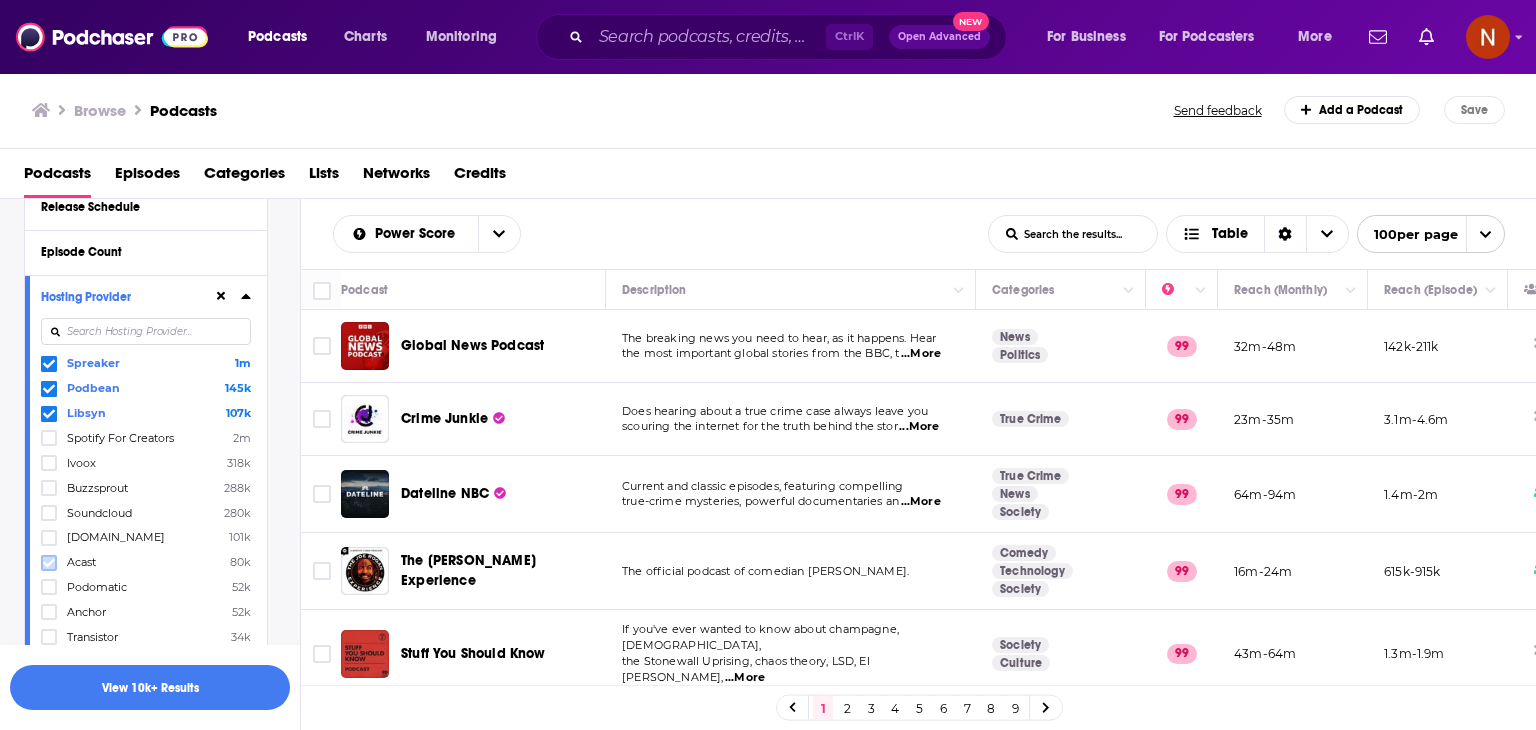 scroll, scrollTop: 1138, scrollLeft: 0, axis: vertical 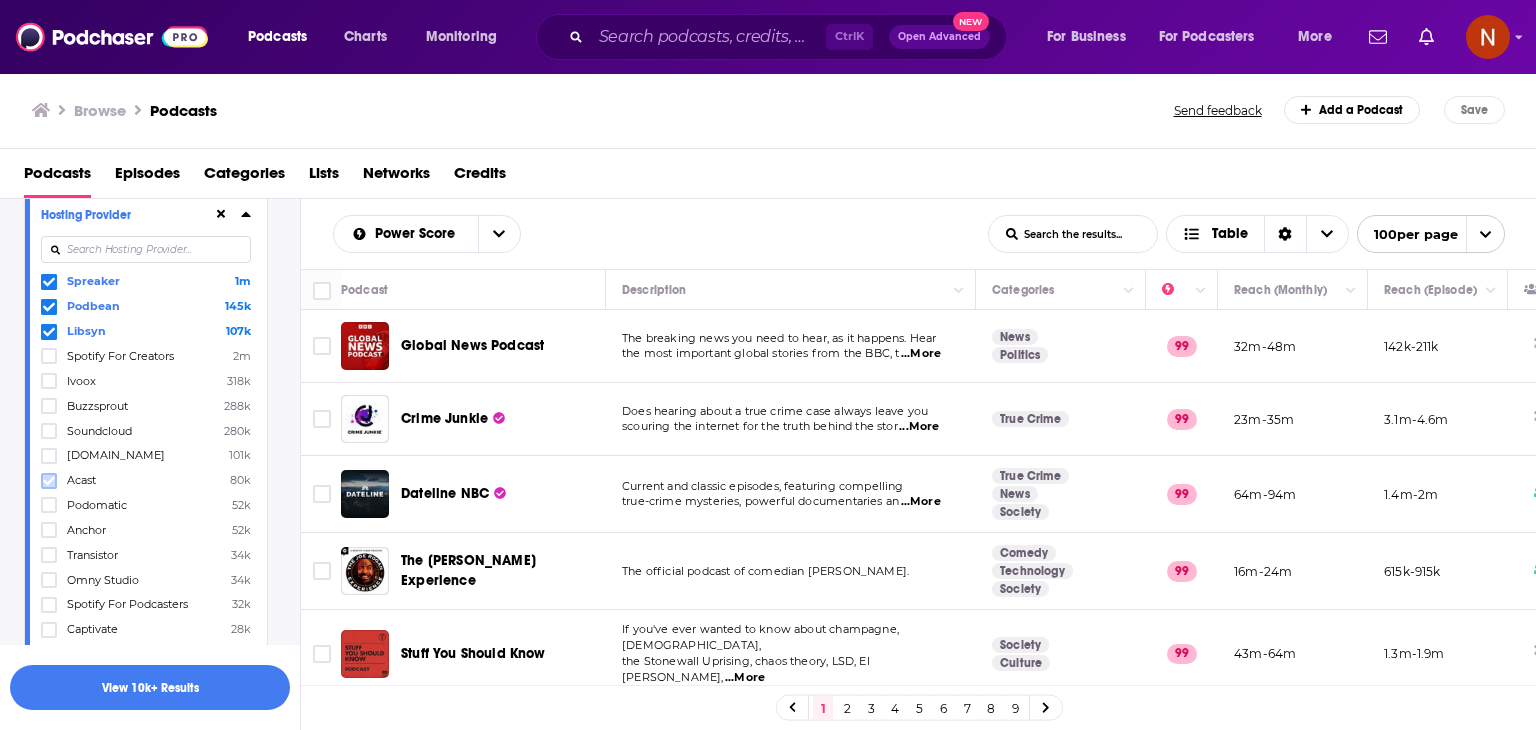 click 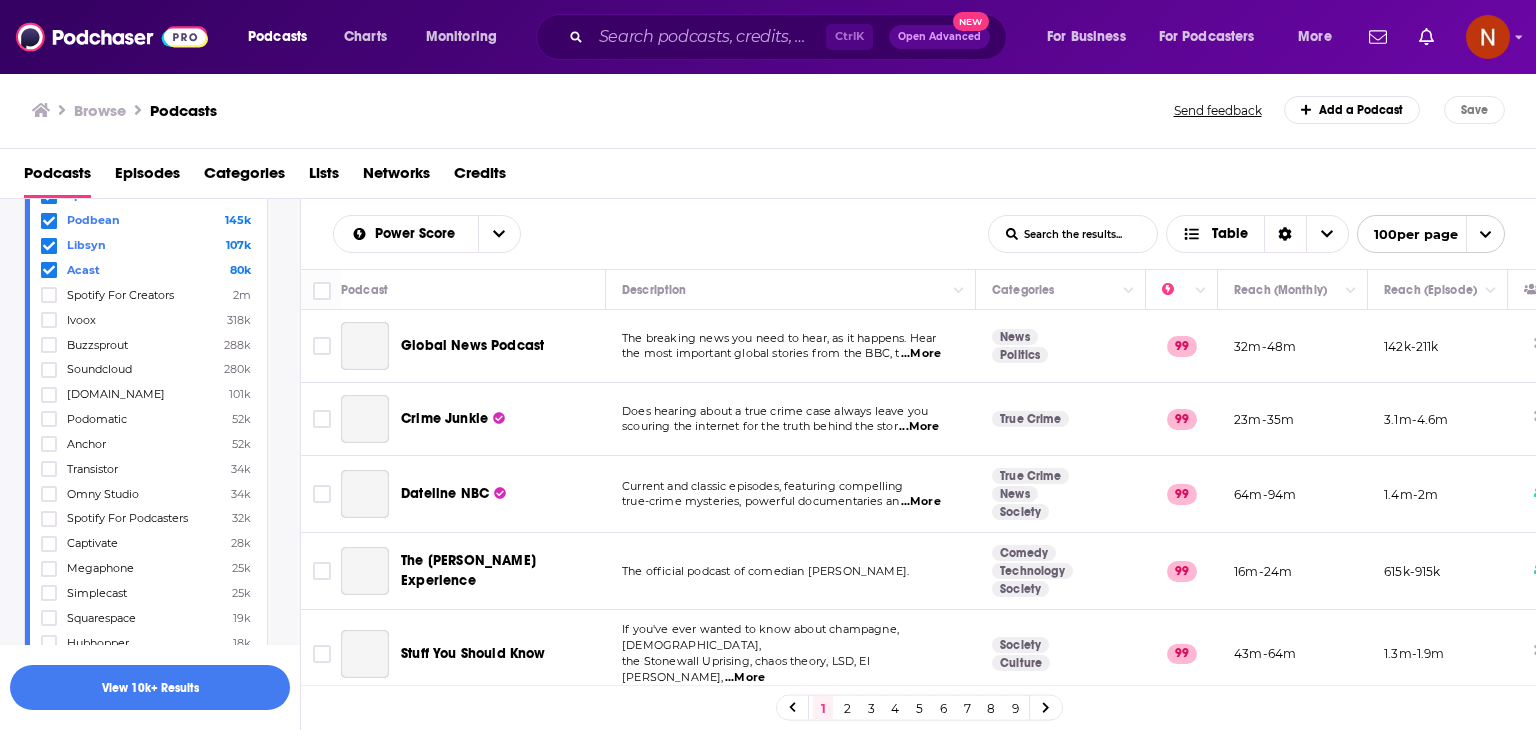 scroll, scrollTop: 1379, scrollLeft: 0, axis: vertical 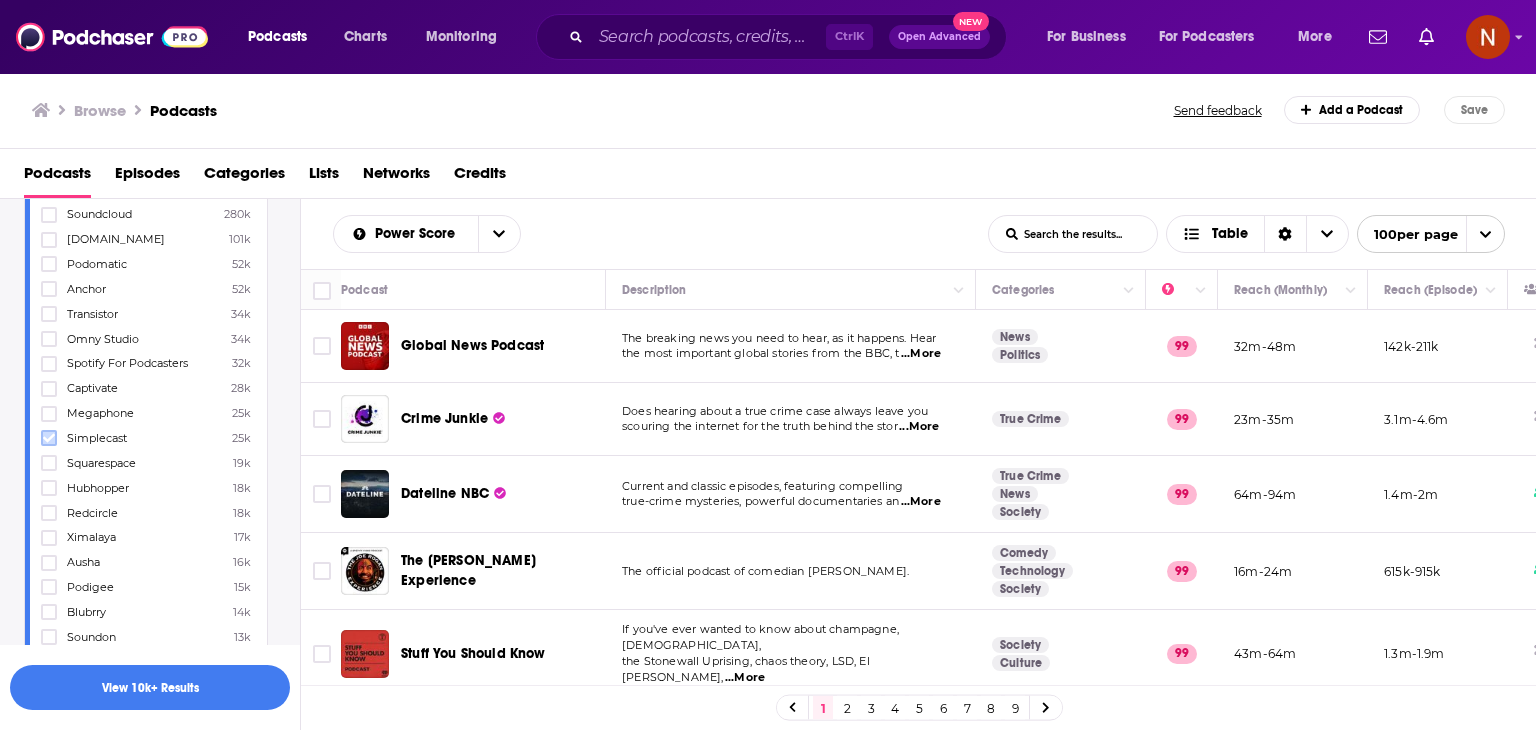 click 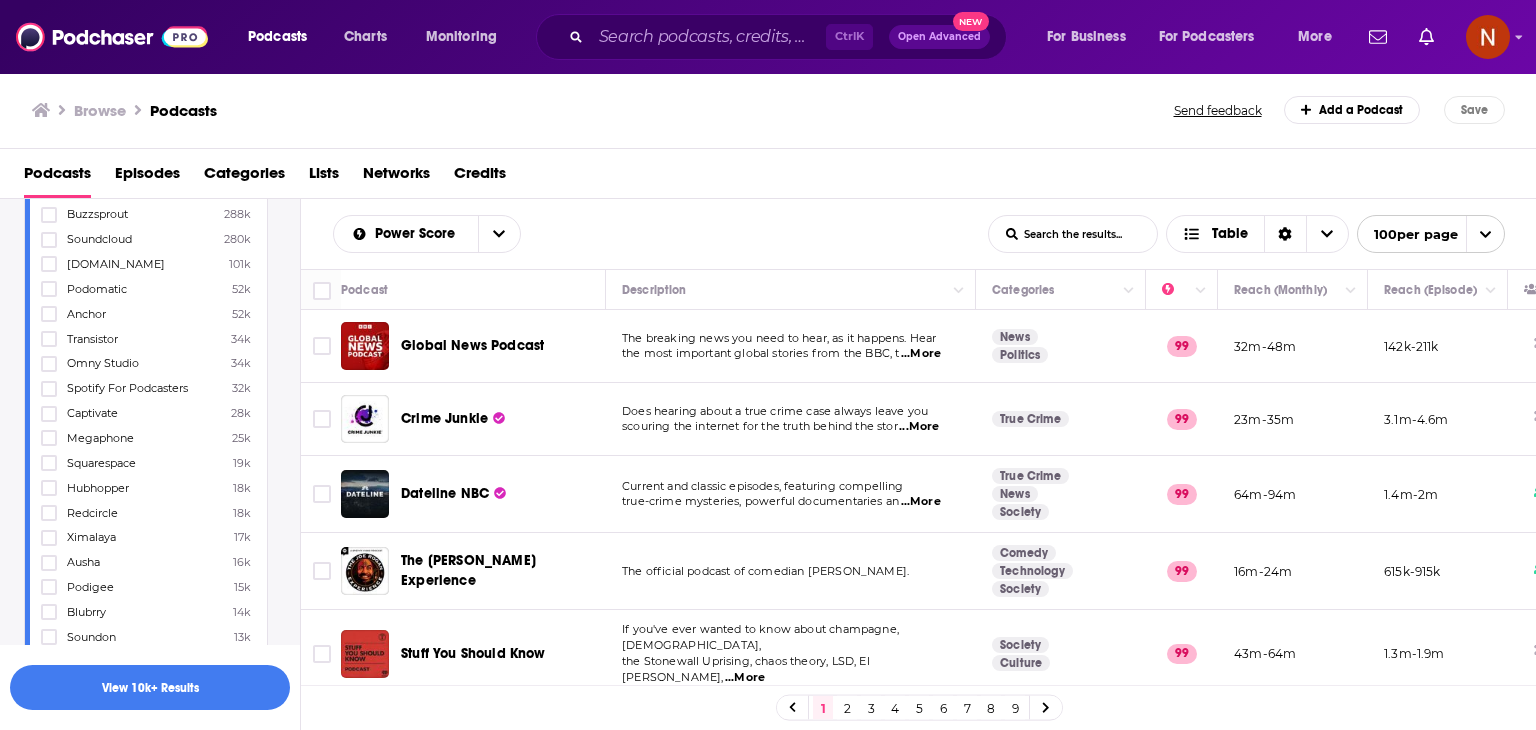 scroll, scrollTop: 1062, scrollLeft: 0, axis: vertical 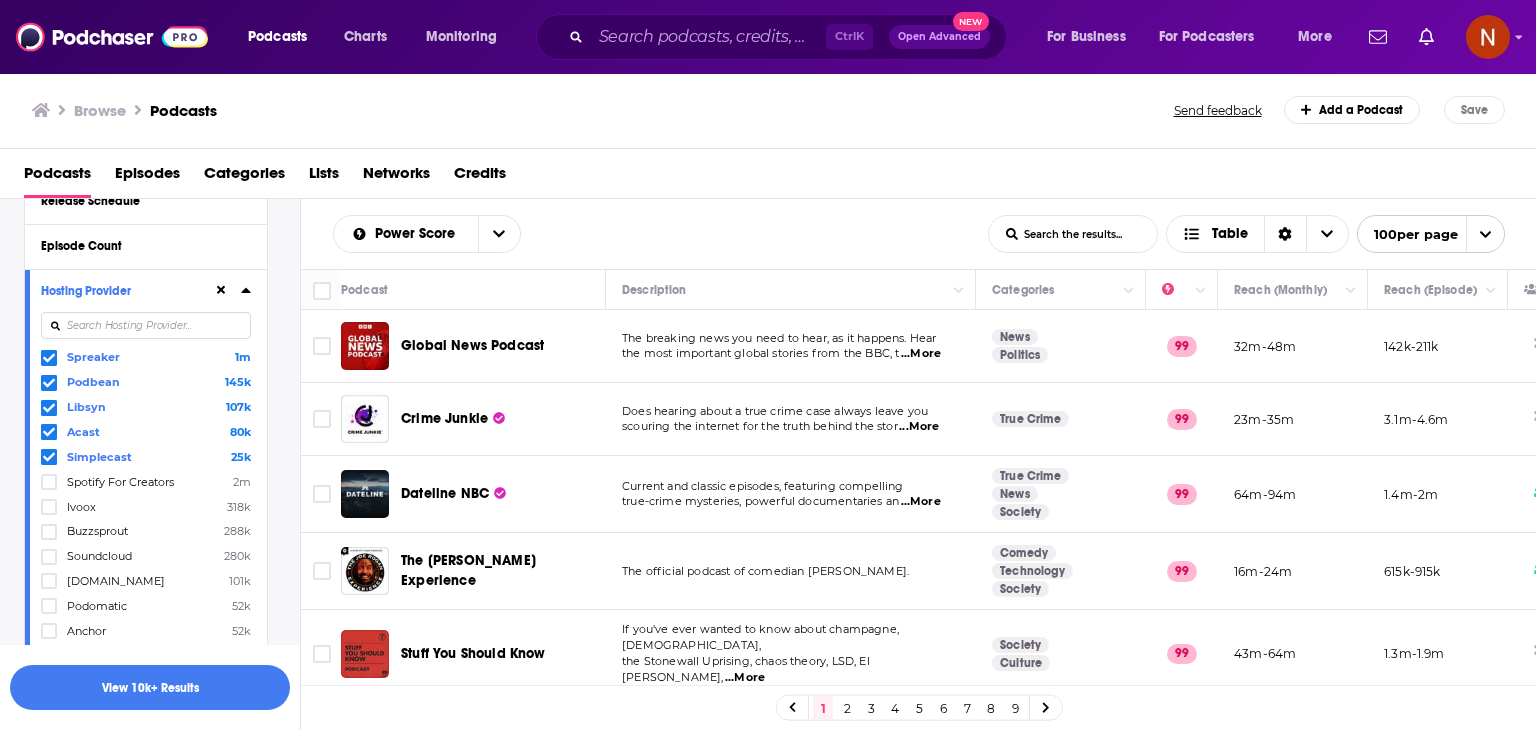 click 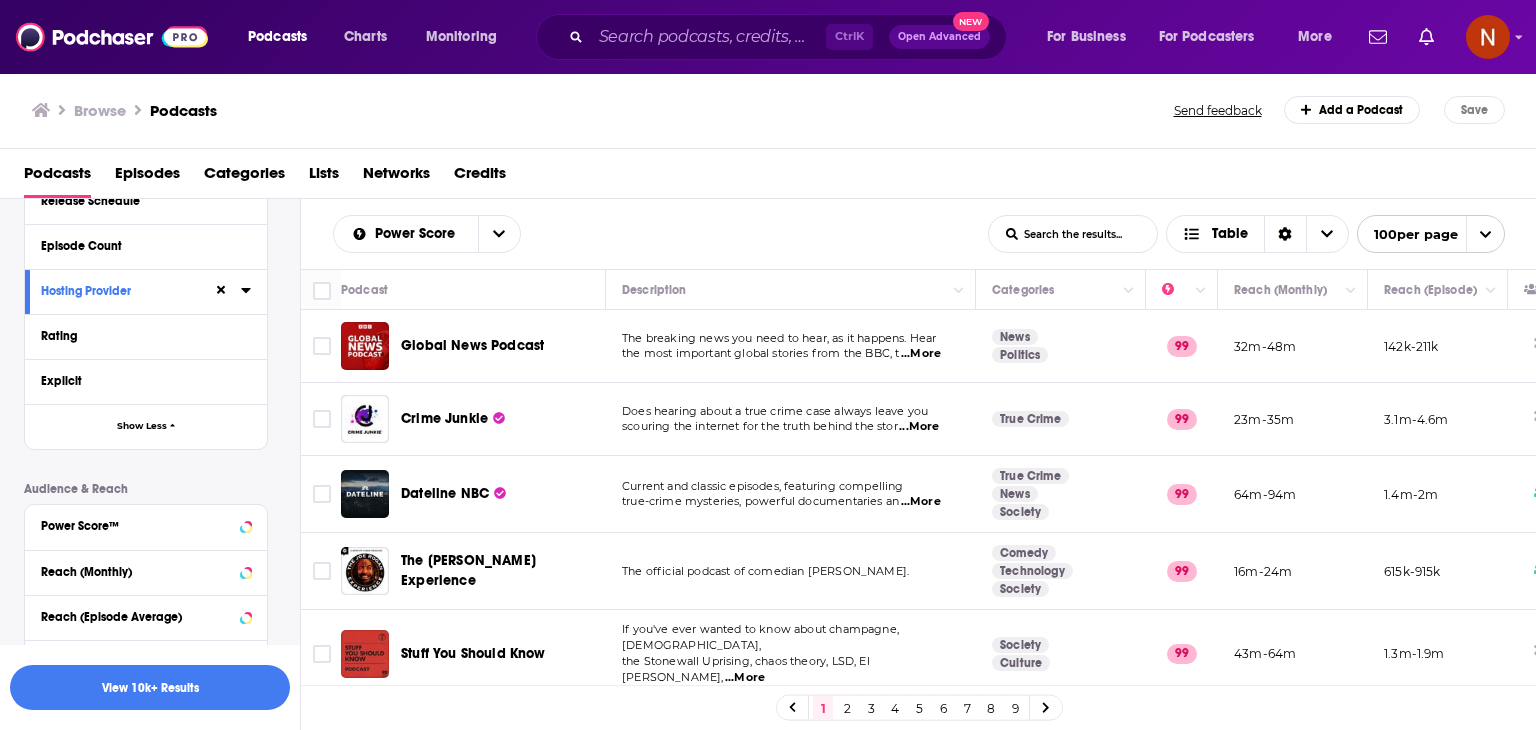 scroll, scrollTop: 1159, scrollLeft: 0, axis: vertical 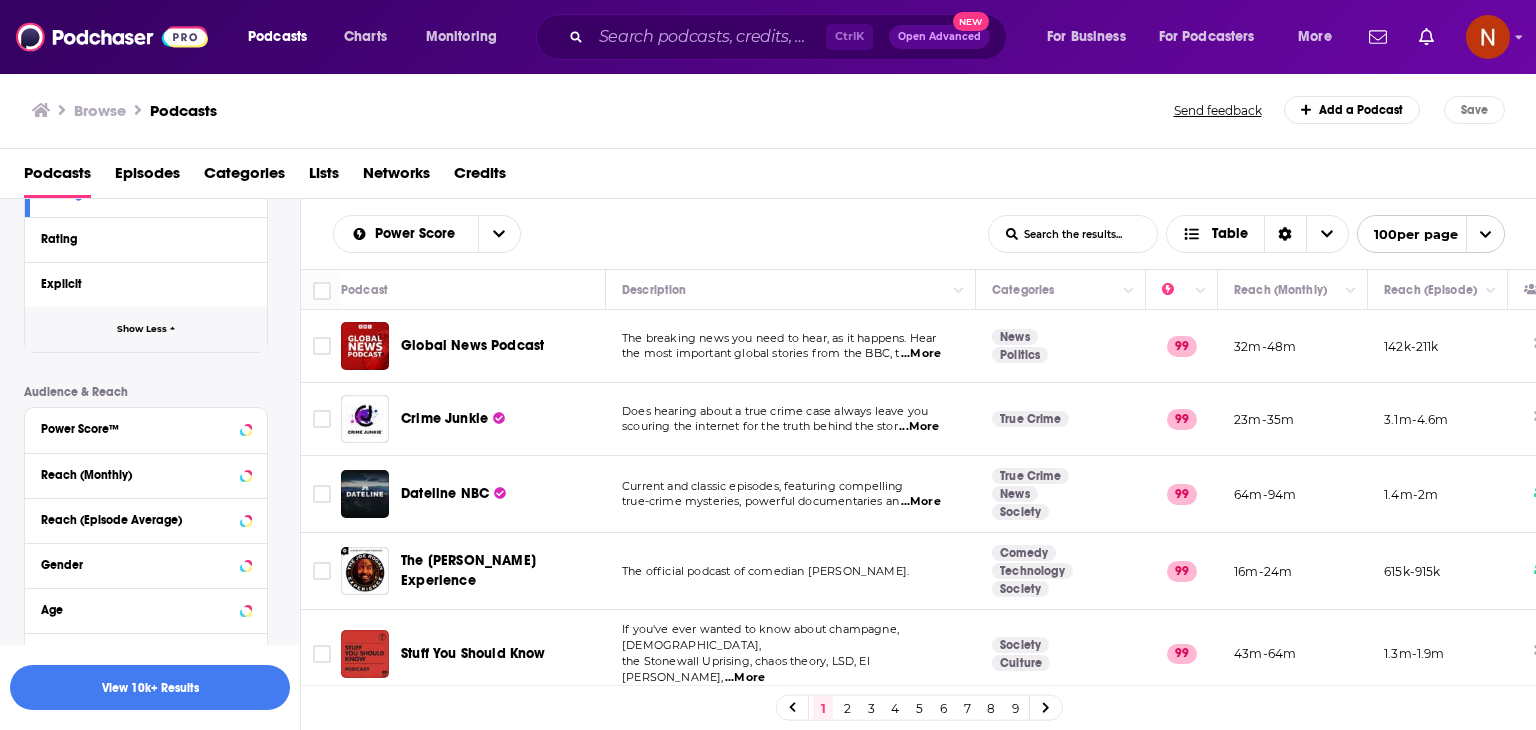 click on "Show Less" at bounding box center (146, 329) 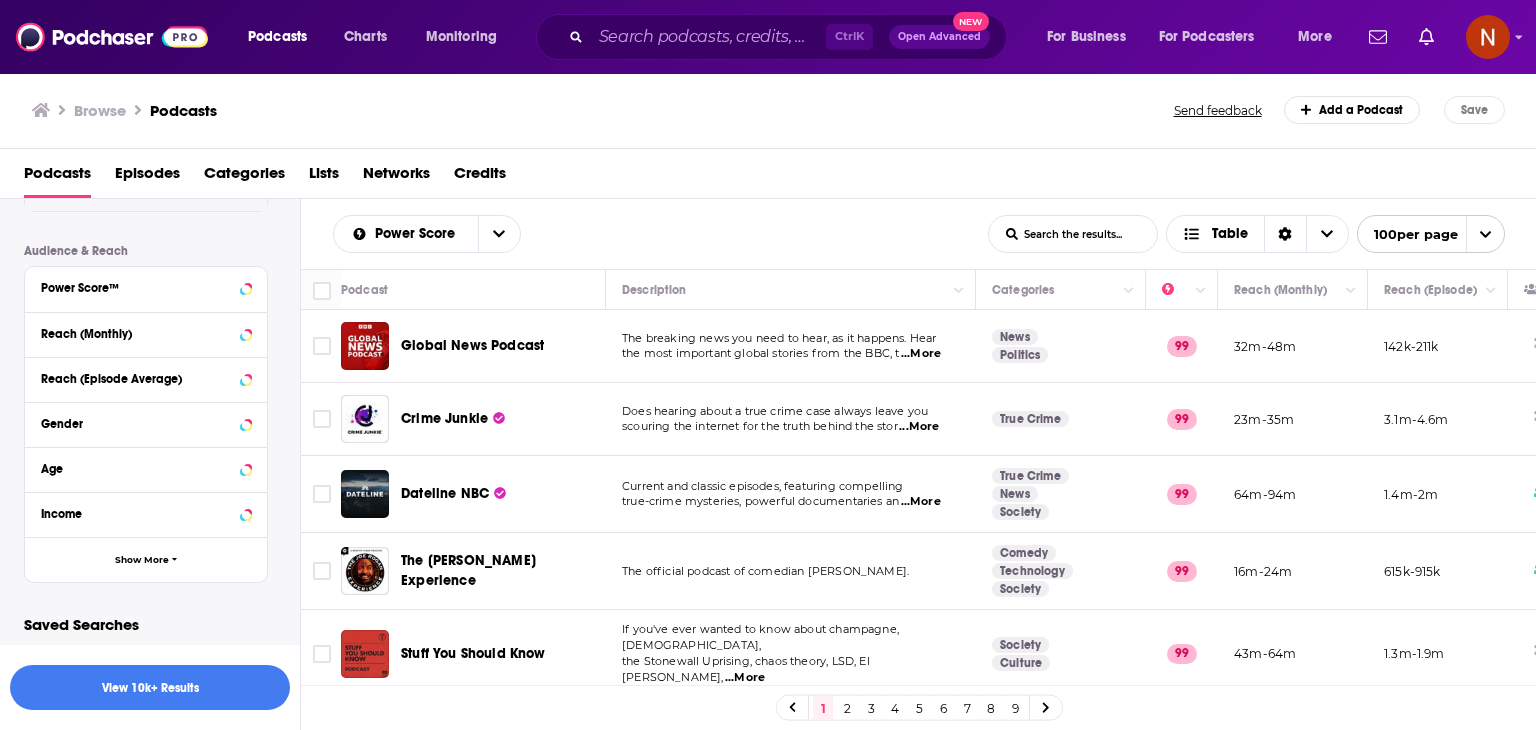 scroll, scrollTop: 753, scrollLeft: 0, axis: vertical 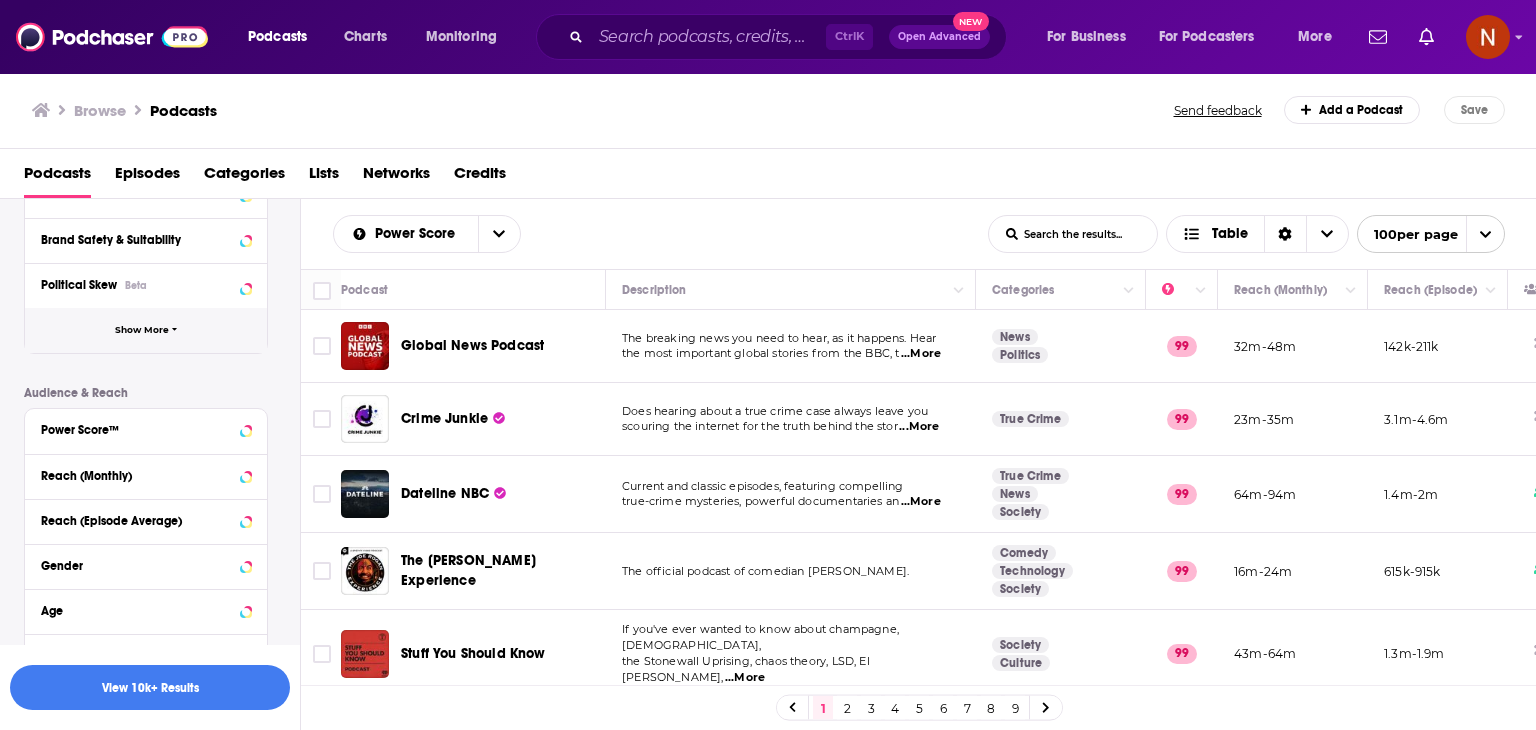 click 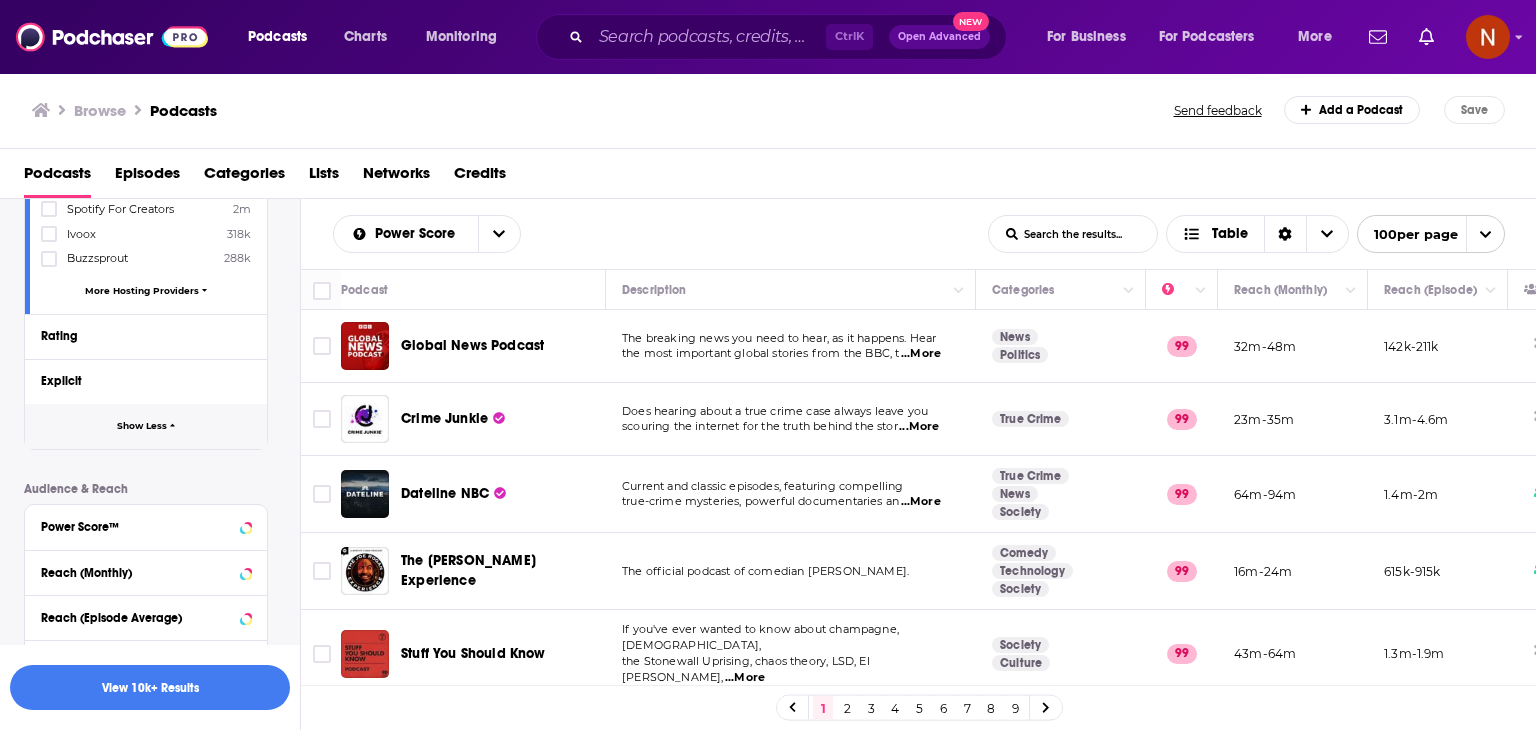 scroll, scrollTop: 1576, scrollLeft: 0, axis: vertical 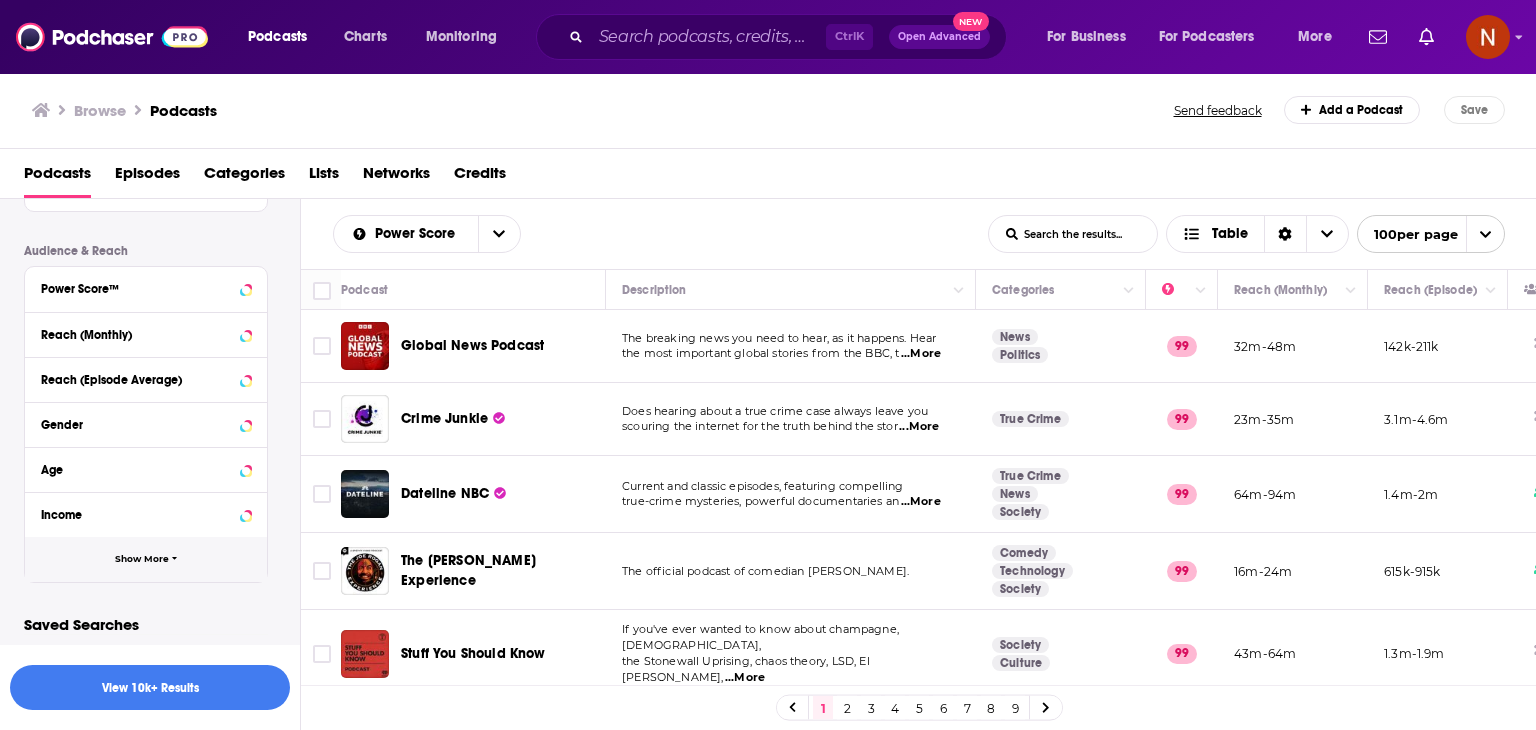 click on "Show More" at bounding box center [142, 559] 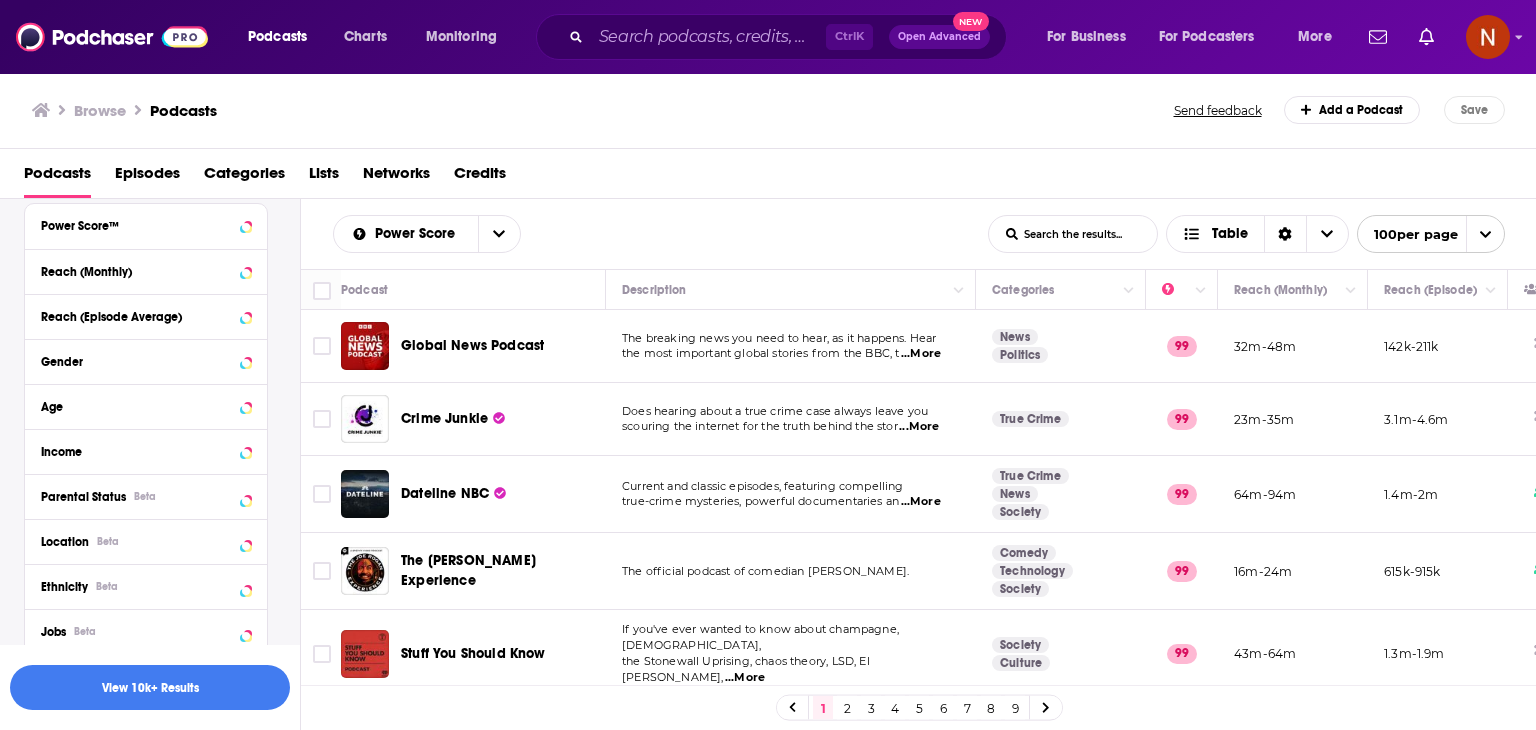 scroll, scrollTop: 1636, scrollLeft: 0, axis: vertical 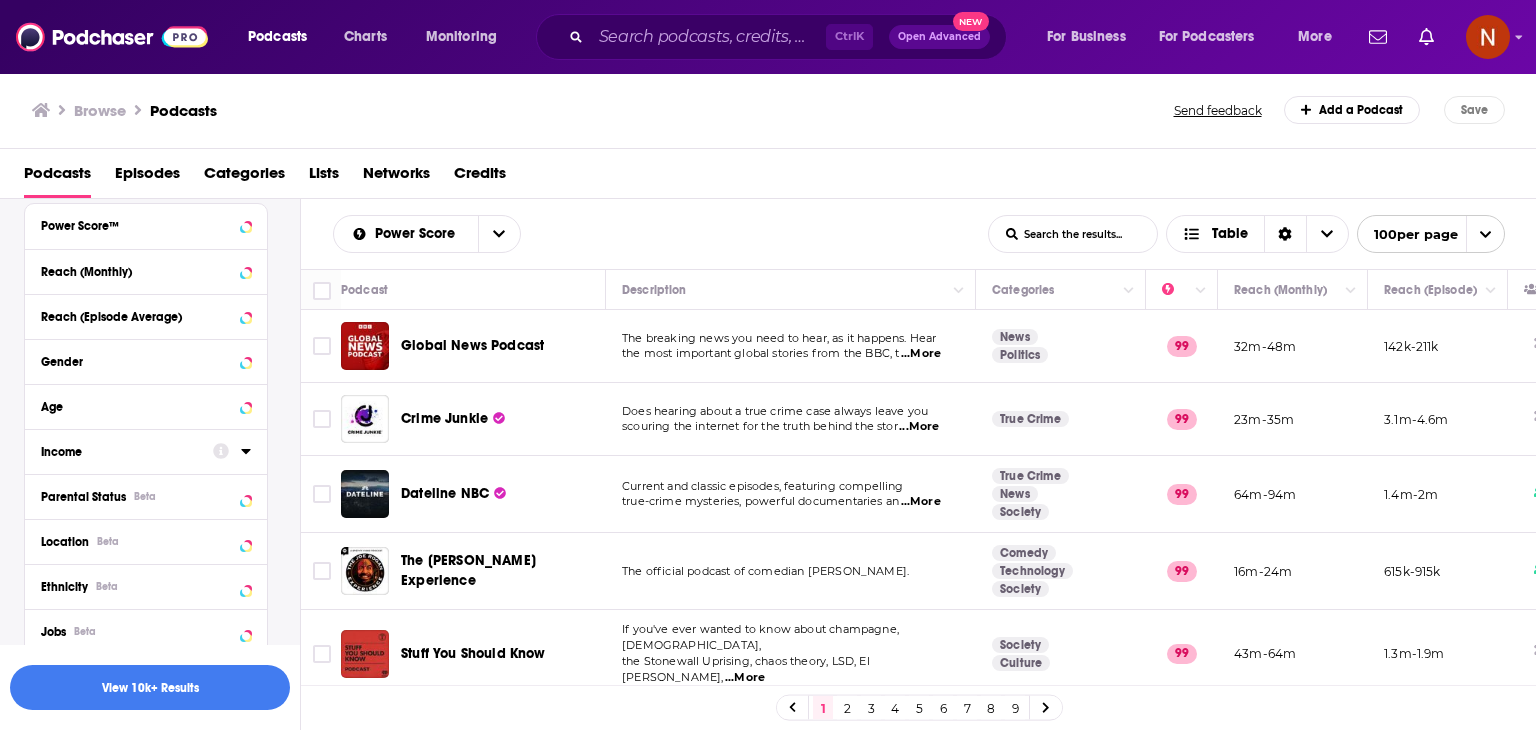 click on "Income" at bounding box center (120, 452) 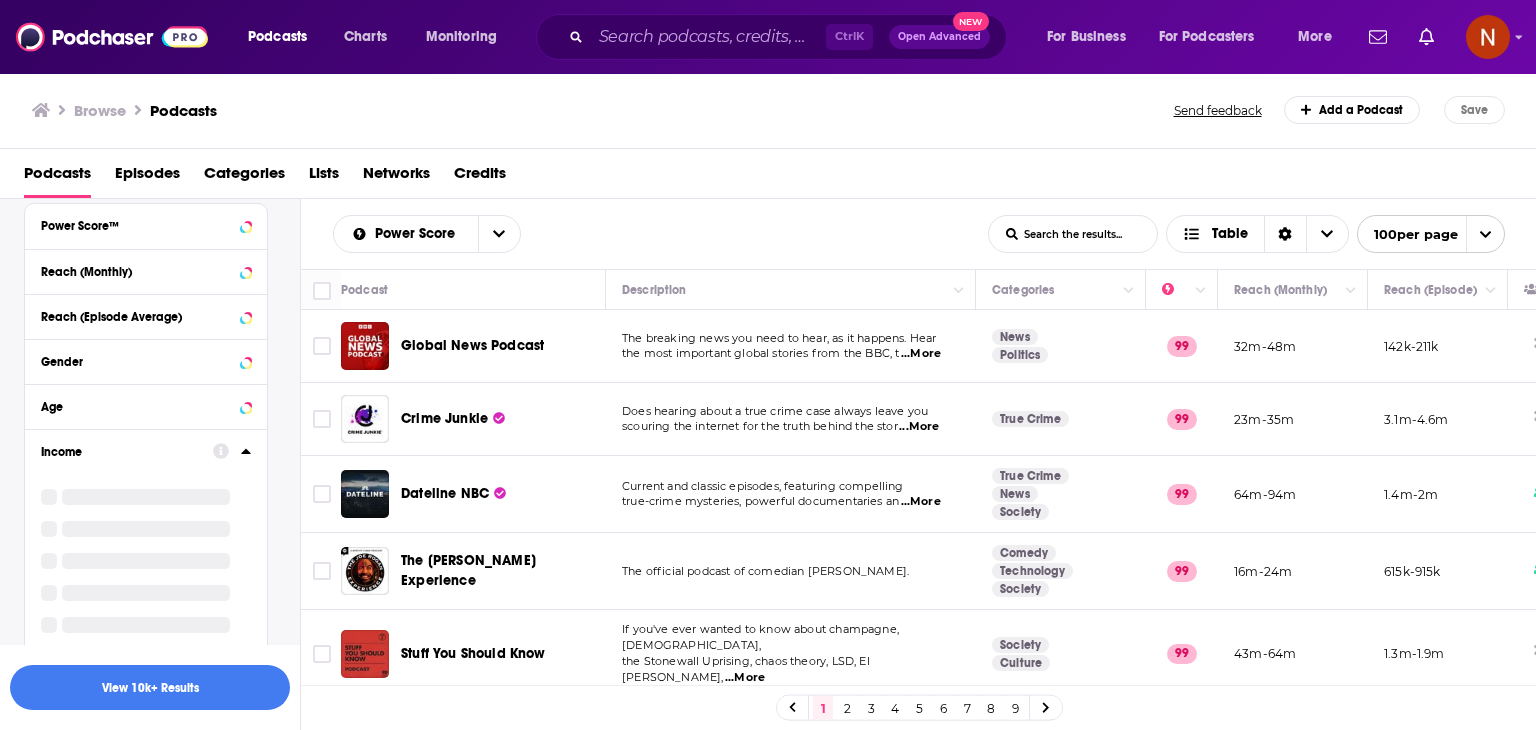 scroll, scrollTop: 1716, scrollLeft: 0, axis: vertical 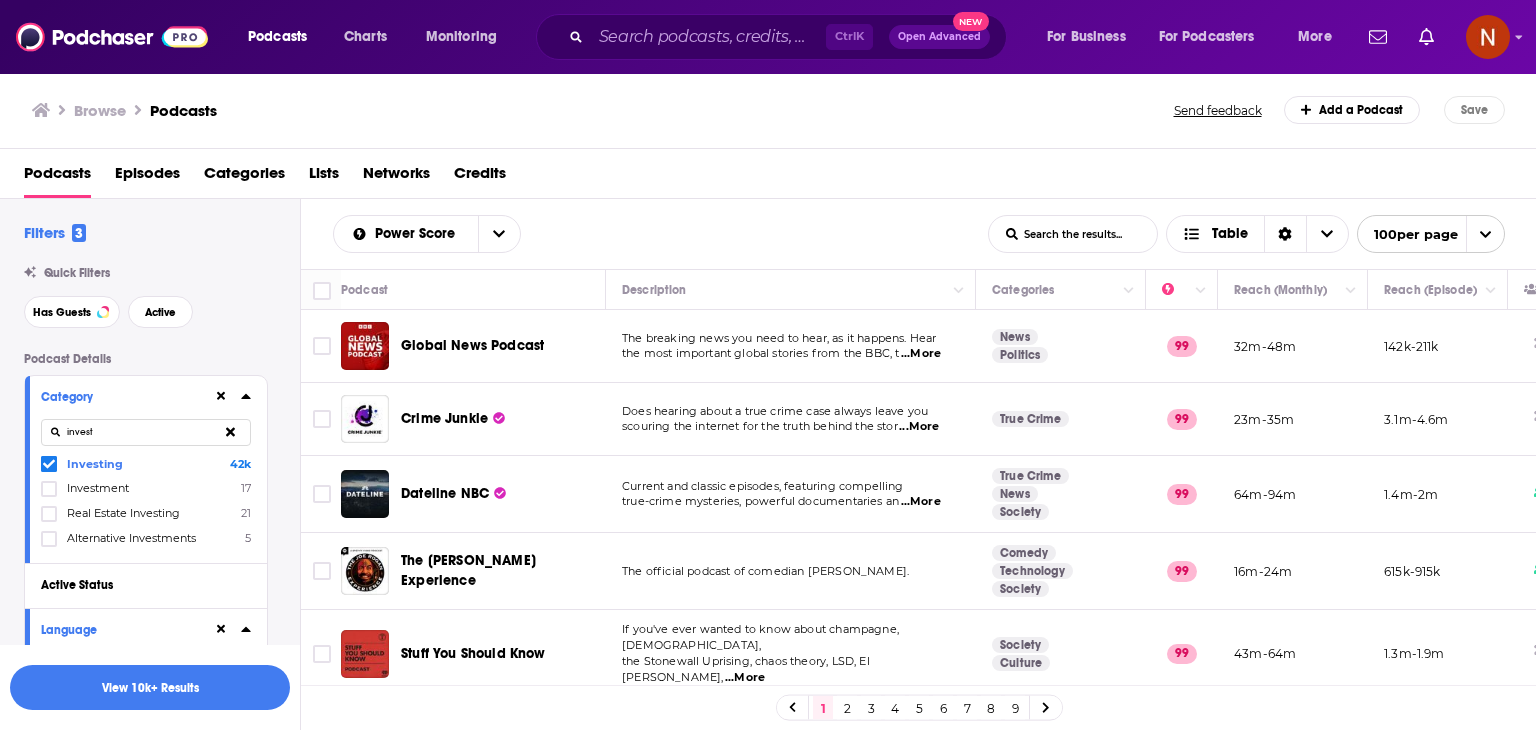 click 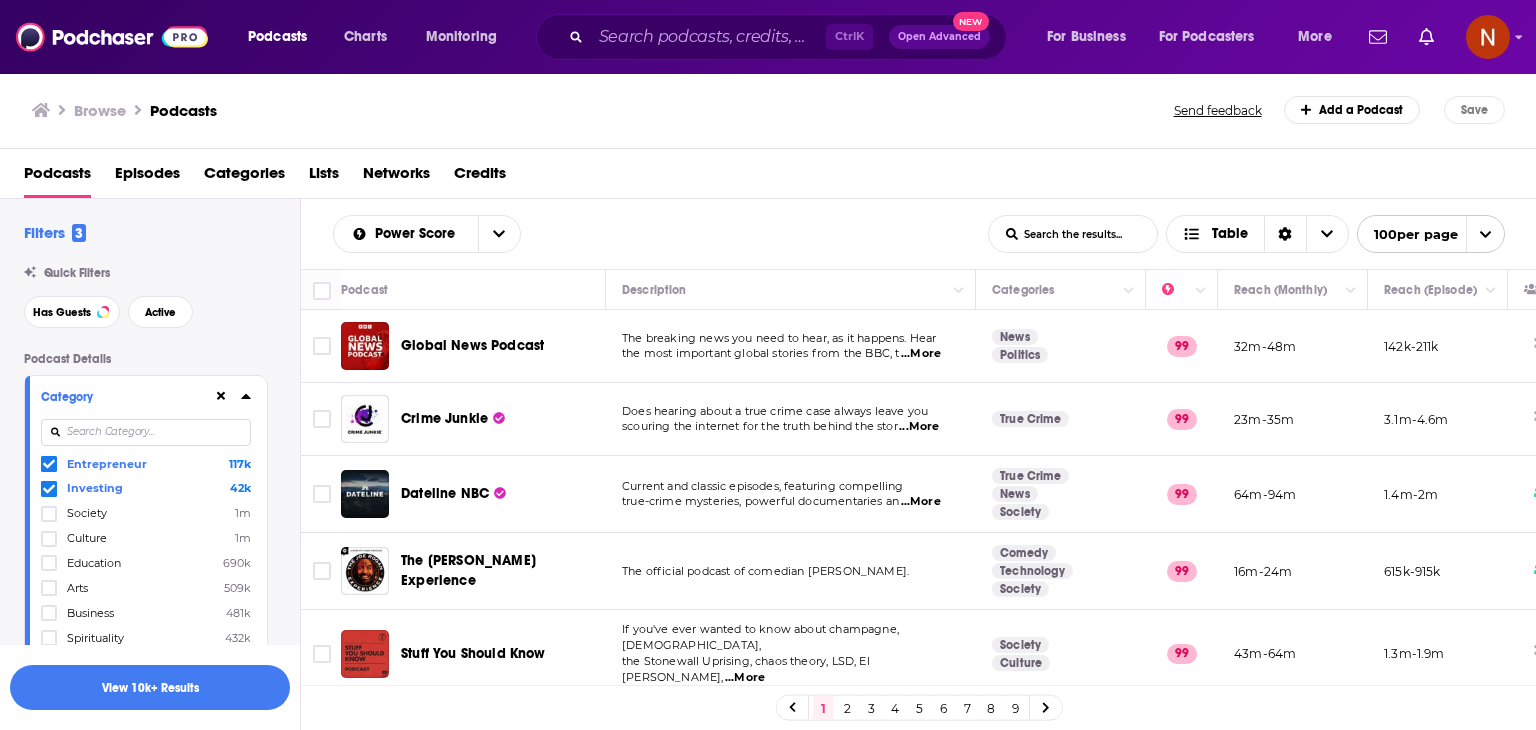 click on "Category Entrepreneur 117k Investing 42k Society 1m Culture 1m Education 690k Arts 509k Business 481k Spirituality 432k More Categories" at bounding box center (146, 534) 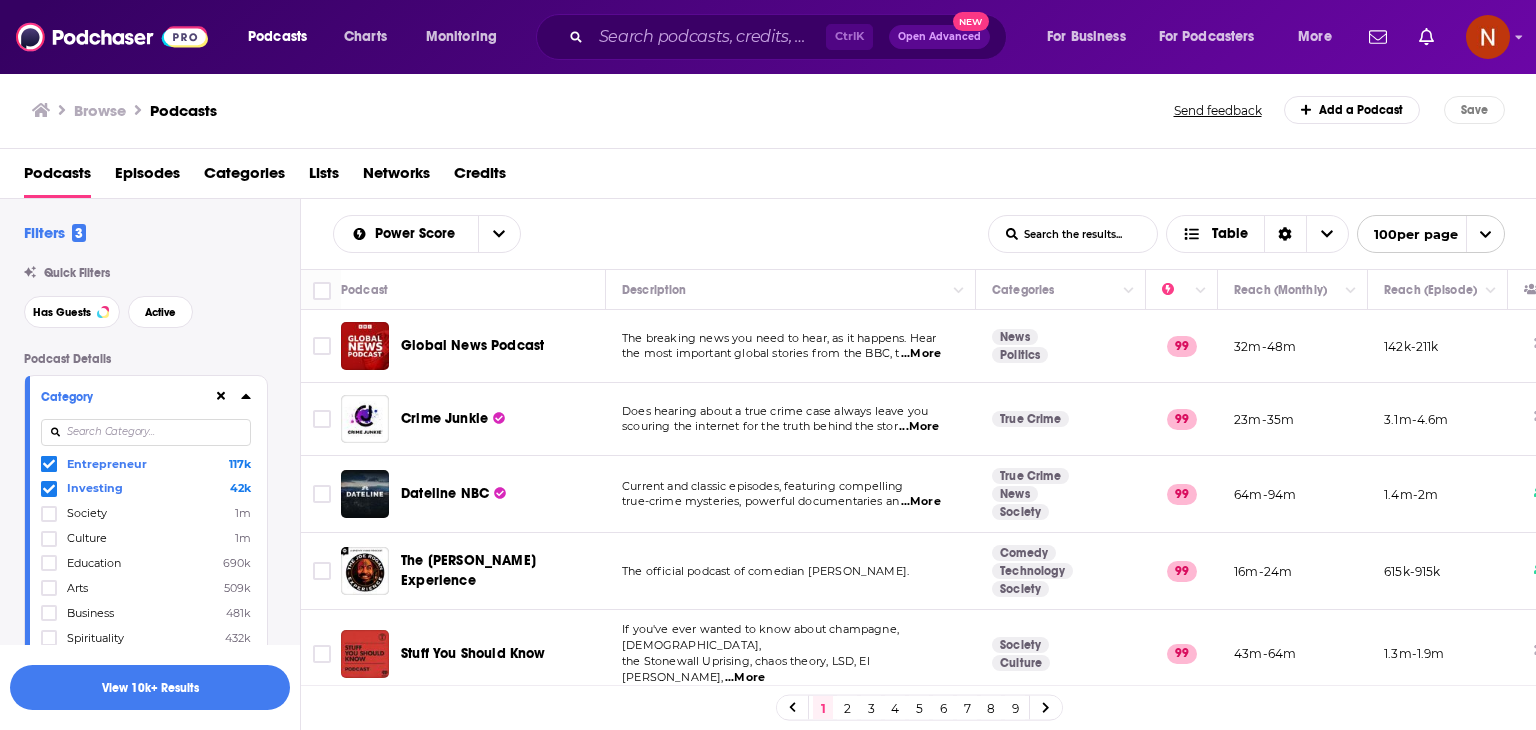 click 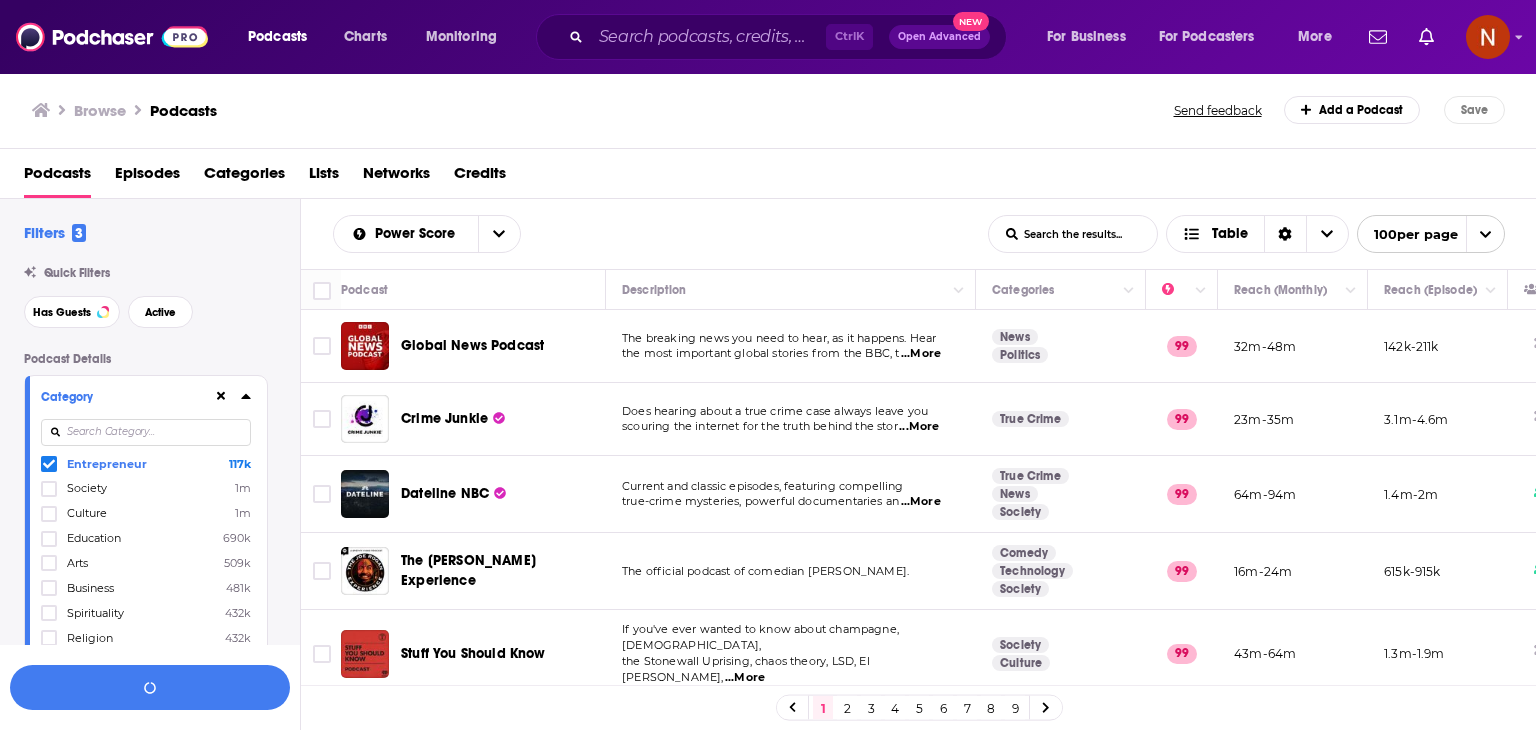 click 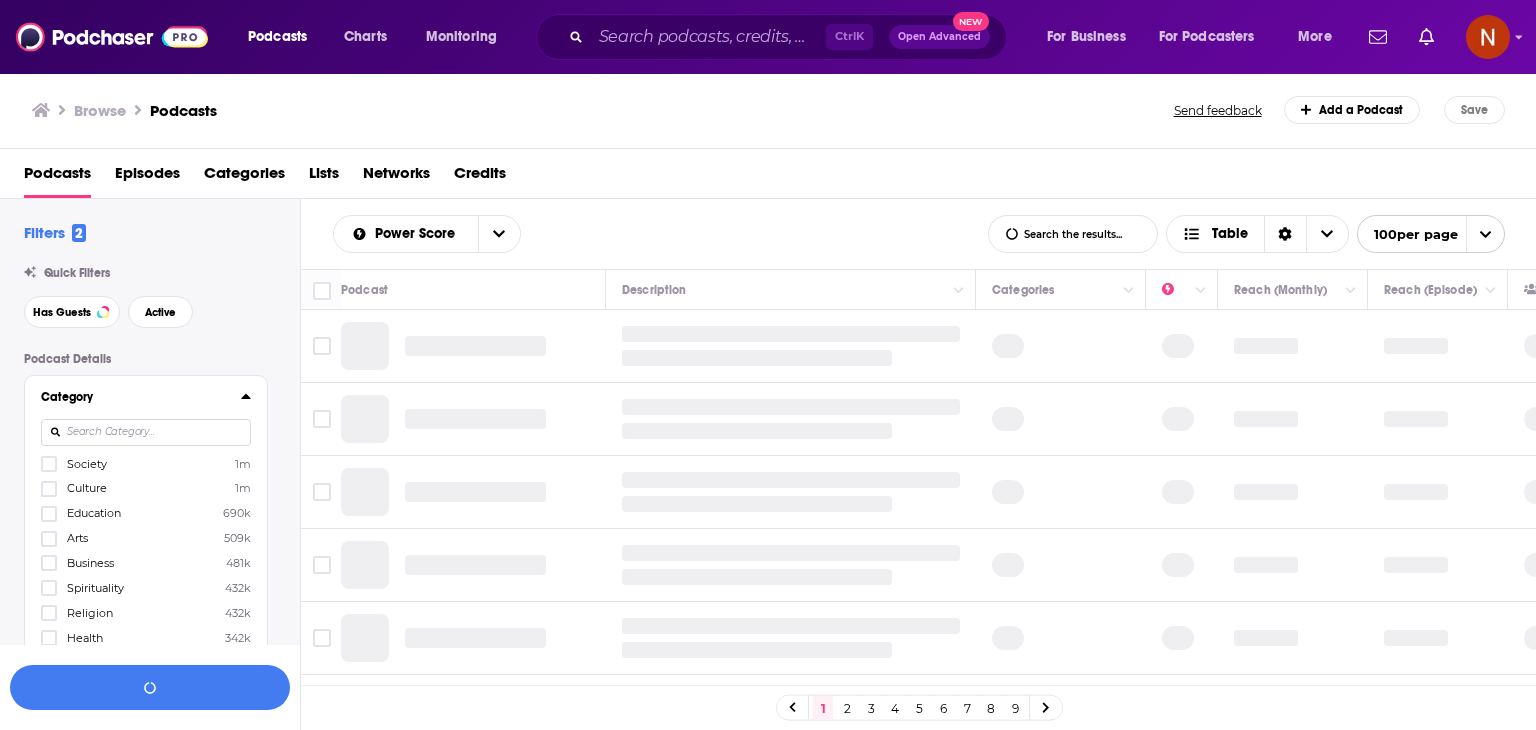 click 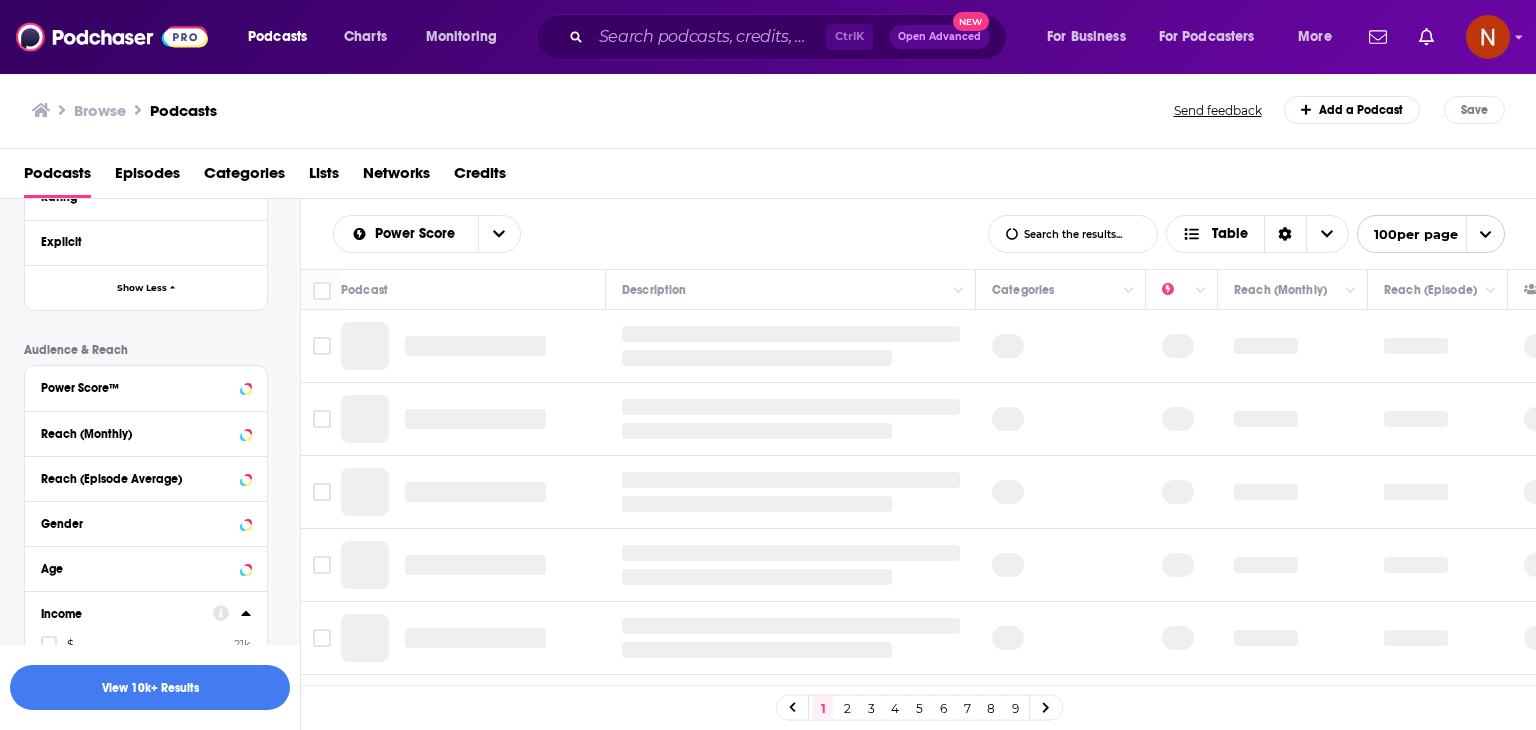 scroll, scrollTop: 1747, scrollLeft: 0, axis: vertical 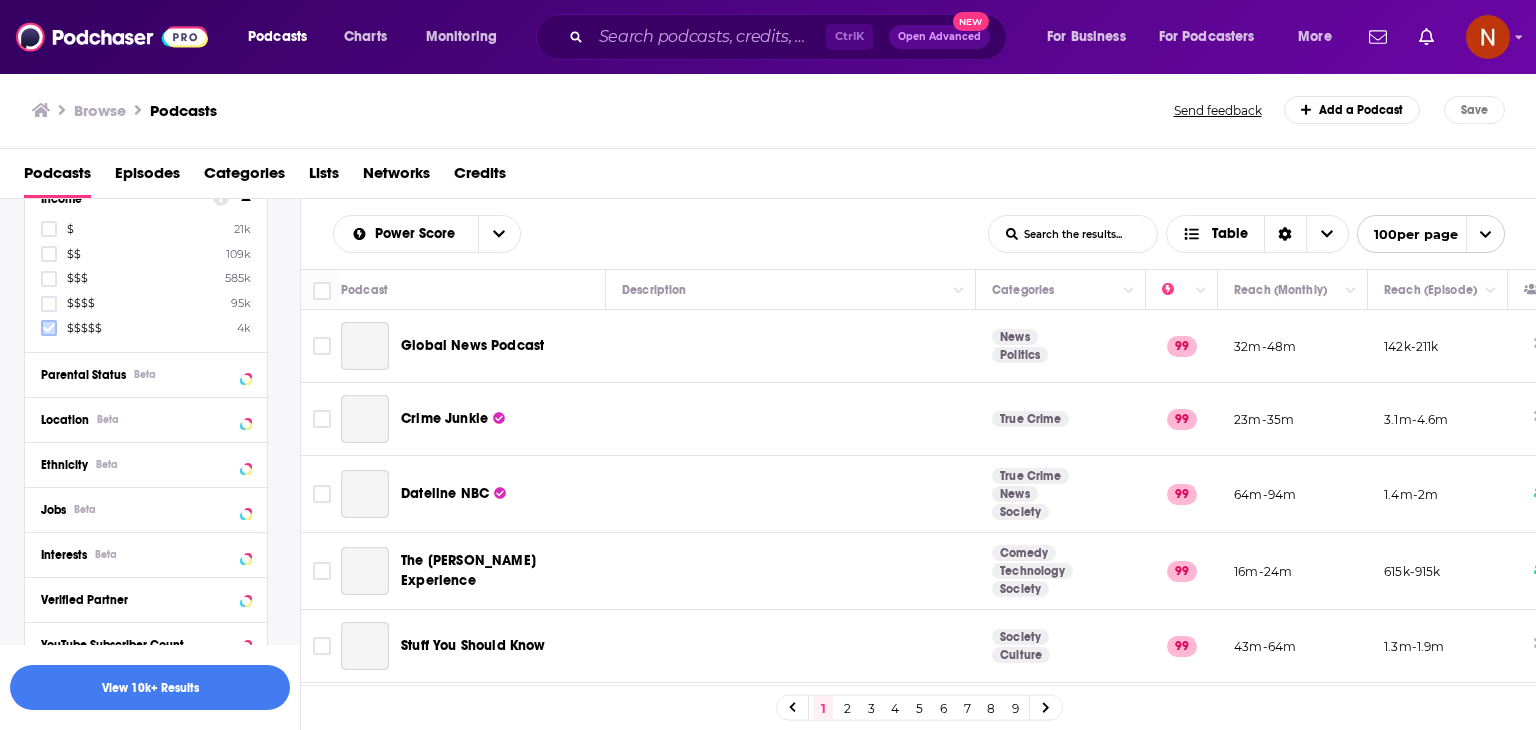 click 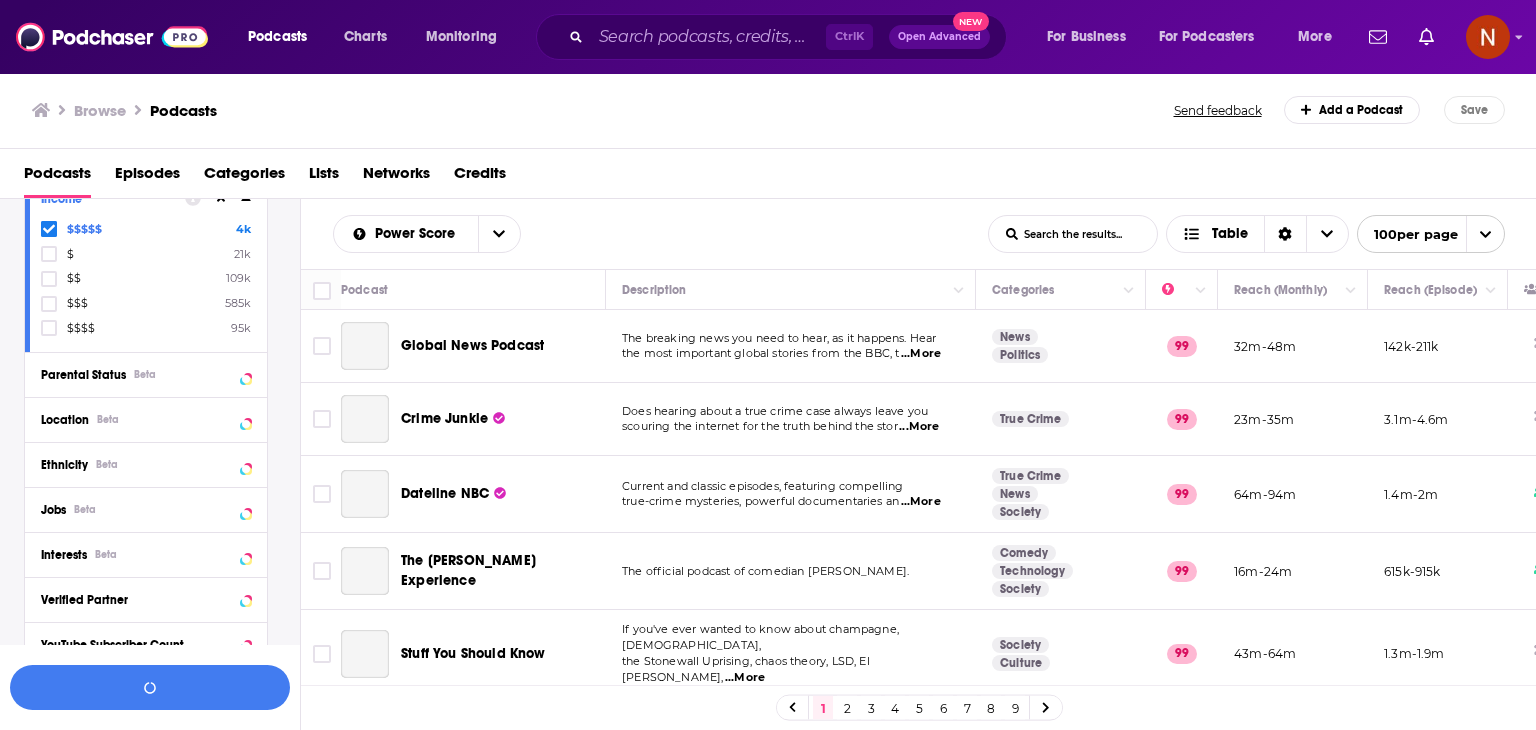 scroll, scrollTop: 1768, scrollLeft: 0, axis: vertical 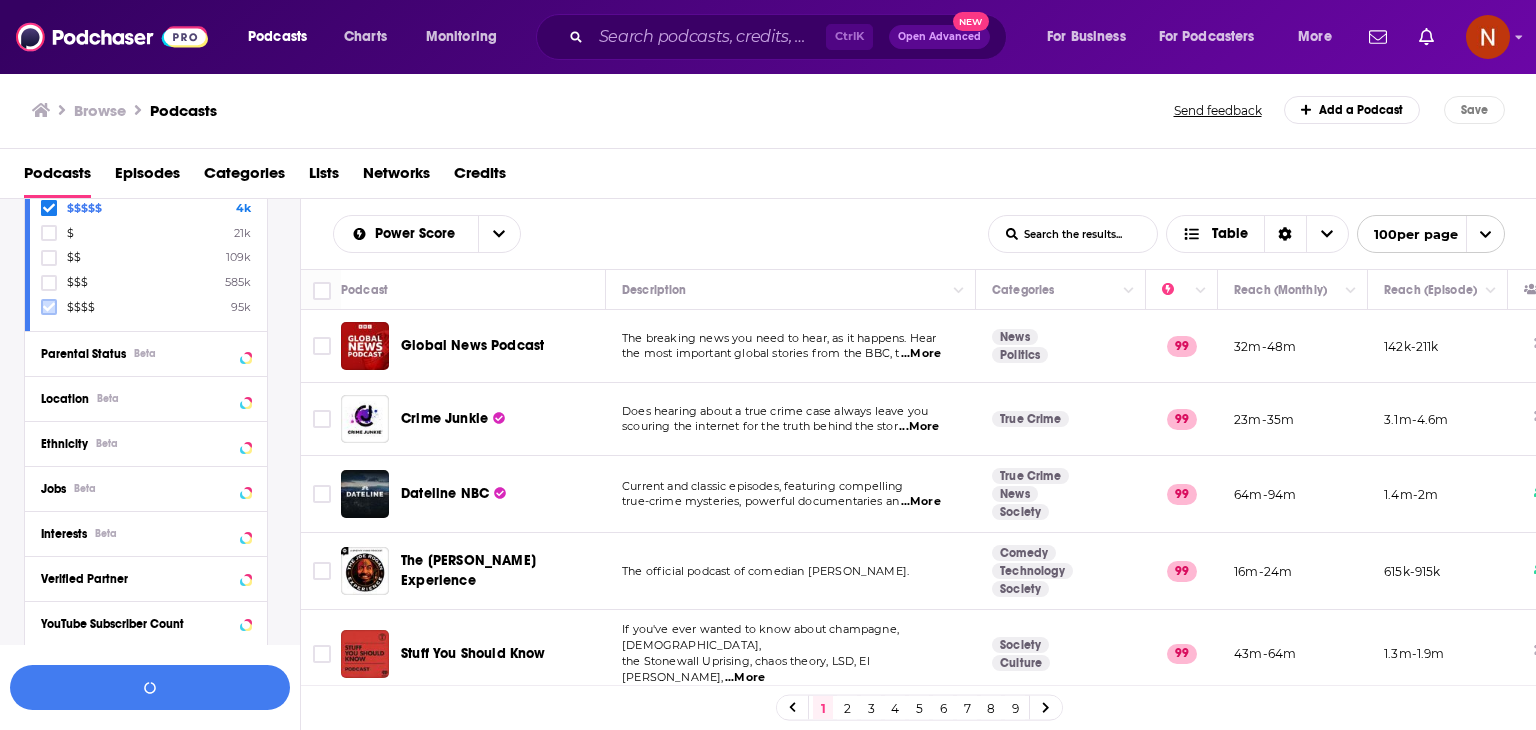 click 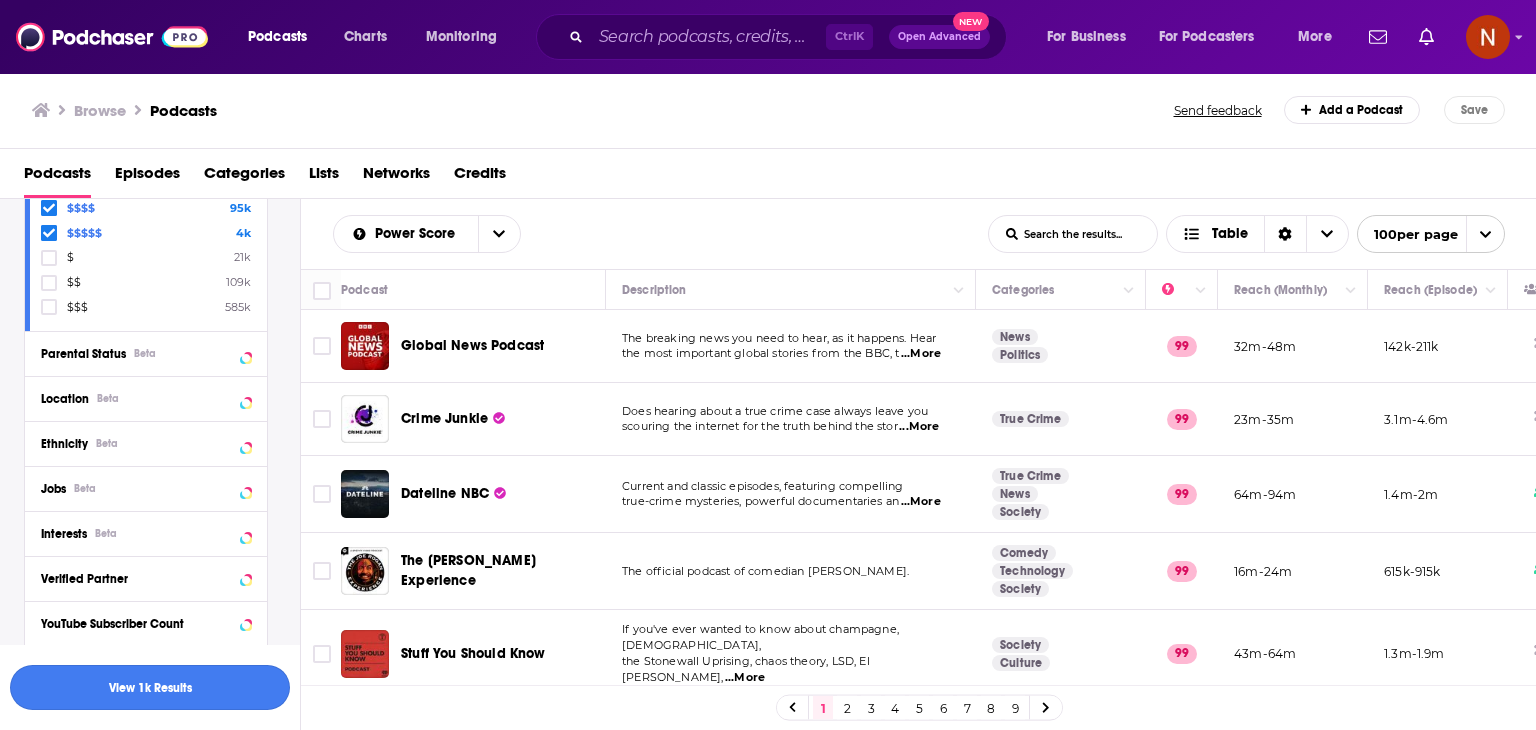 click on "View 1k Results" at bounding box center (150, 687) 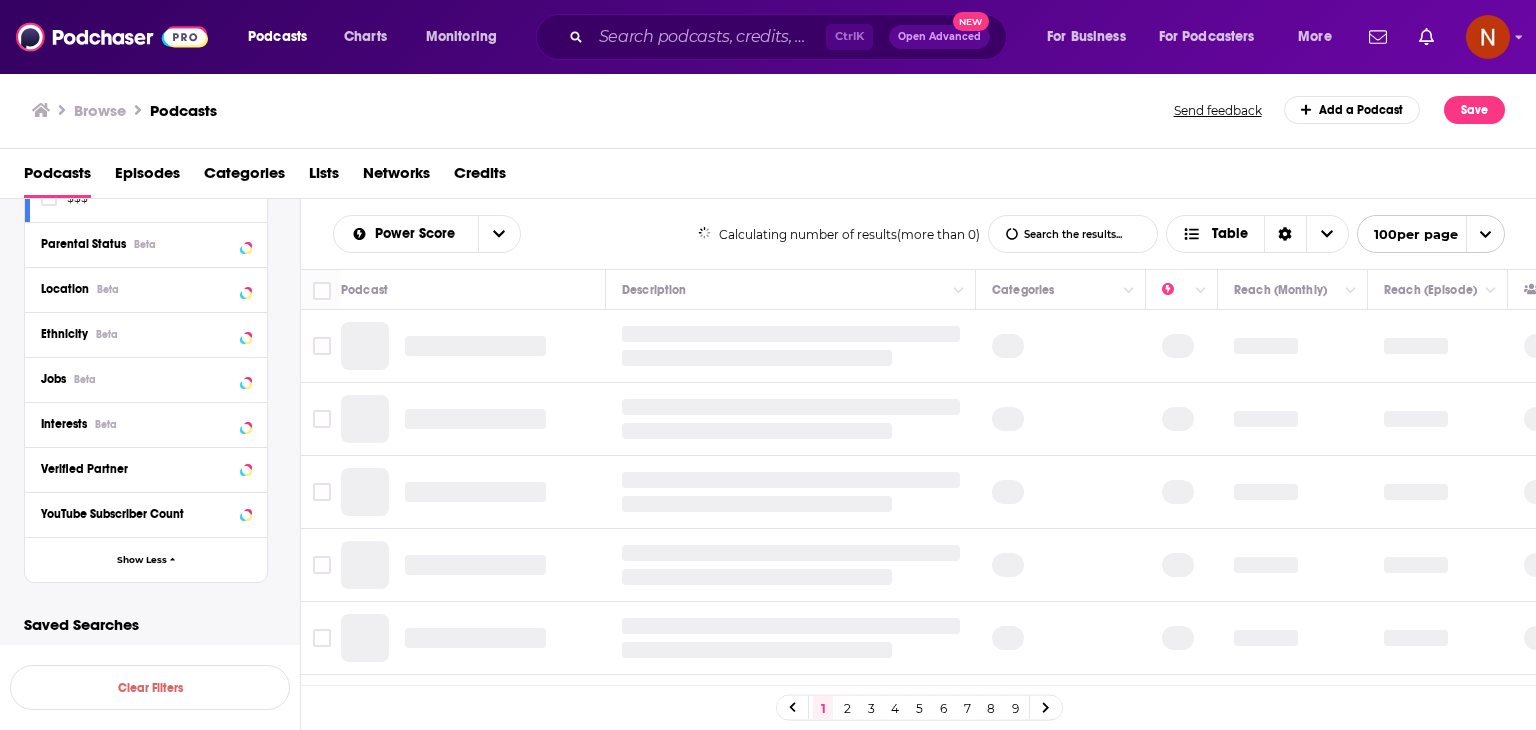 scroll, scrollTop: 1457, scrollLeft: 0, axis: vertical 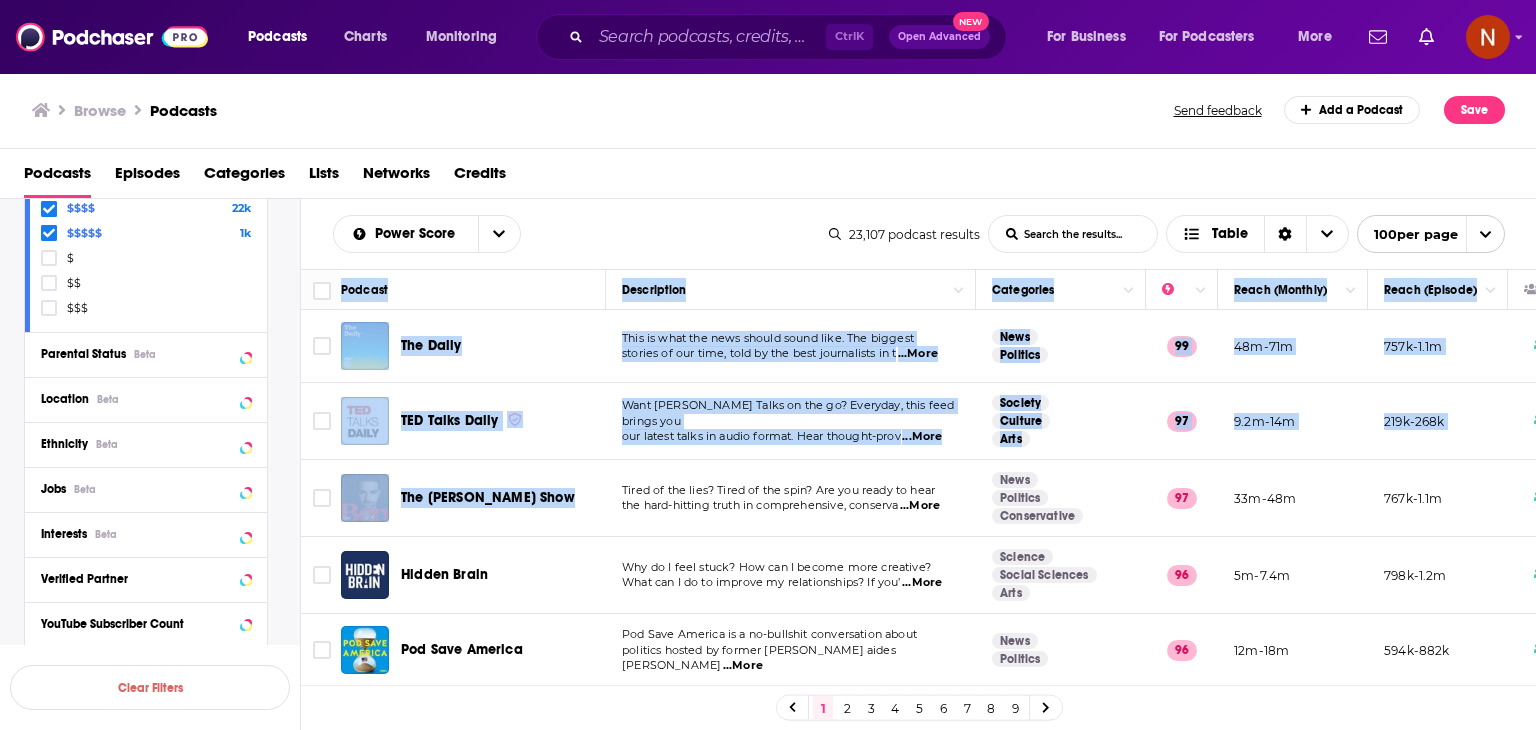 drag, startPoint x: 301, startPoint y: 278, endPoint x: 624, endPoint y: 472, distance: 376.78244 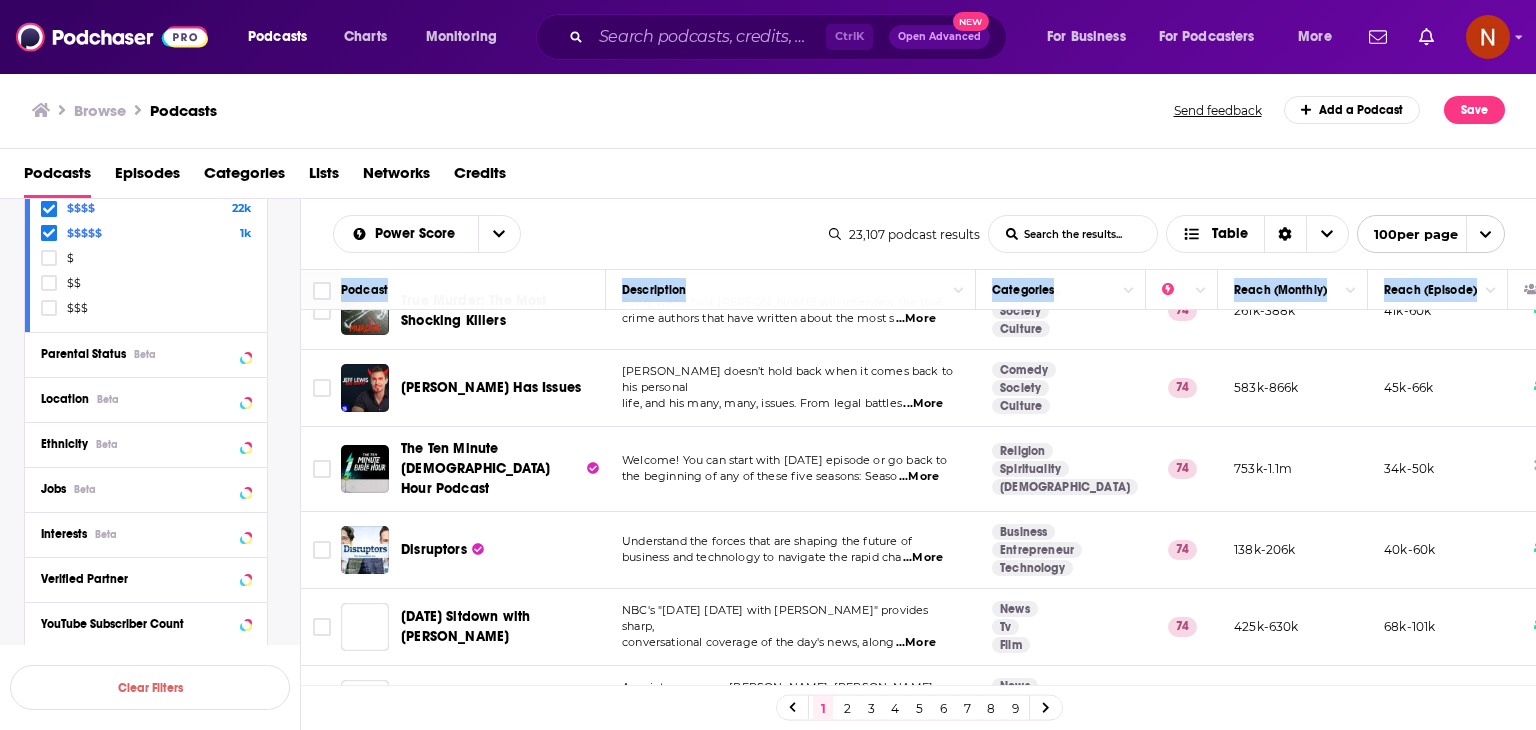 scroll, scrollTop: 7199, scrollLeft: 0, axis: vertical 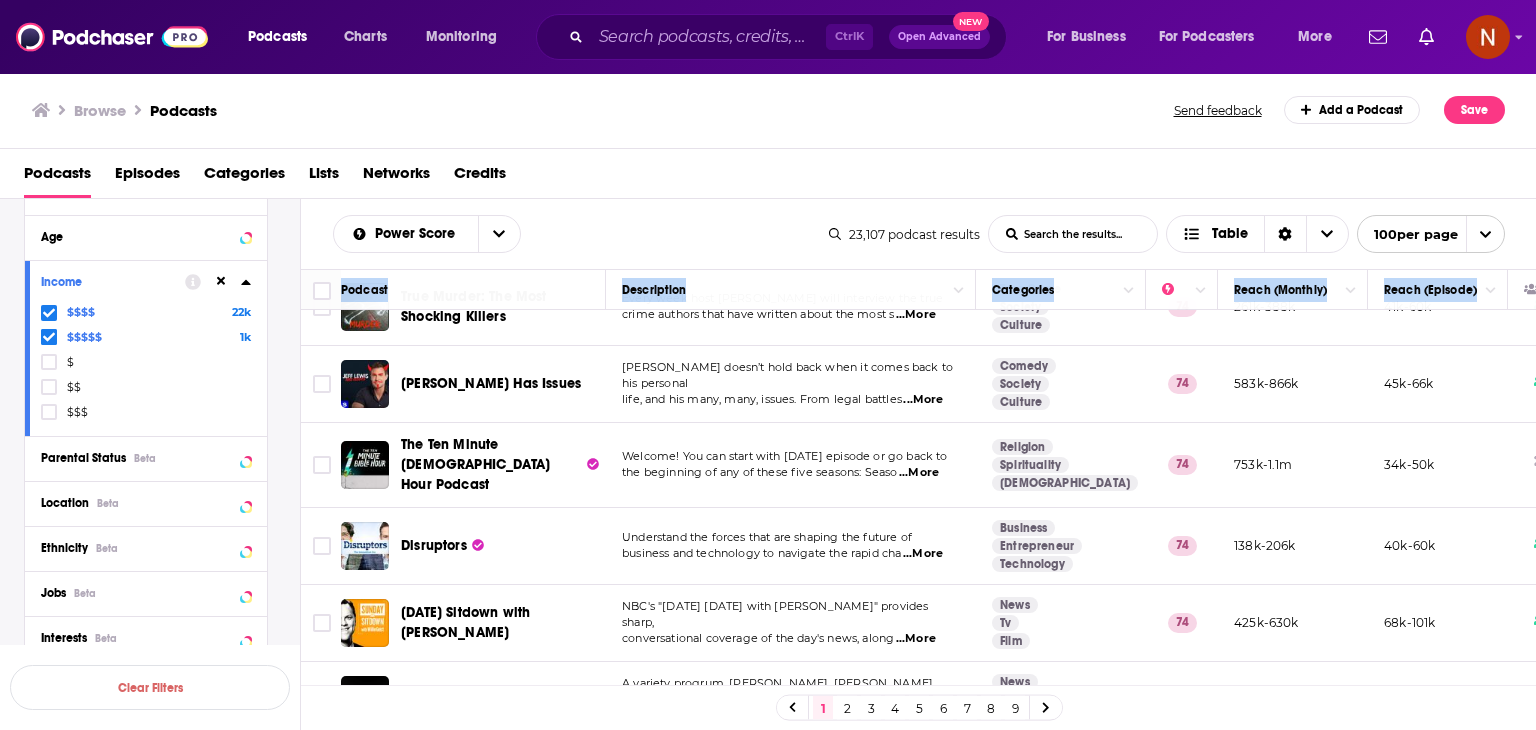 click 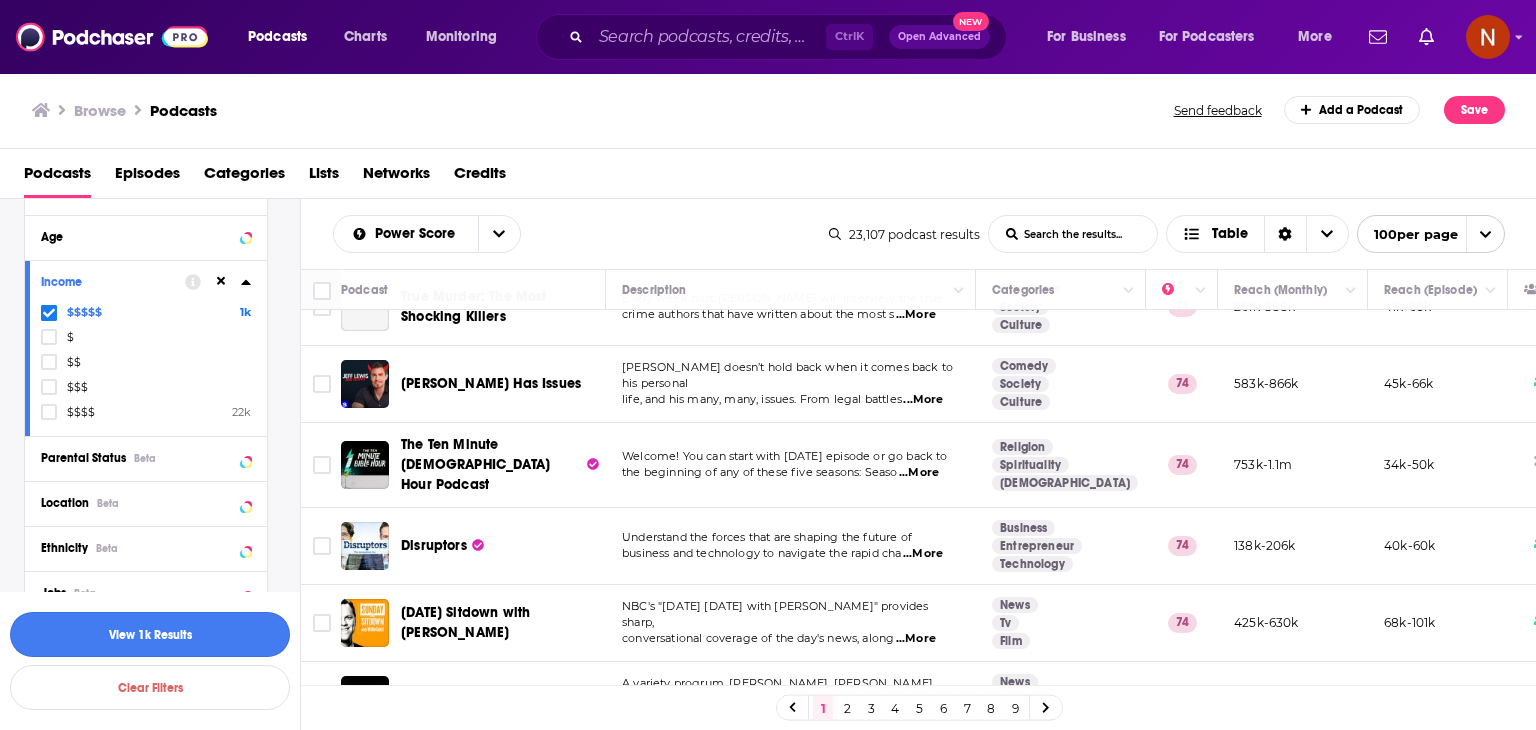 click on "View 1k Results" at bounding box center (150, 634) 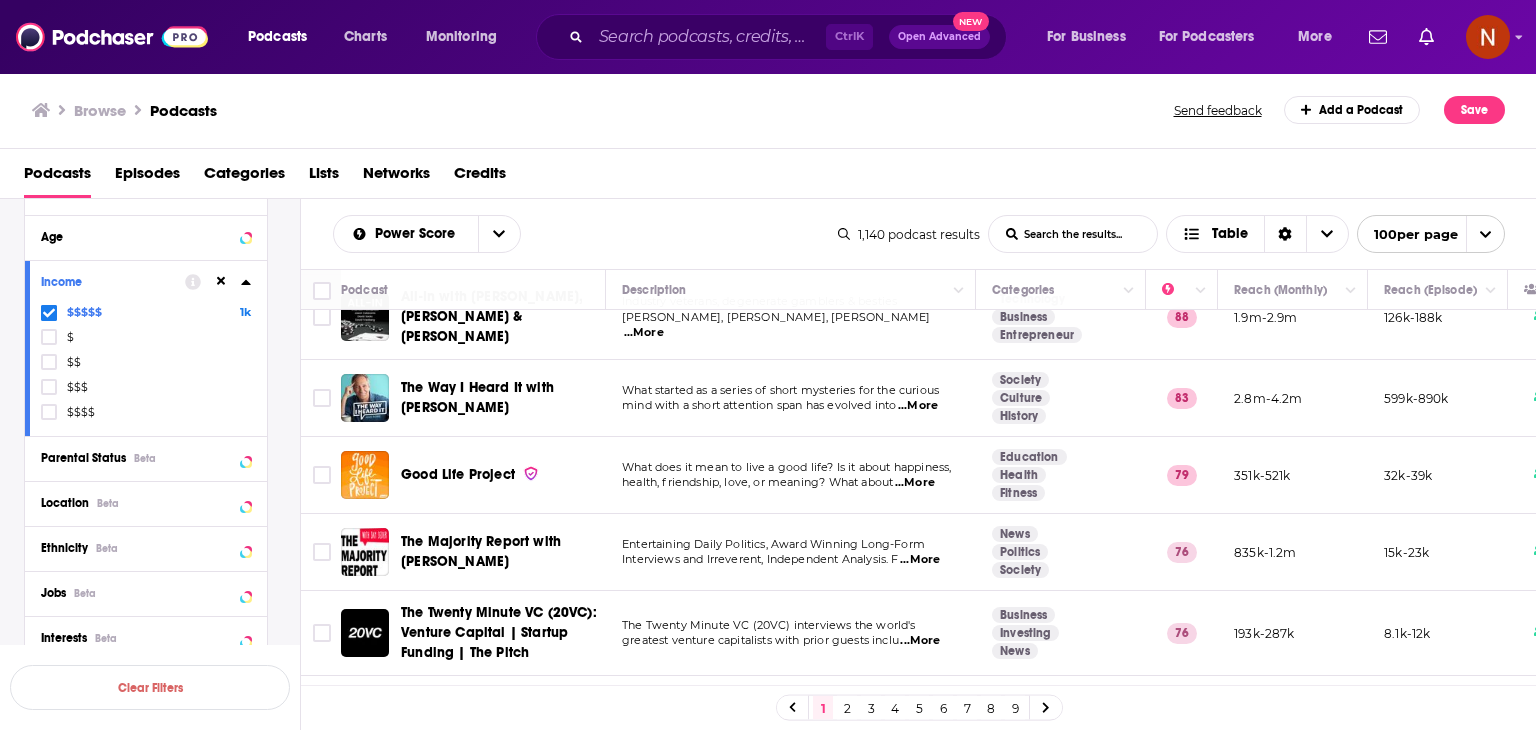 scroll, scrollTop: 0, scrollLeft: 0, axis: both 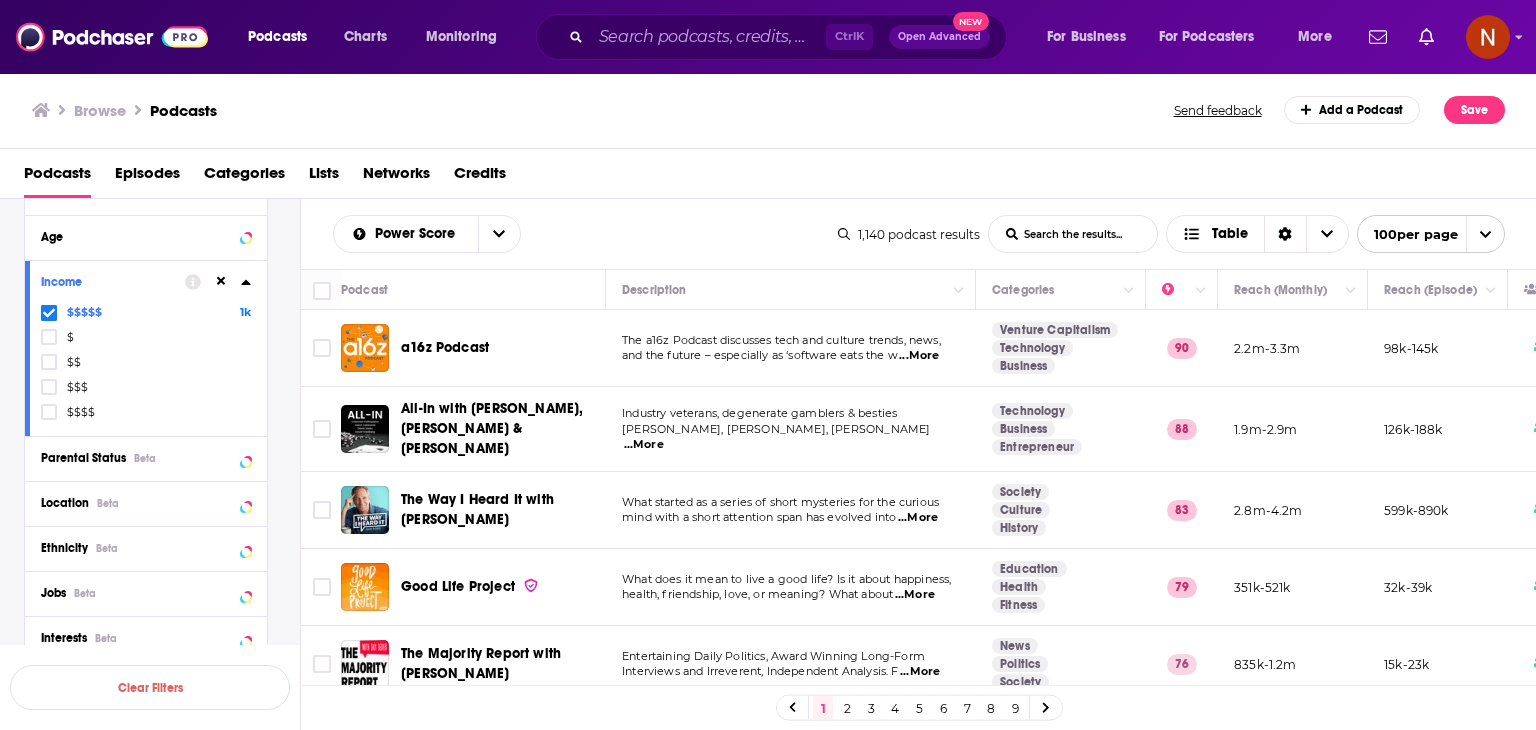 drag, startPoint x: 298, startPoint y: 271, endPoint x: 711, endPoint y: 453, distance: 451.3236 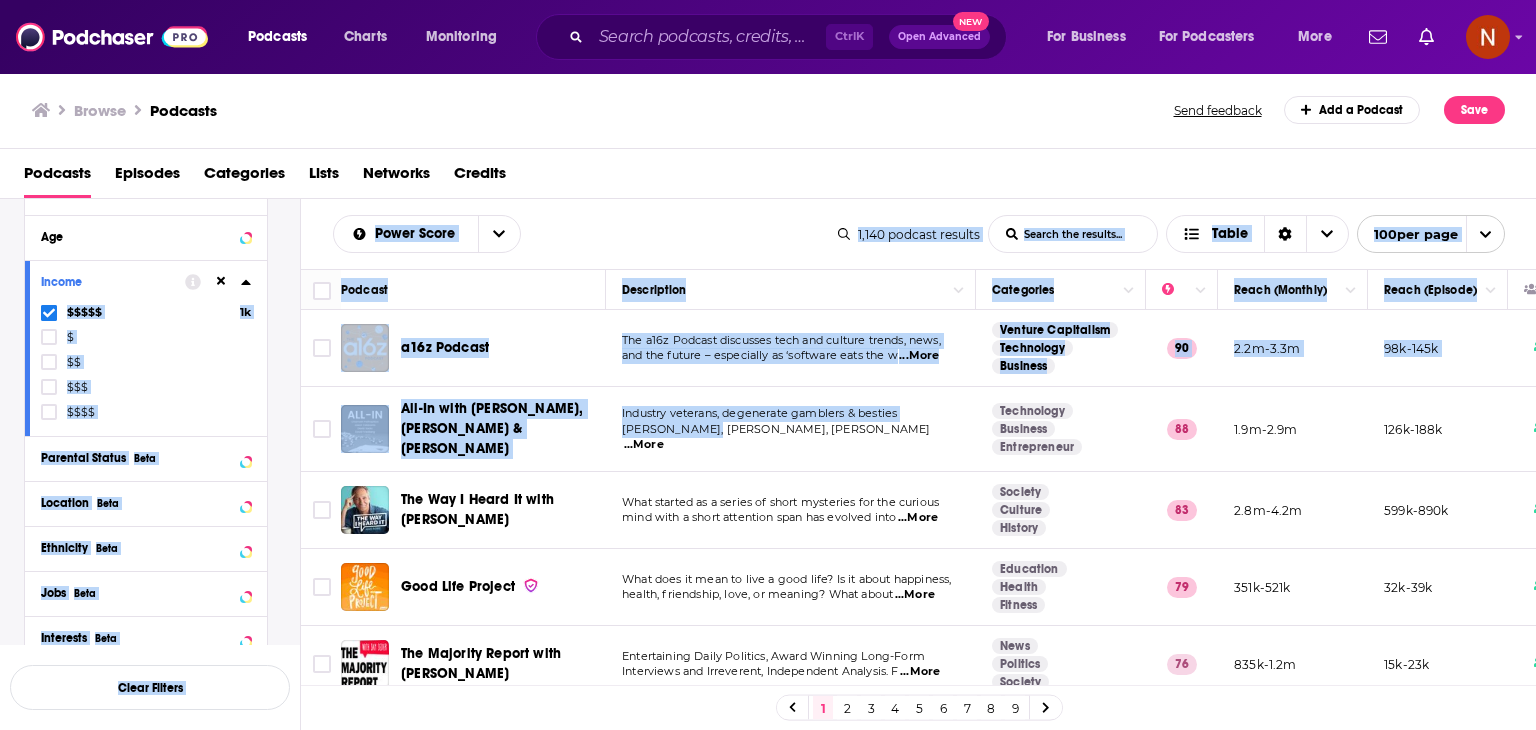 click on "Power Score List Search Input Search the results... Table 1,140   podcast   results List Search Input Search the results... Table 100  per page" at bounding box center [919, 234] 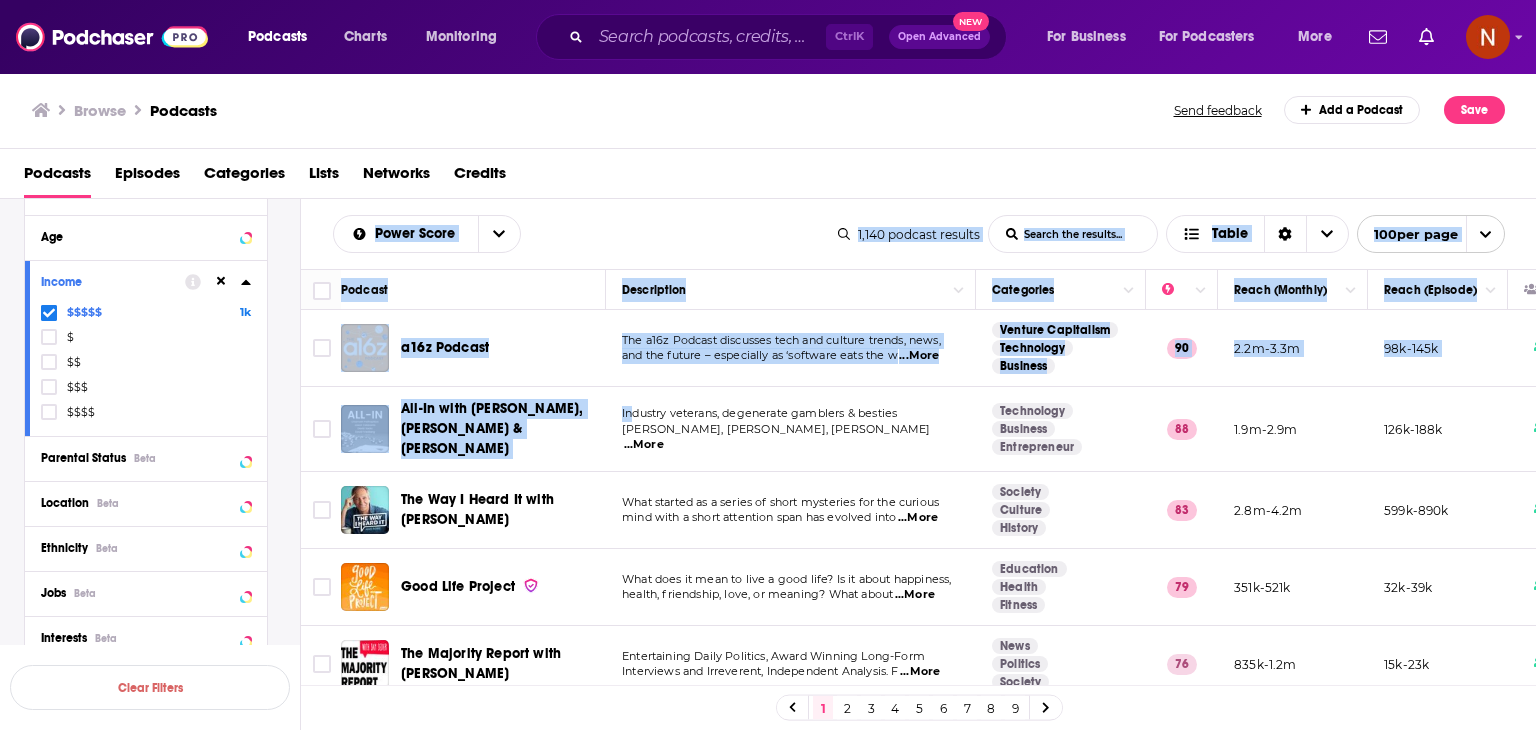 drag, startPoint x: 328, startPoint y: 232, endPoint x: 816, endPoint y: 501, distance: 557.22974 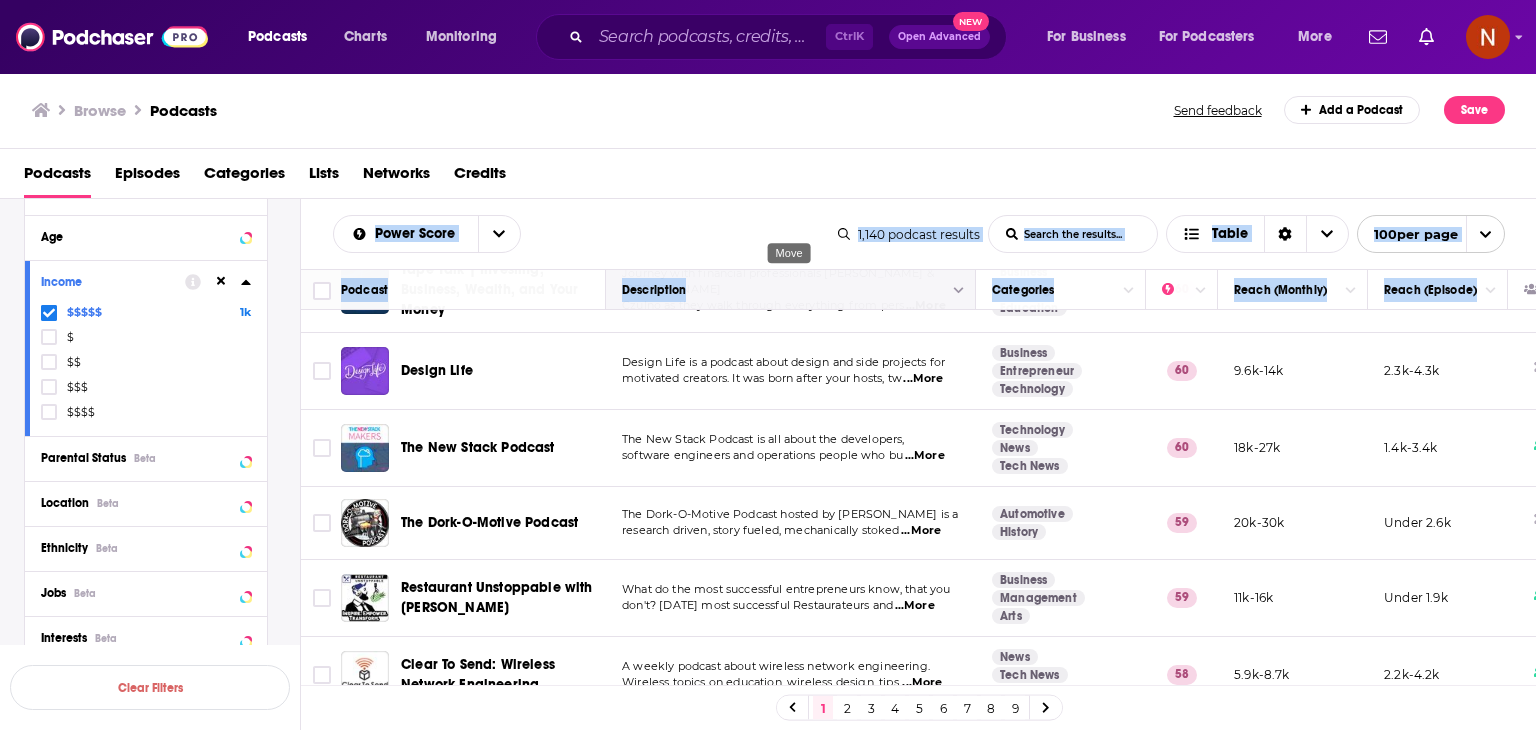 scroll, scrollTop: 7328, scrollLeft: 0, axis: vertical 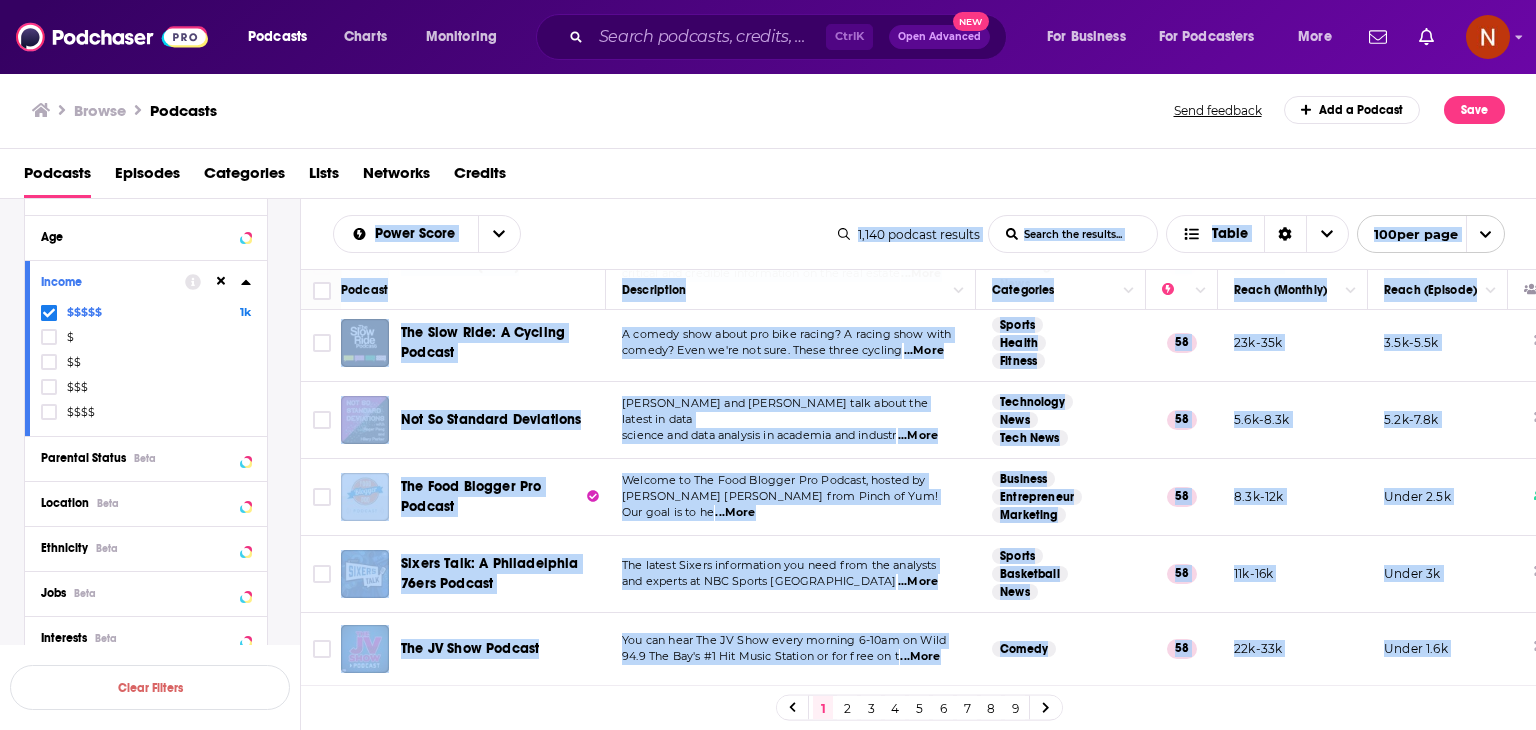click on "Under 2.1k" at bounding box center (1438, 722) 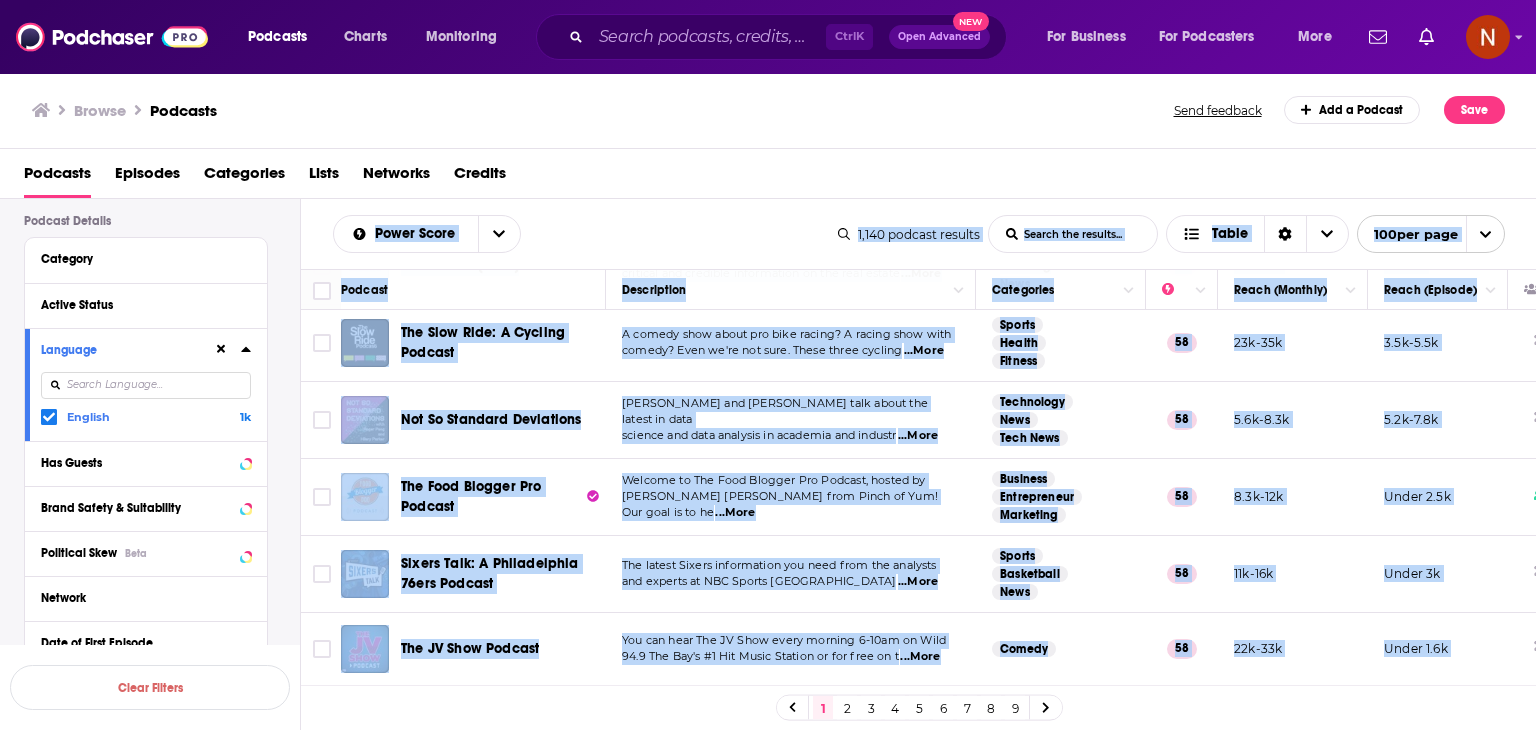 scroll, scrollTop: 0, scrollLeft: 0, axis: both 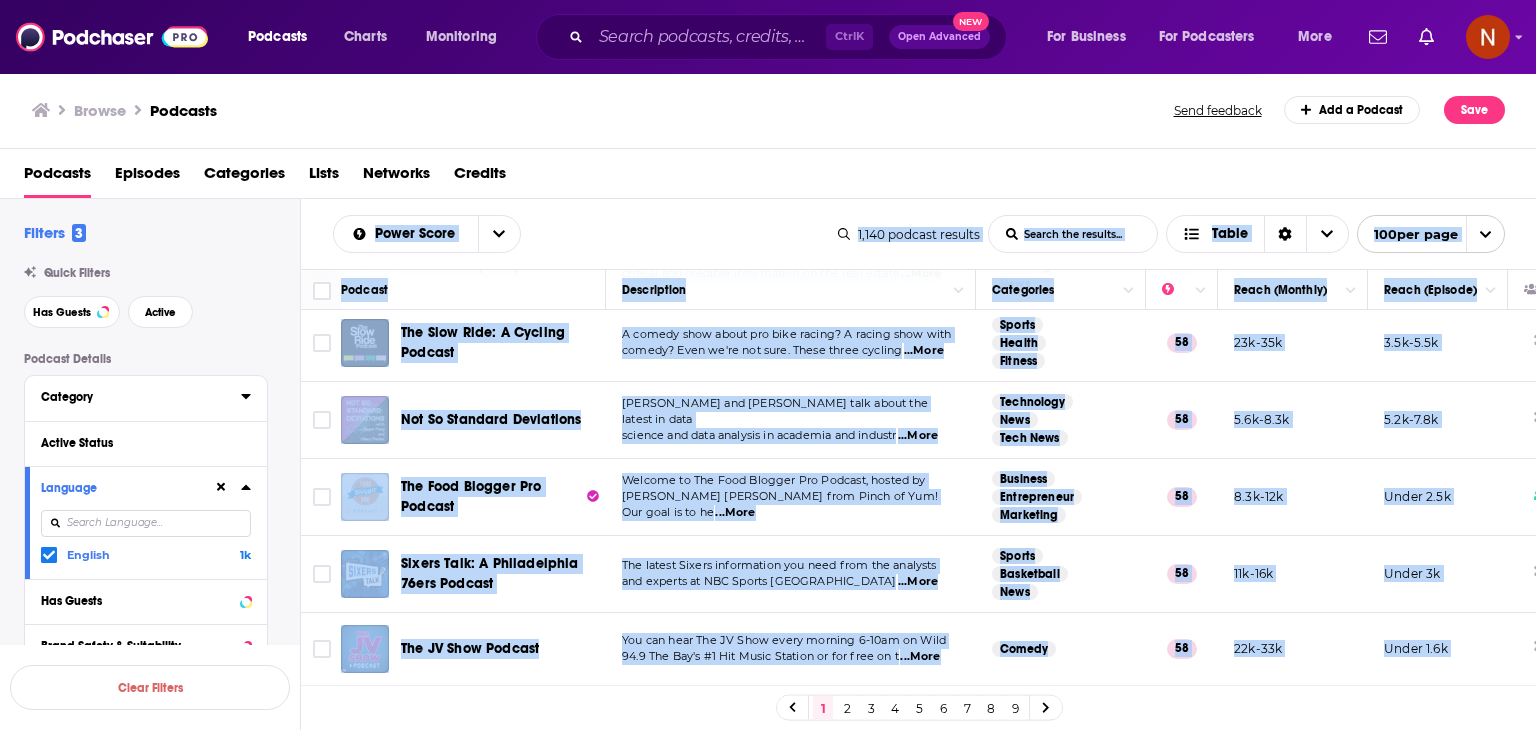 click on "Category" at bounding box center (134, 397) 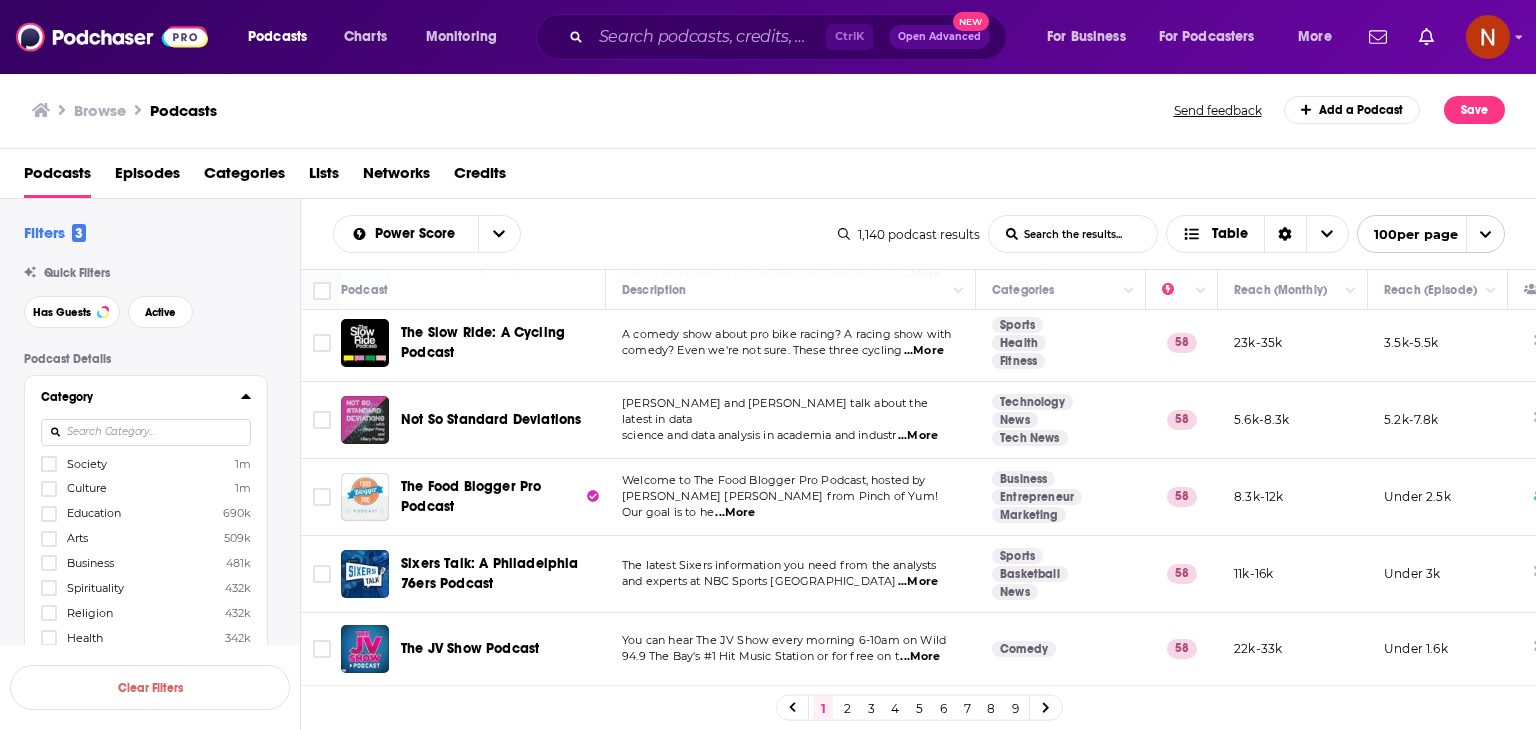 click at bounding box center (146, 432) 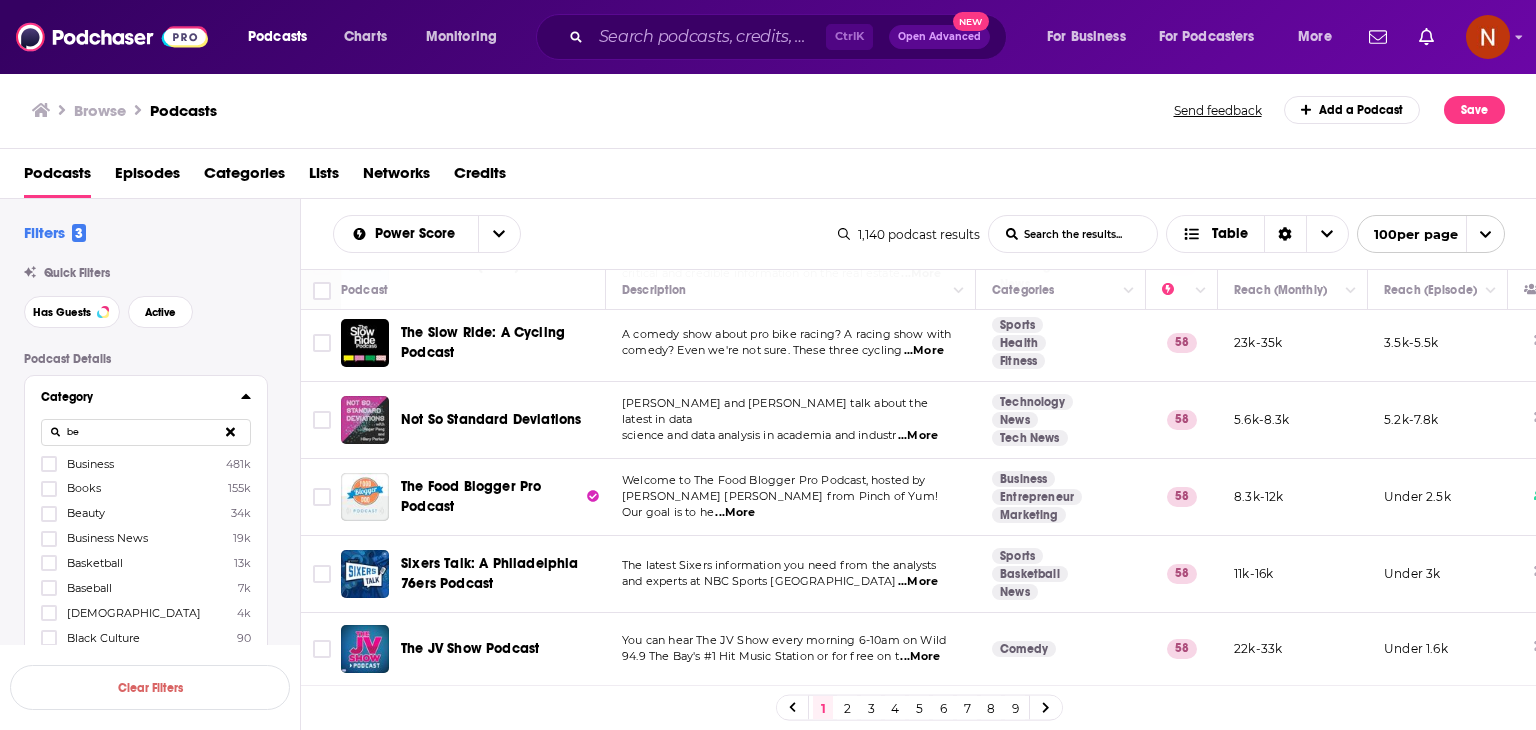 type on "ben" 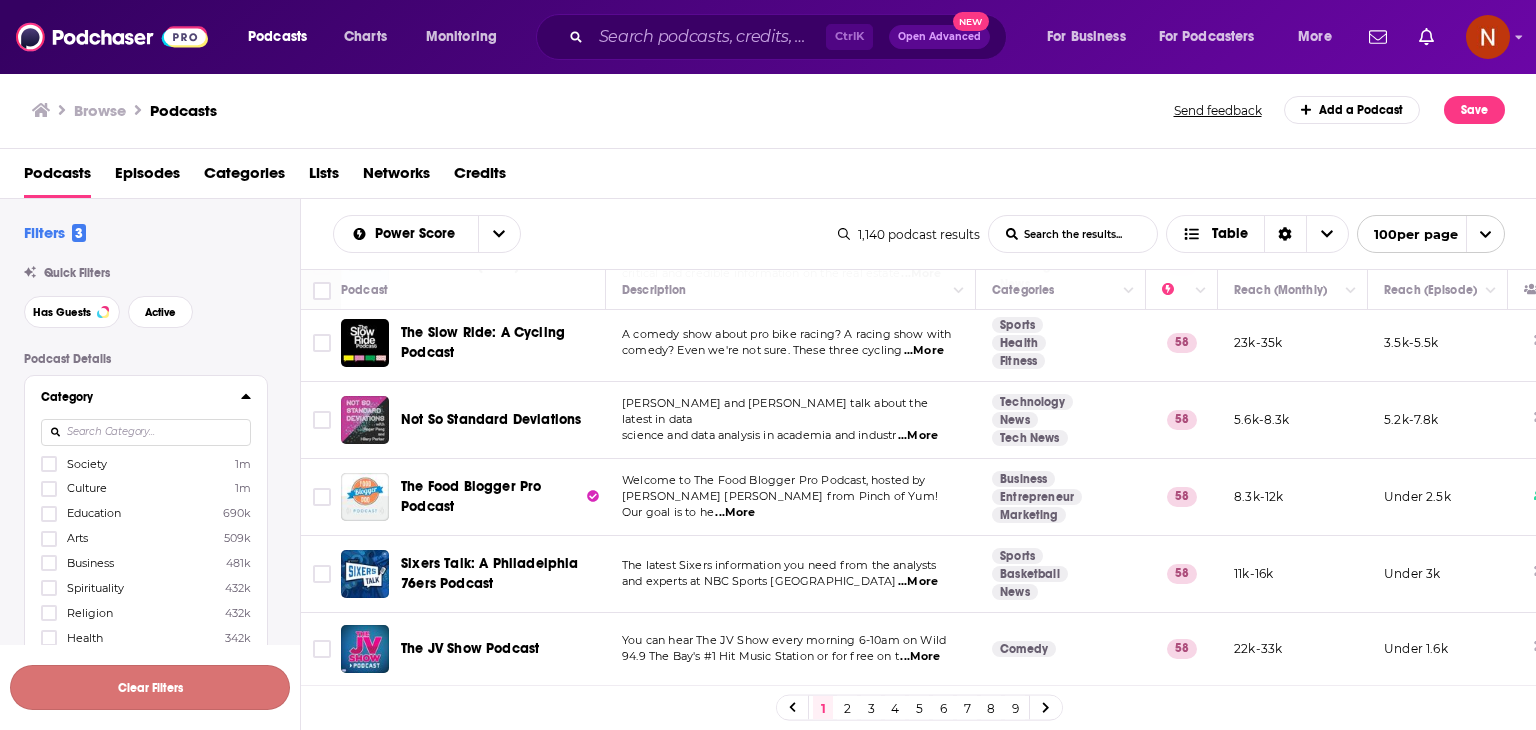click on "Clear Filters" at bounding box center (150, 687) 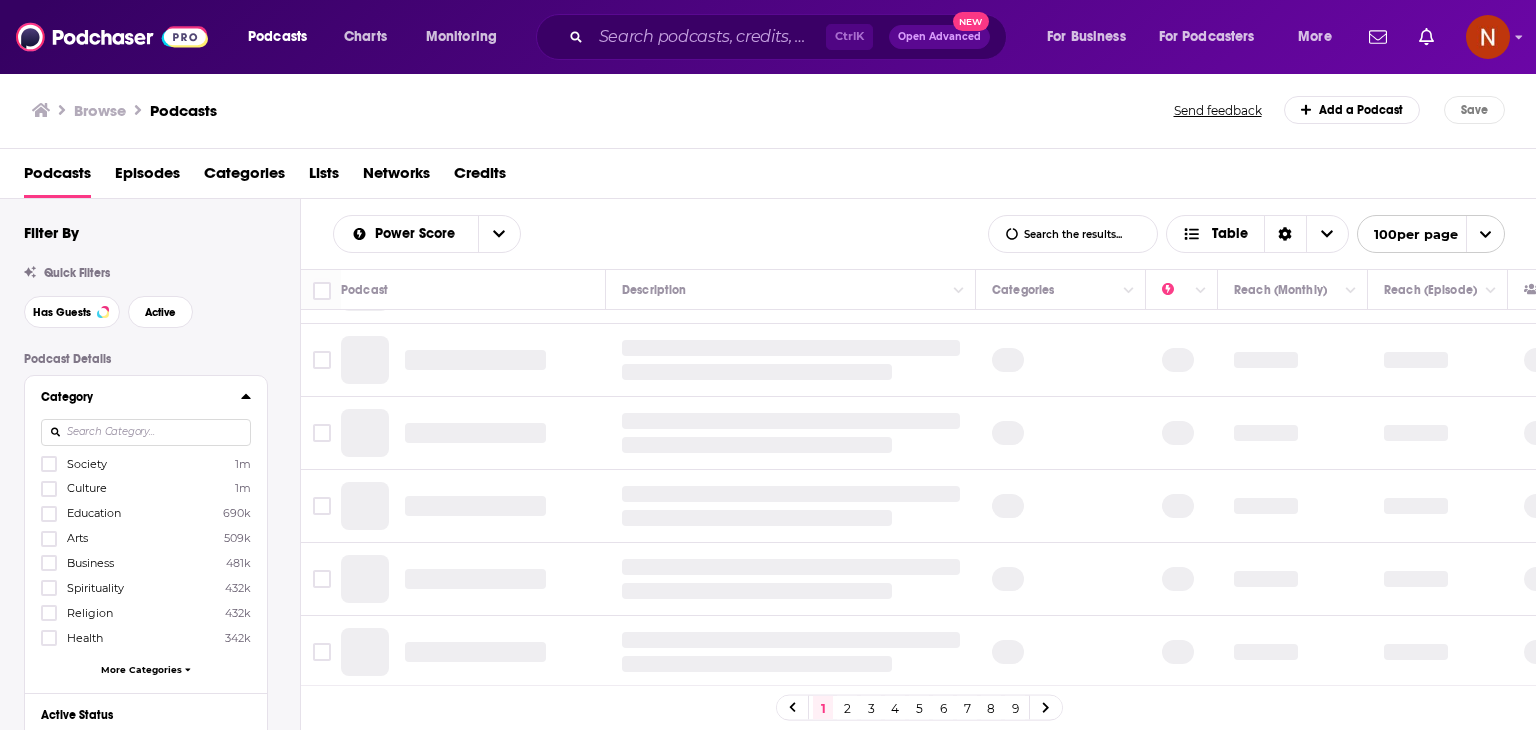 scroll, scrollTop: 1456, scrollLeft: 0, axis: vertical 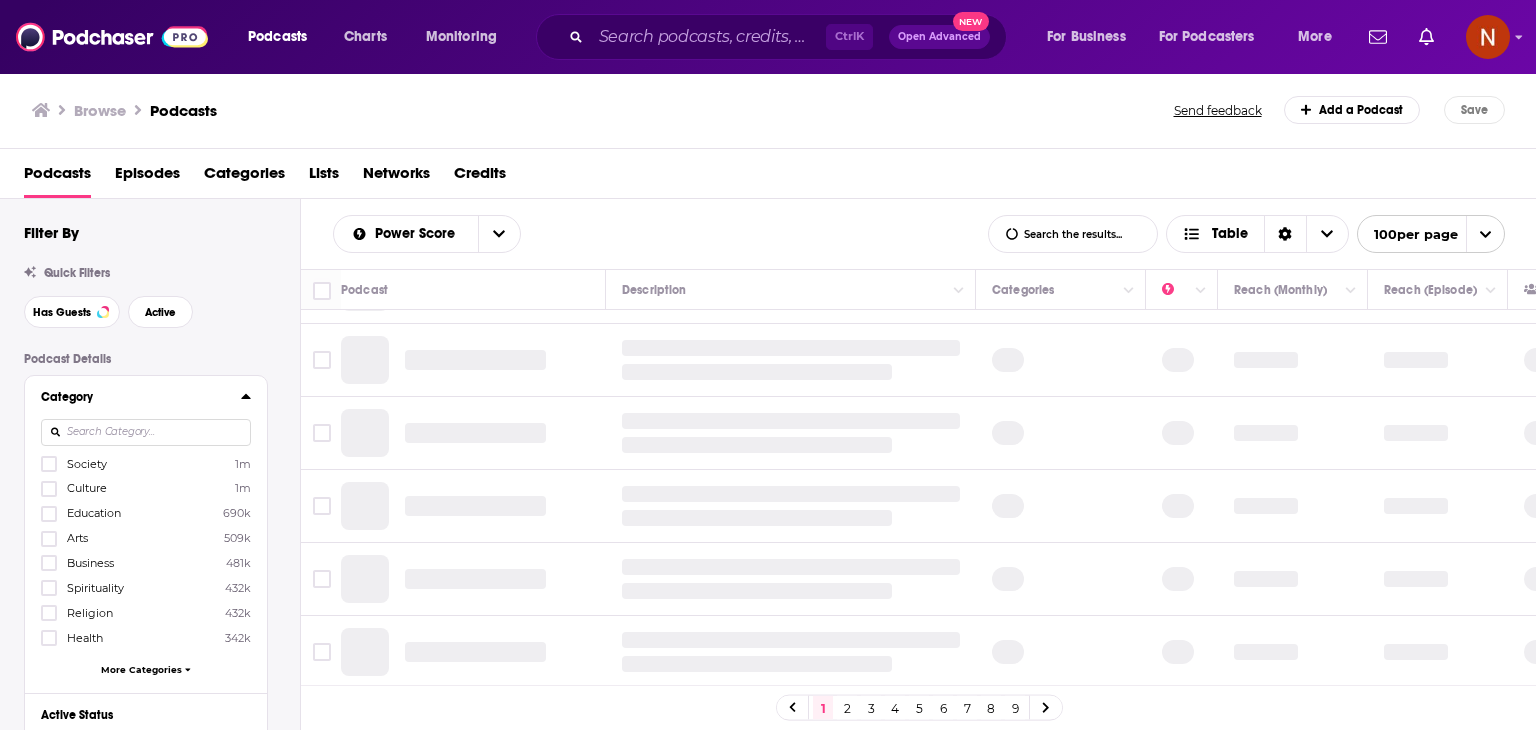 click at bounding box center (146, 432) 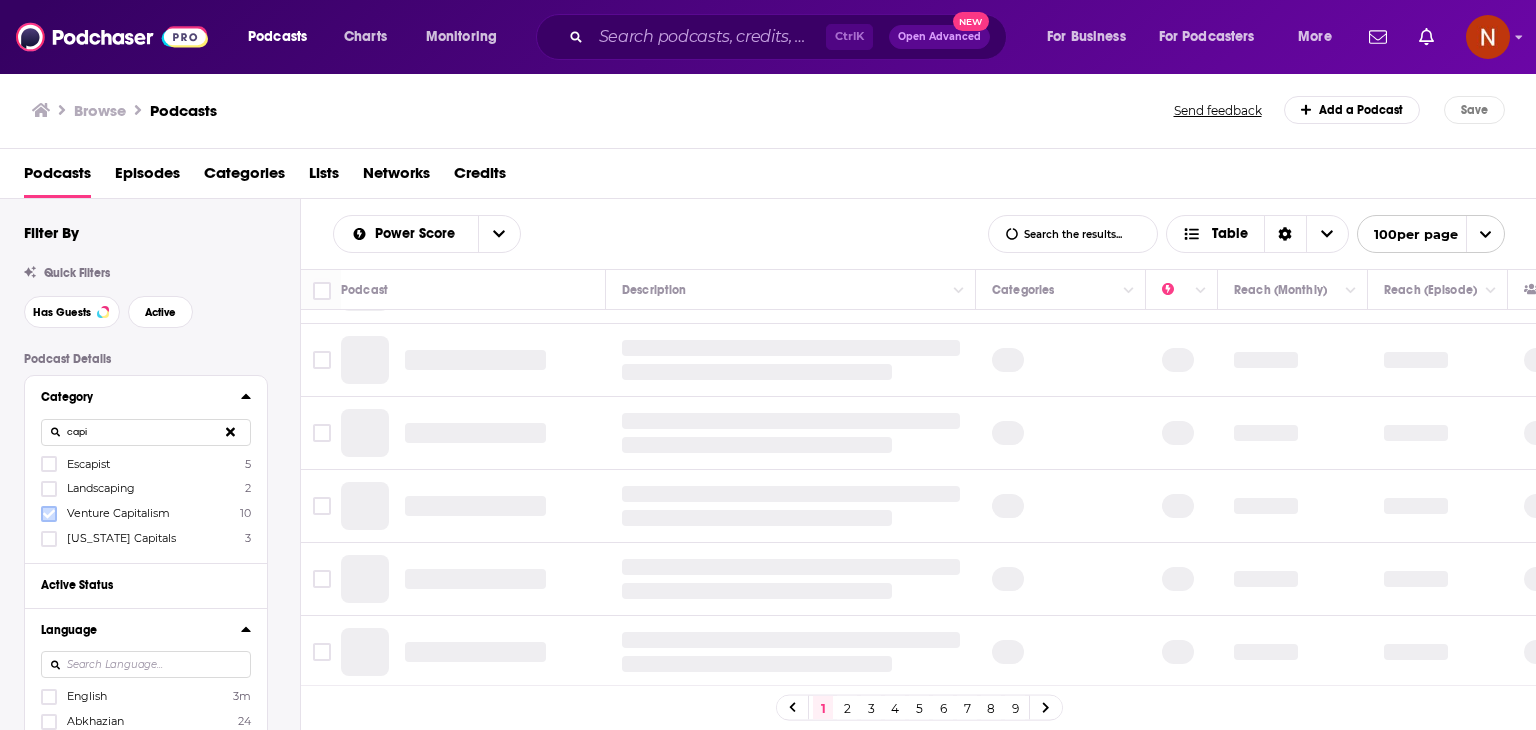 click 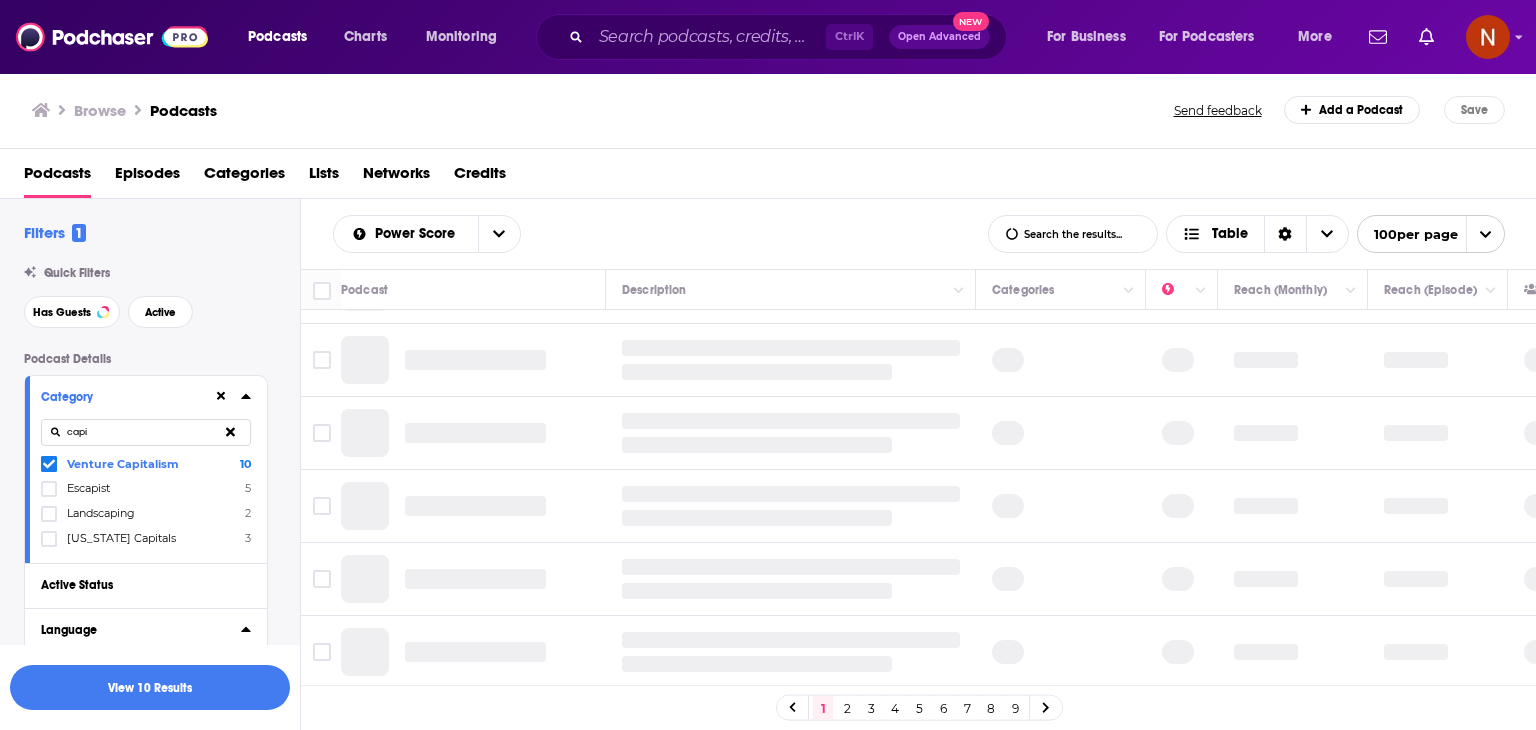 click on "capi" at bounding box center (146, 432) 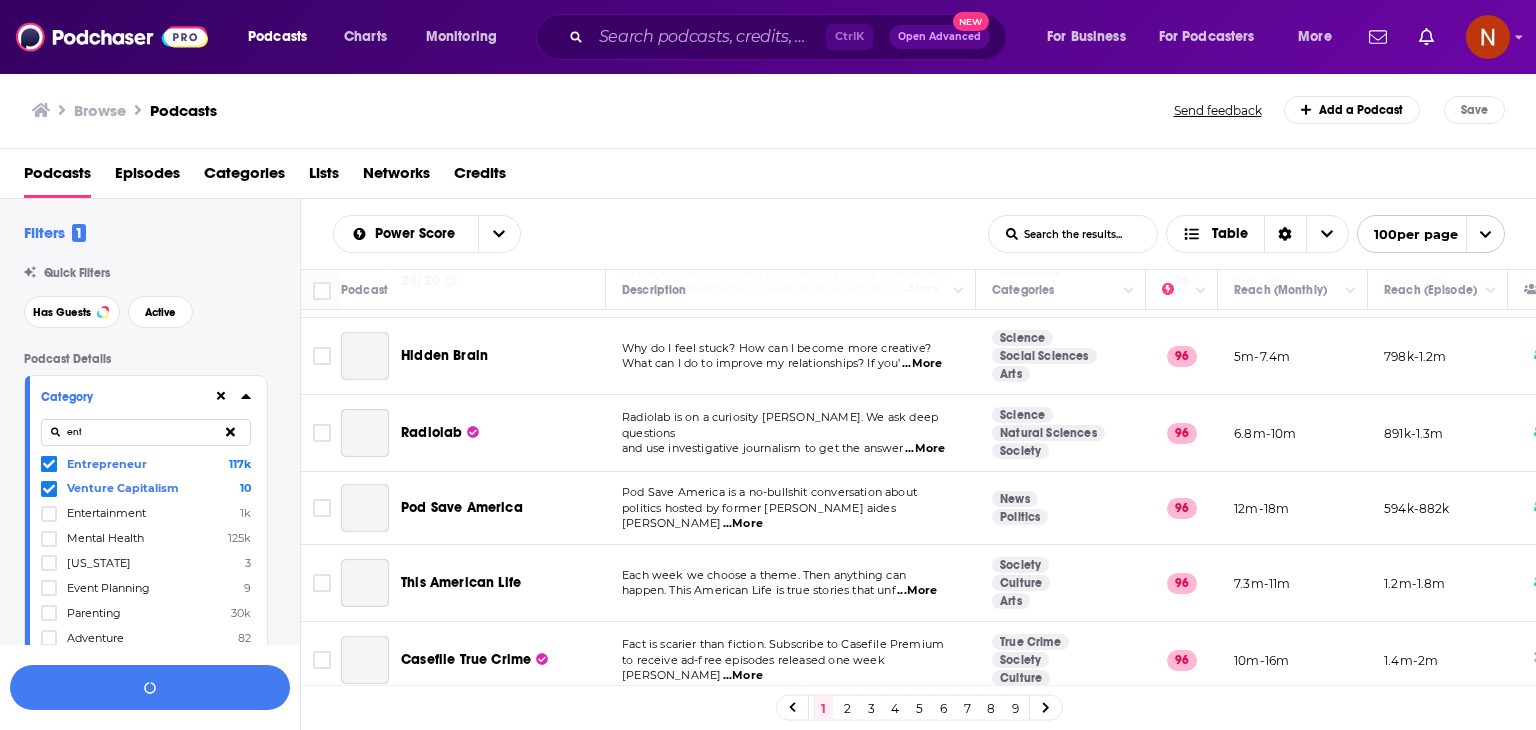 scroll, scrollTop: 7228, scrollLeft: 0, axis: vertical 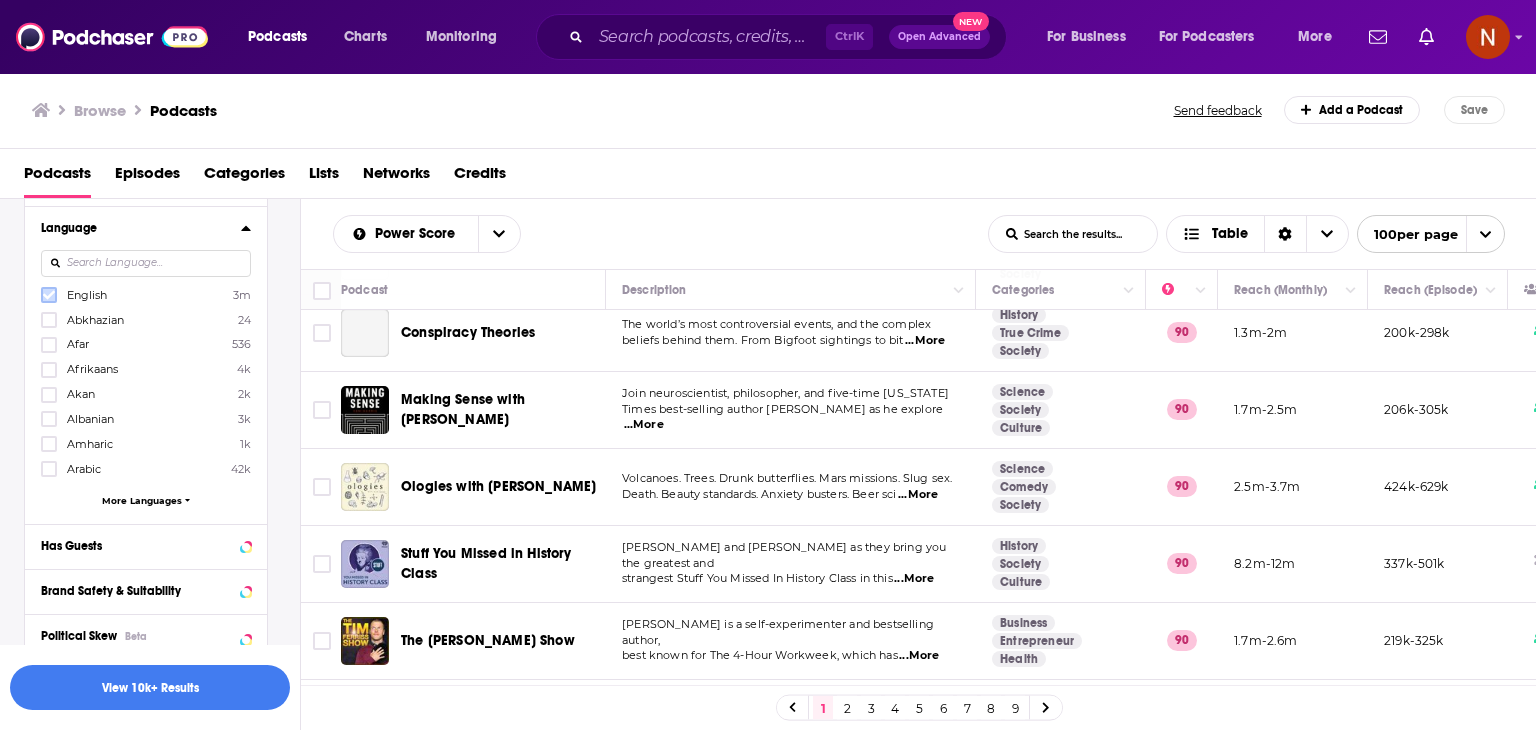 click 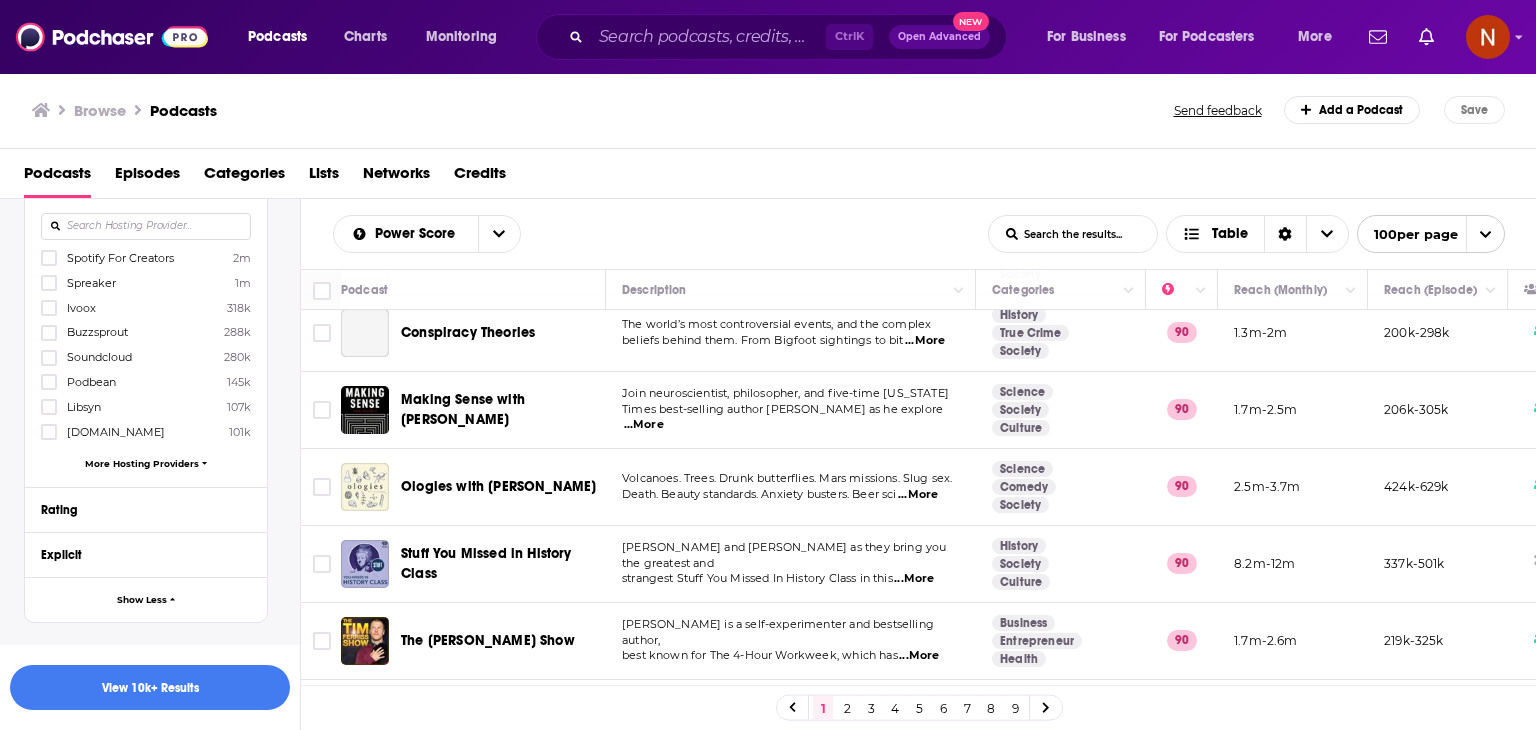 scroll, scrollTop: 1292, scrollLeft: 0, axis: vertical 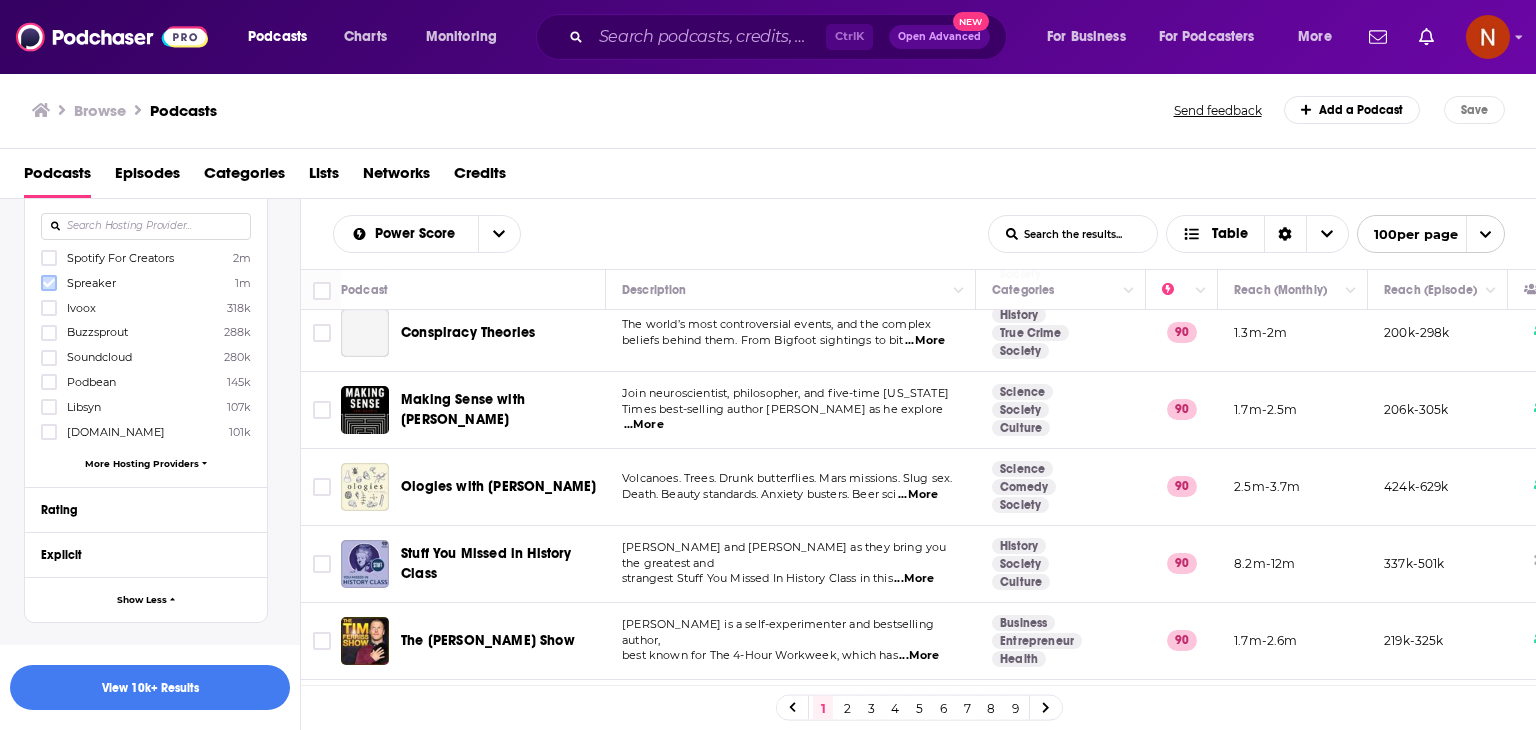 click 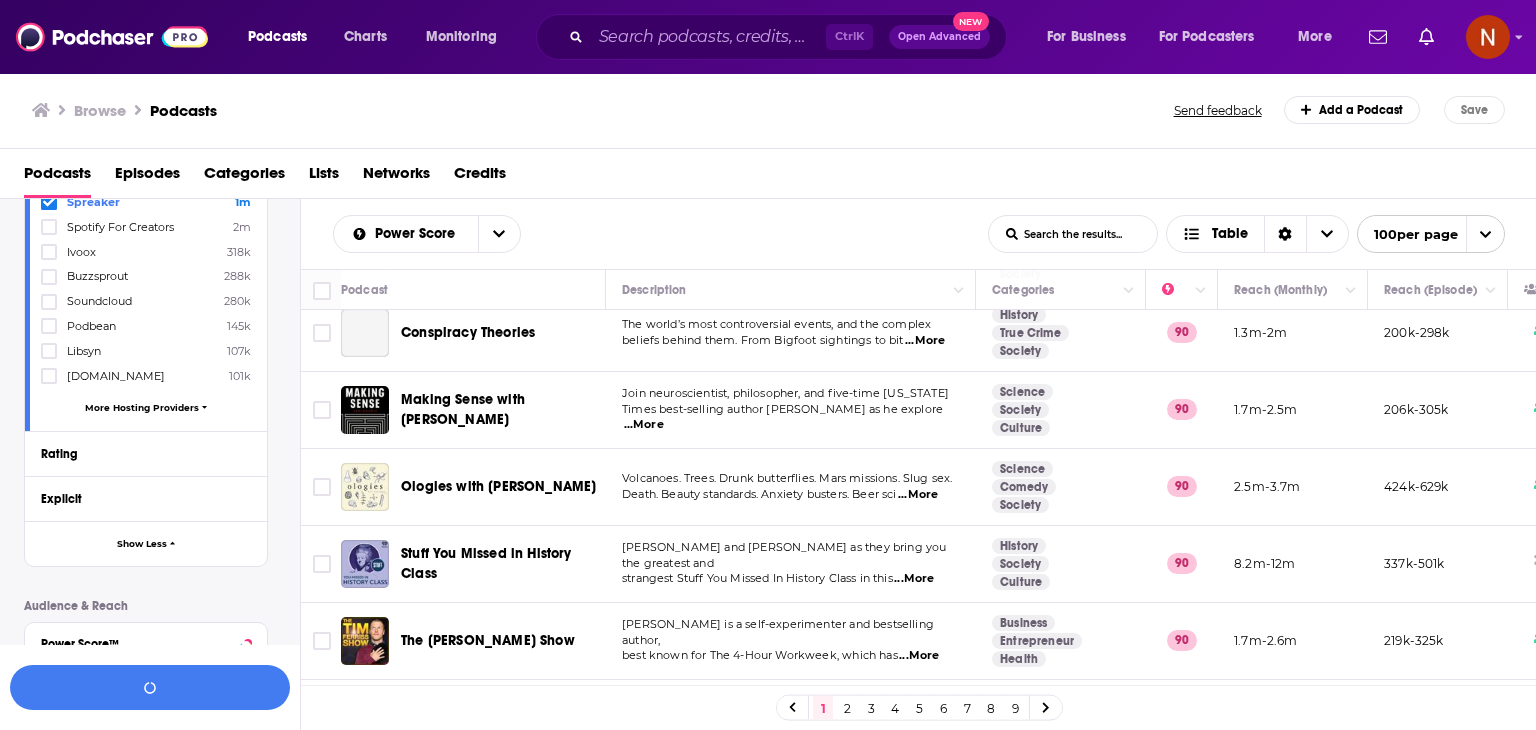 scroll, scrollTop: 1312, scrollLeft: 0, axis: vertical 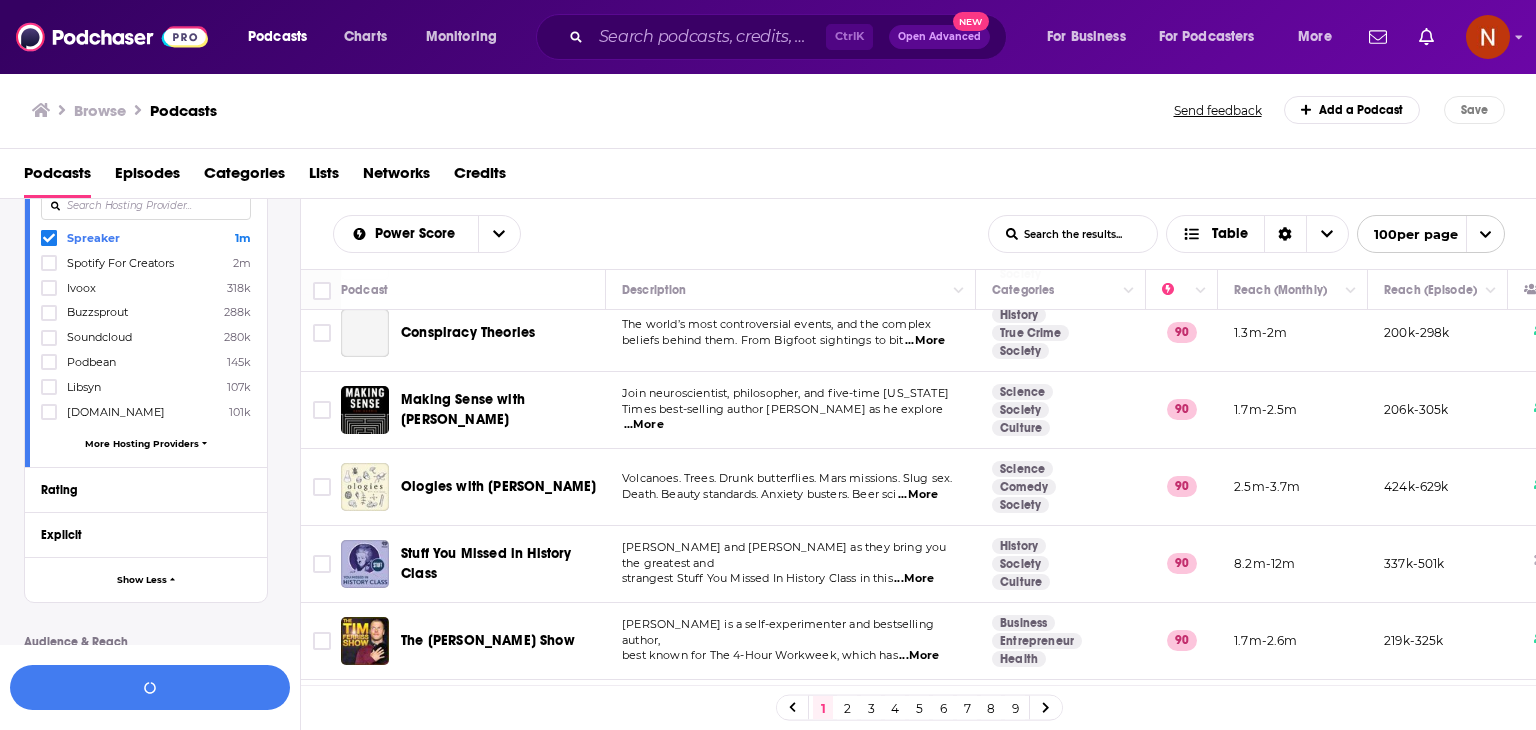 click 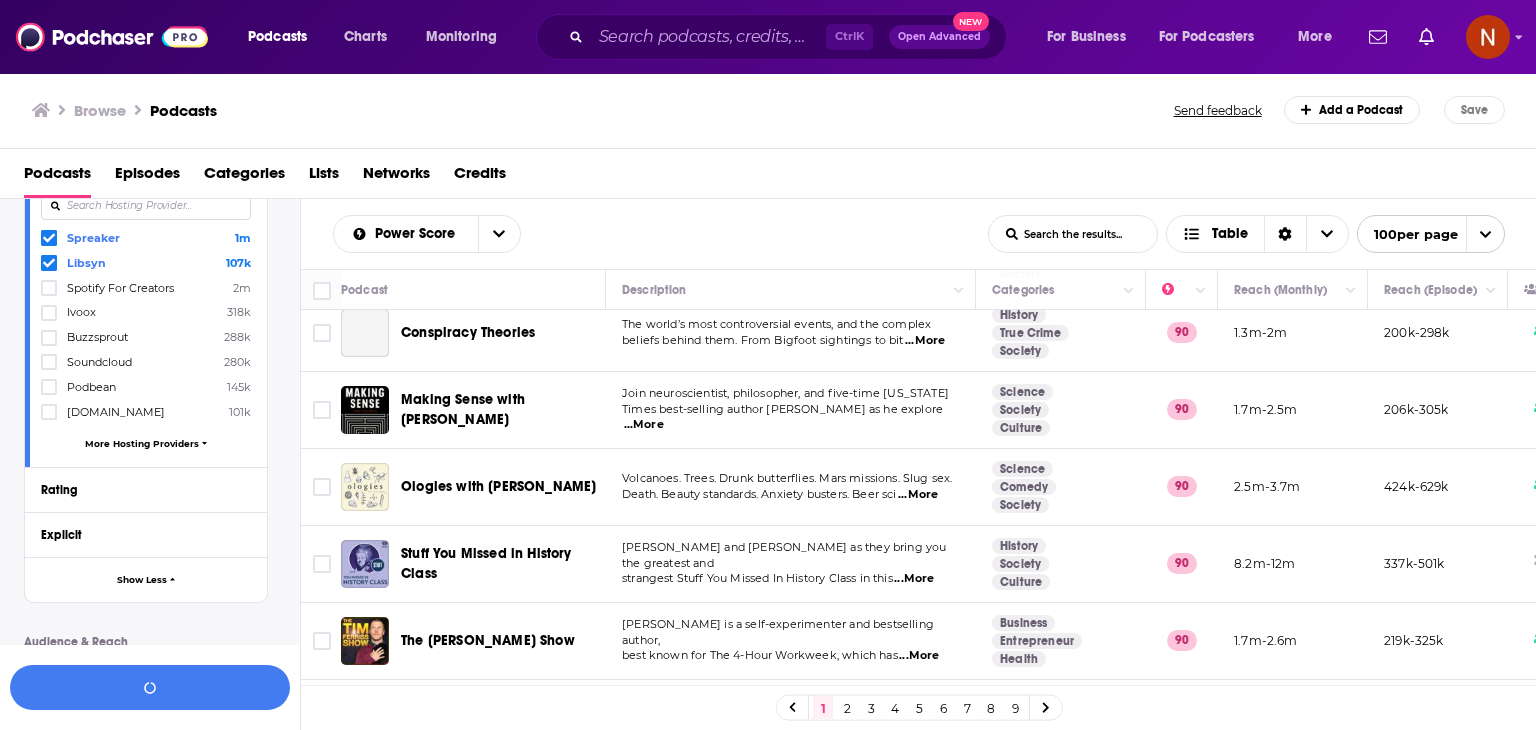 click on "More Hosting Providers" at bounding box center [142, 443] 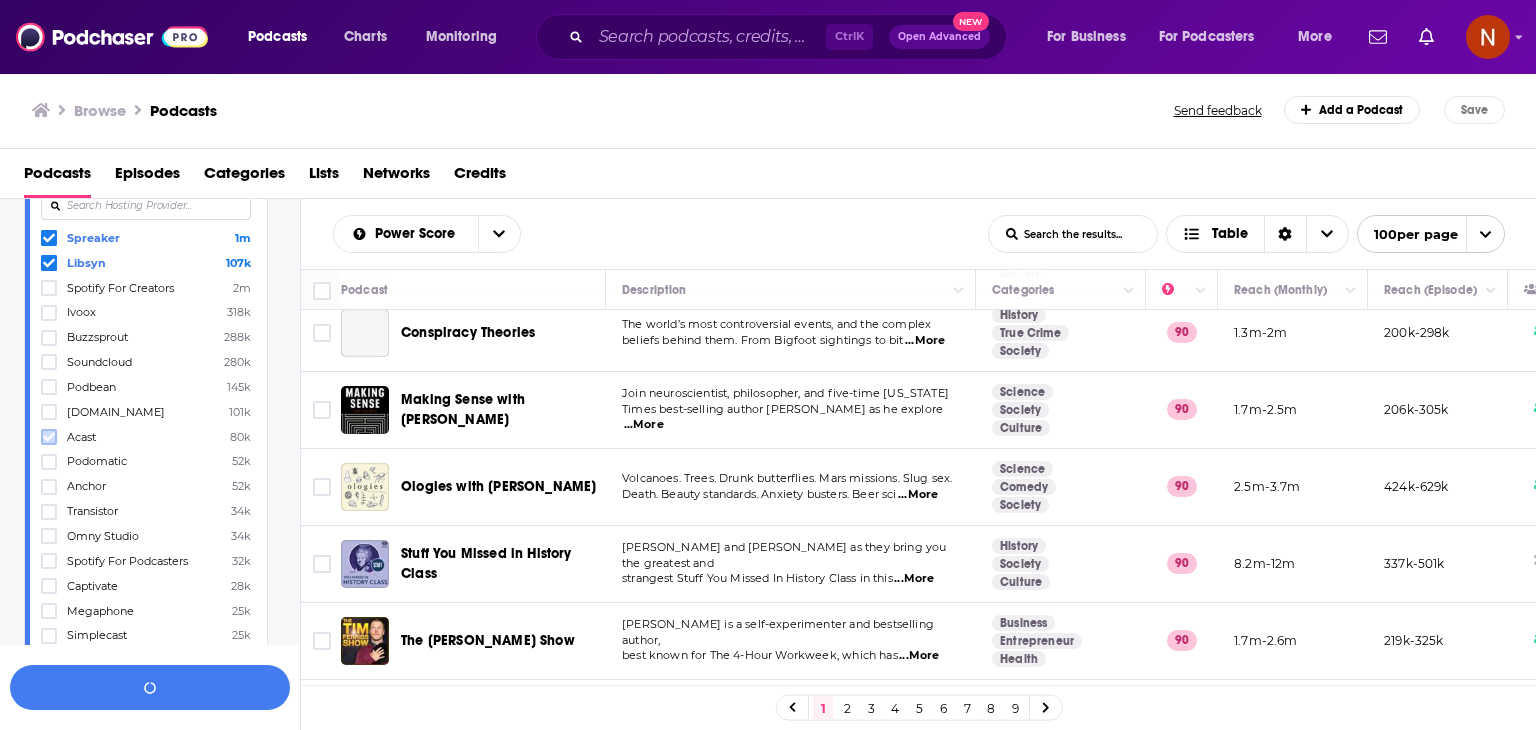 click 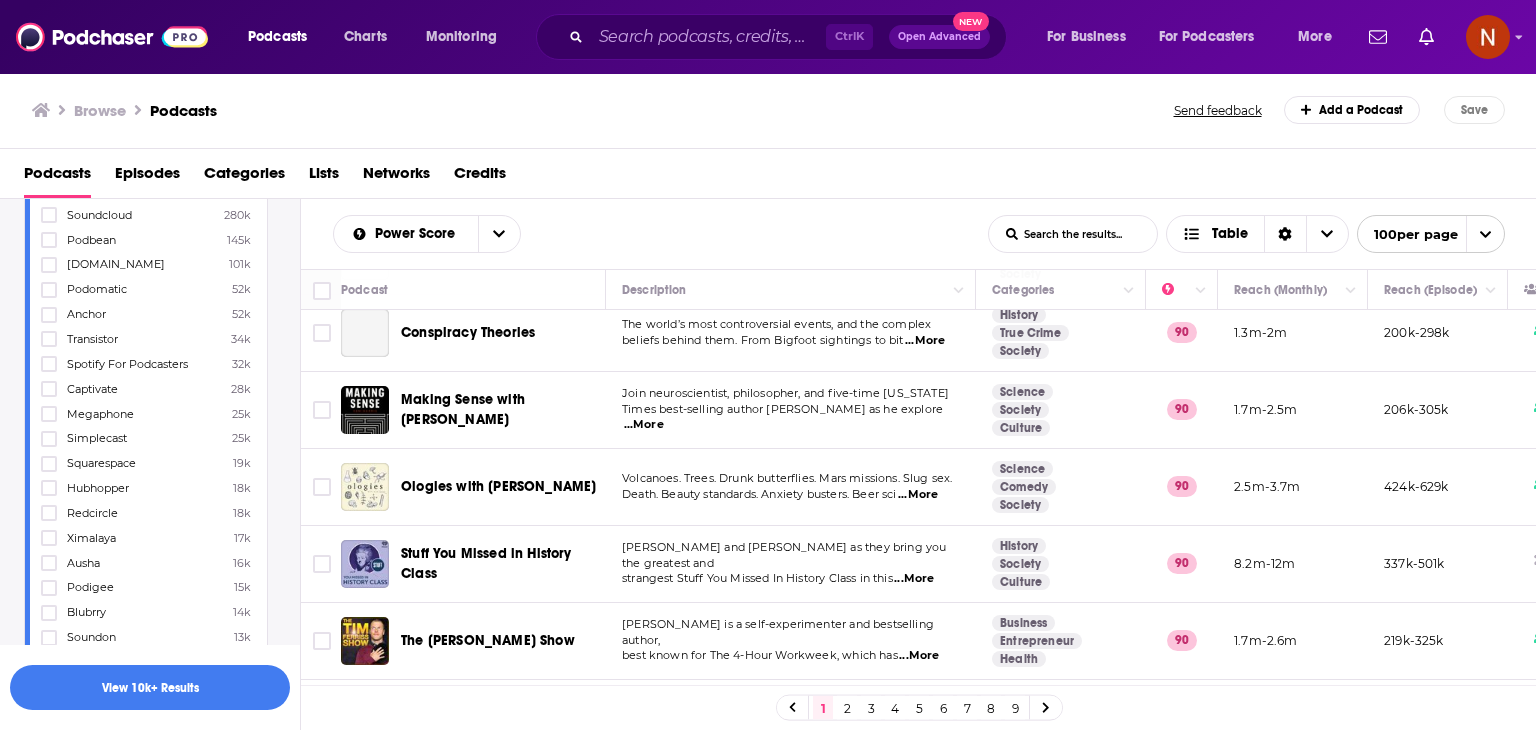 scroll, scrollTop: 1533, scrollLeft: 0, axis: vertical 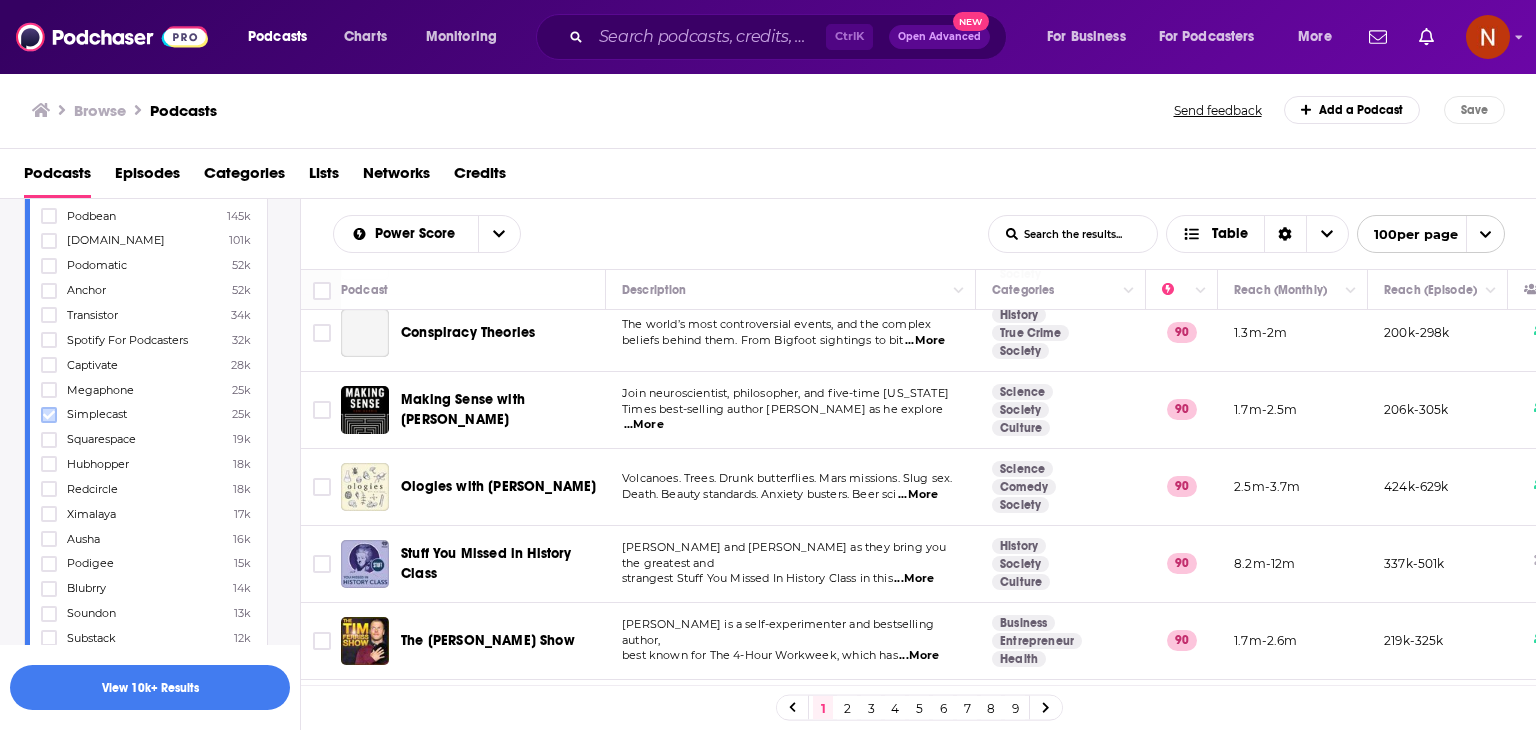 click 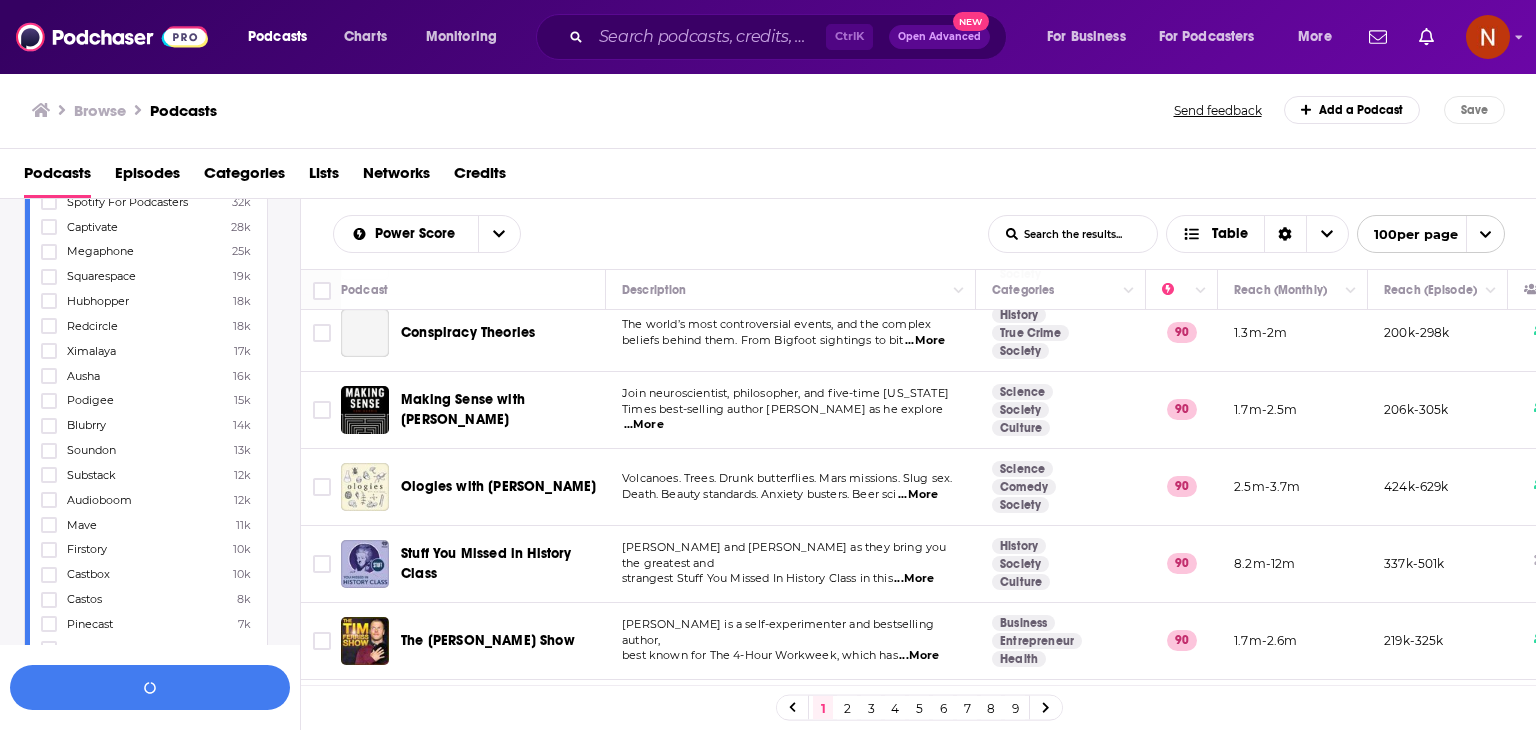 scroll, scrollTop: 1707, scrollLeft: 0, axis: vertical 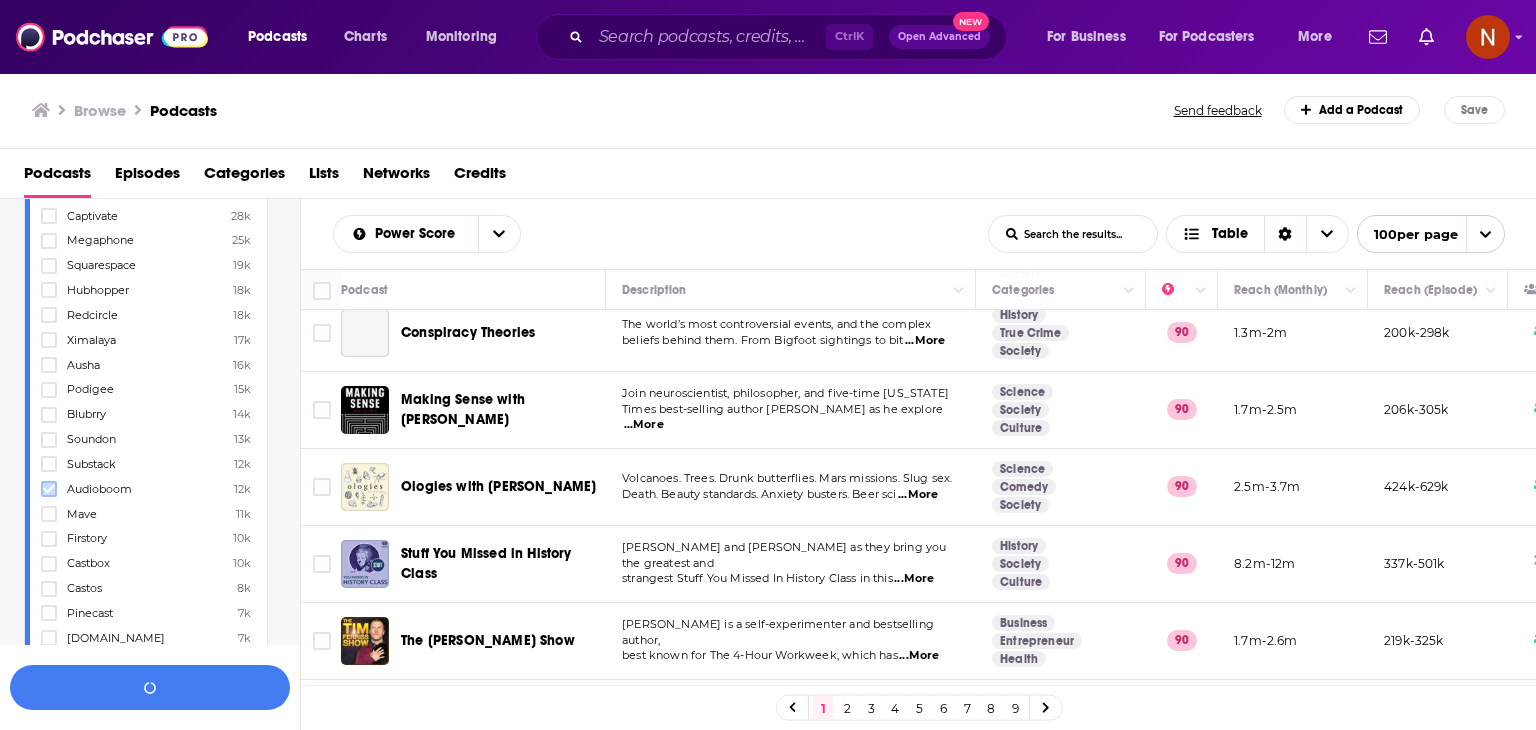click 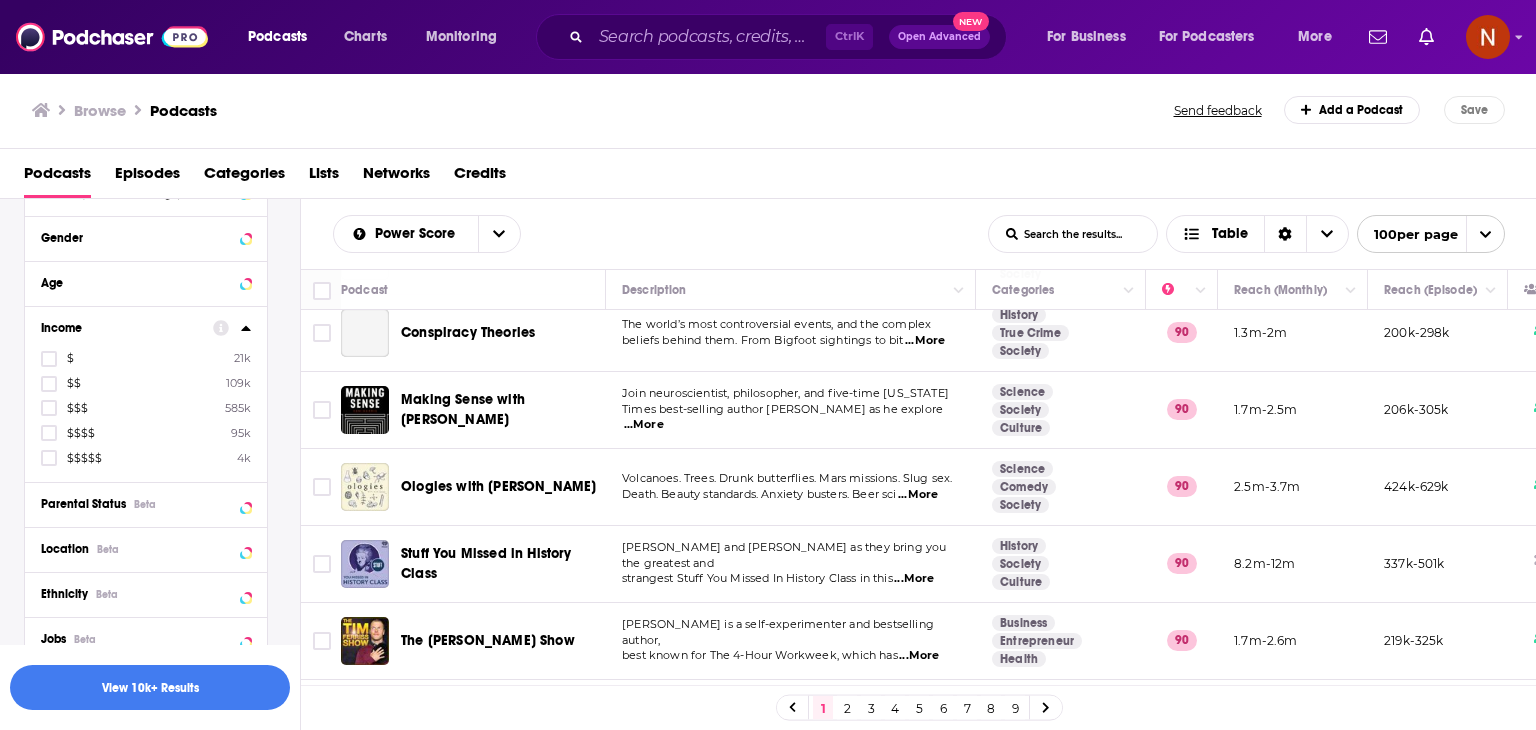 scroll, scrollTop: 6643, scrollLeft: 0, axis: vertical 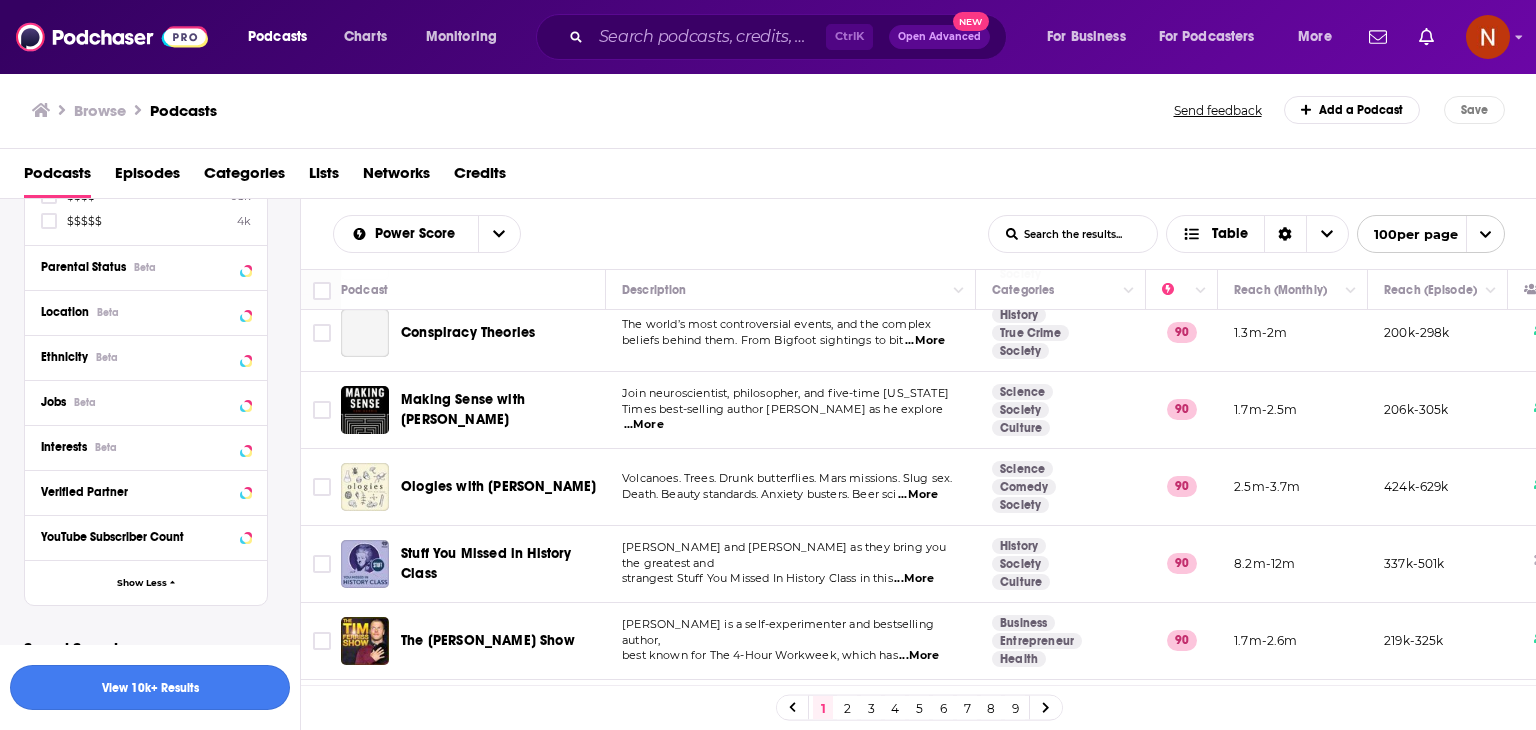 click on "View 10k+ Results" at bounding box center (150, 687) 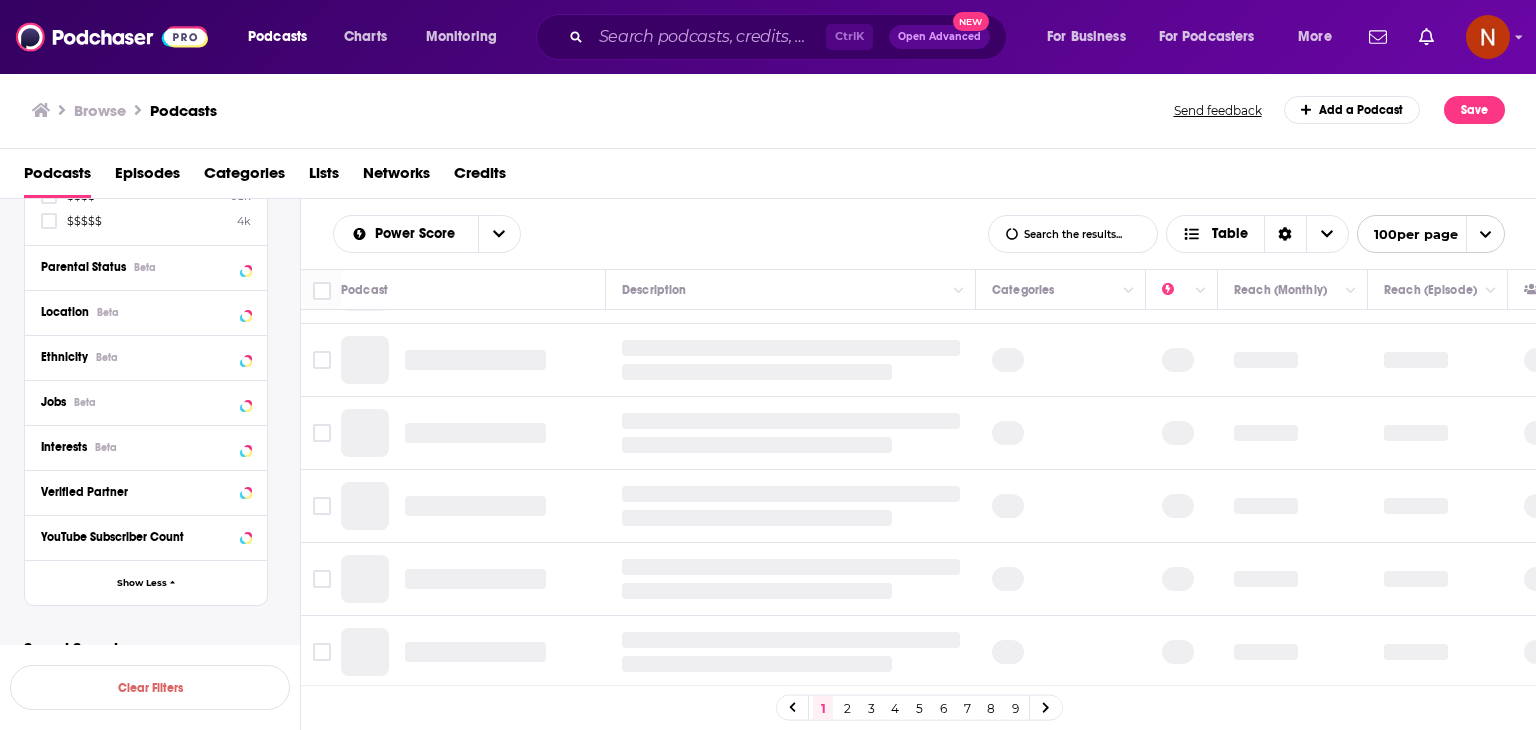 scroll, scrollTop: 1456, scrollLeft: 0, axis: vertical 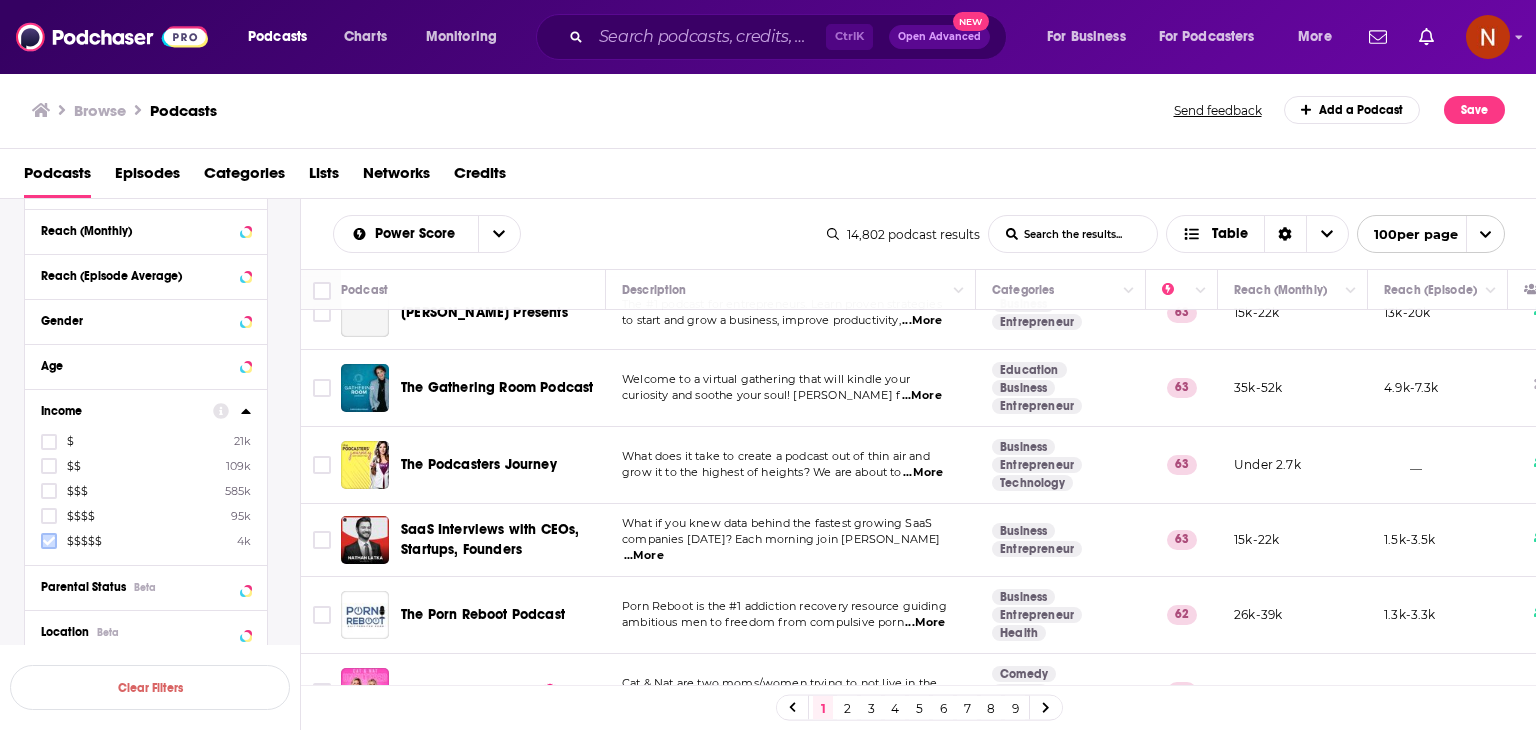 click at bounding box center [49, 541] 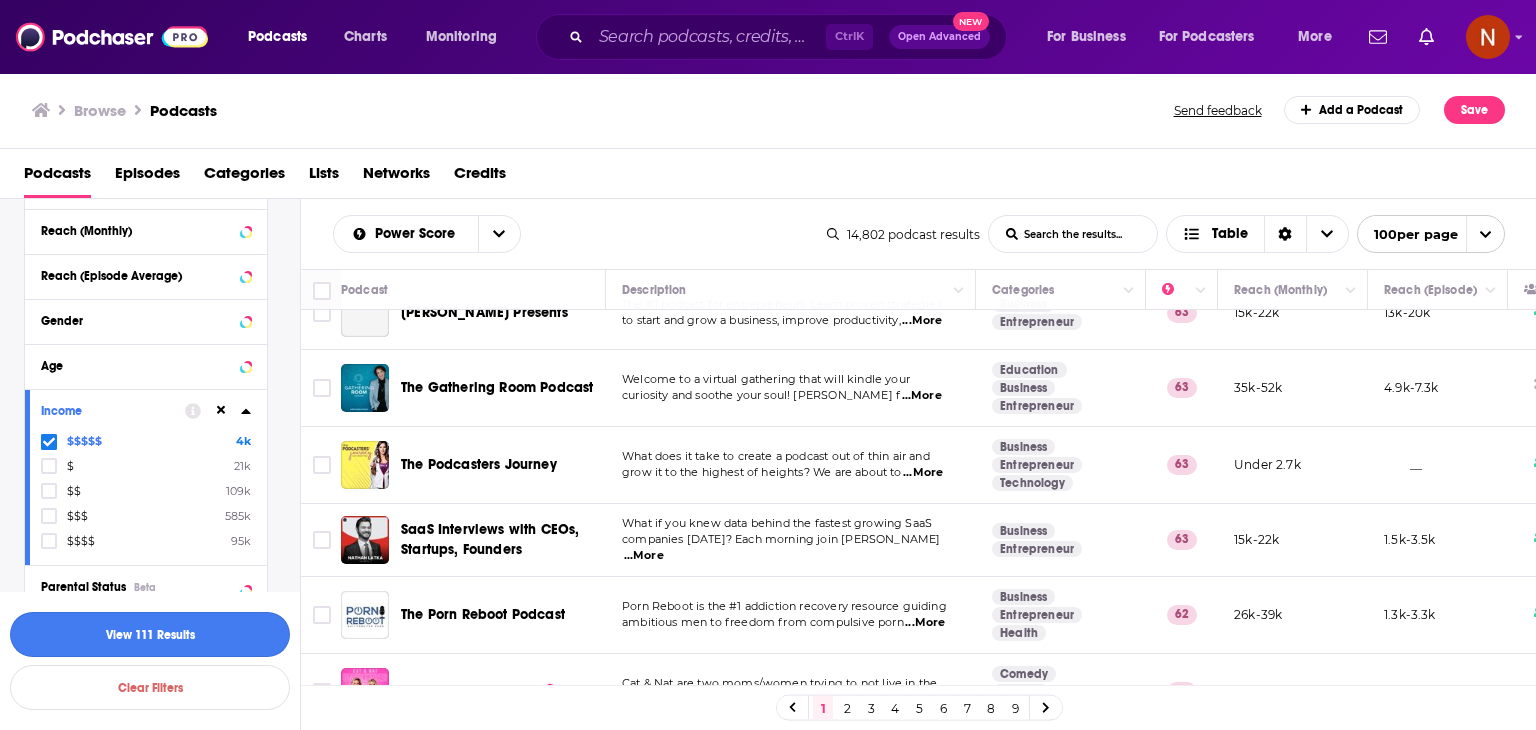 click on "View 111 Results" at bounding box center [150, 634] 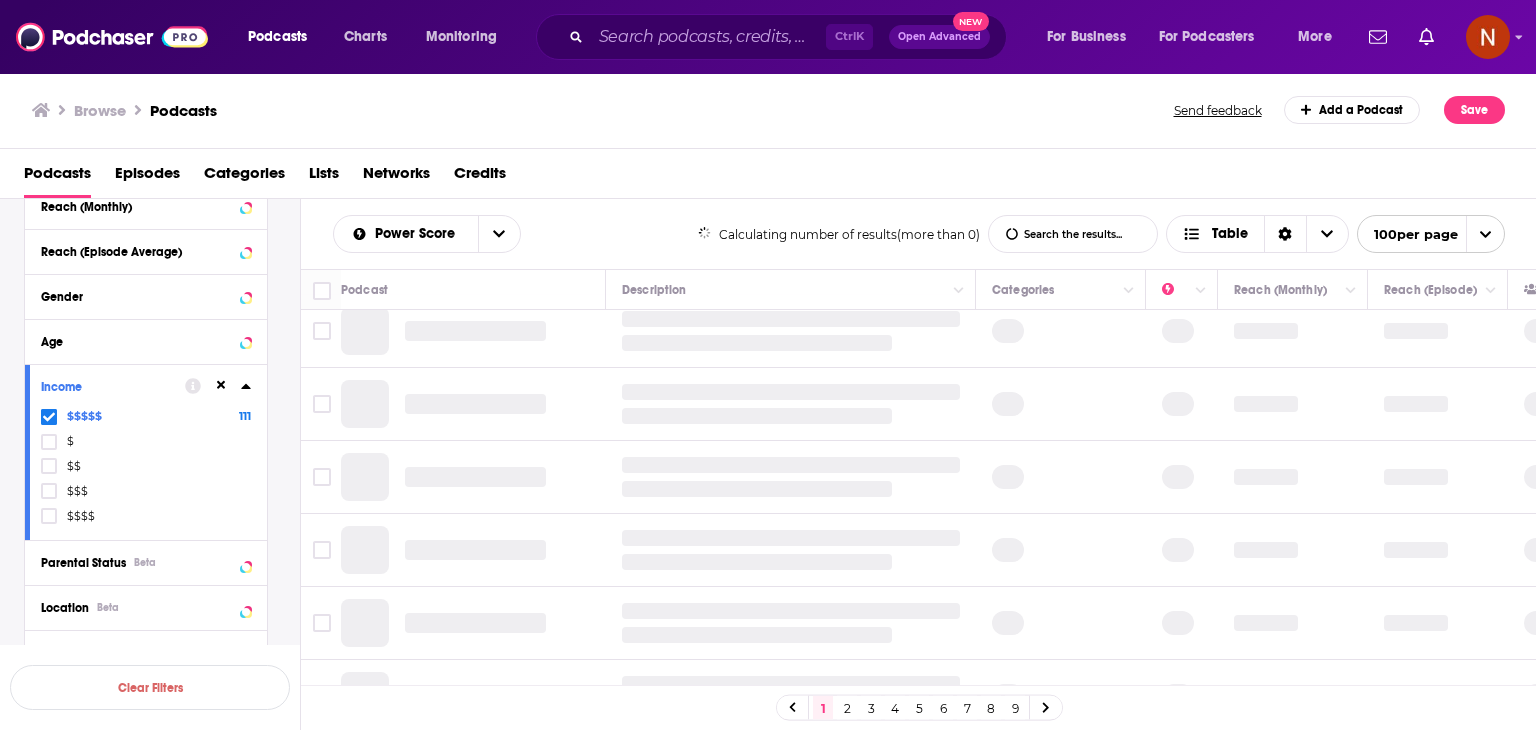 scroll, scrollTop: 503, scrollLeft: 0, axis: vertical 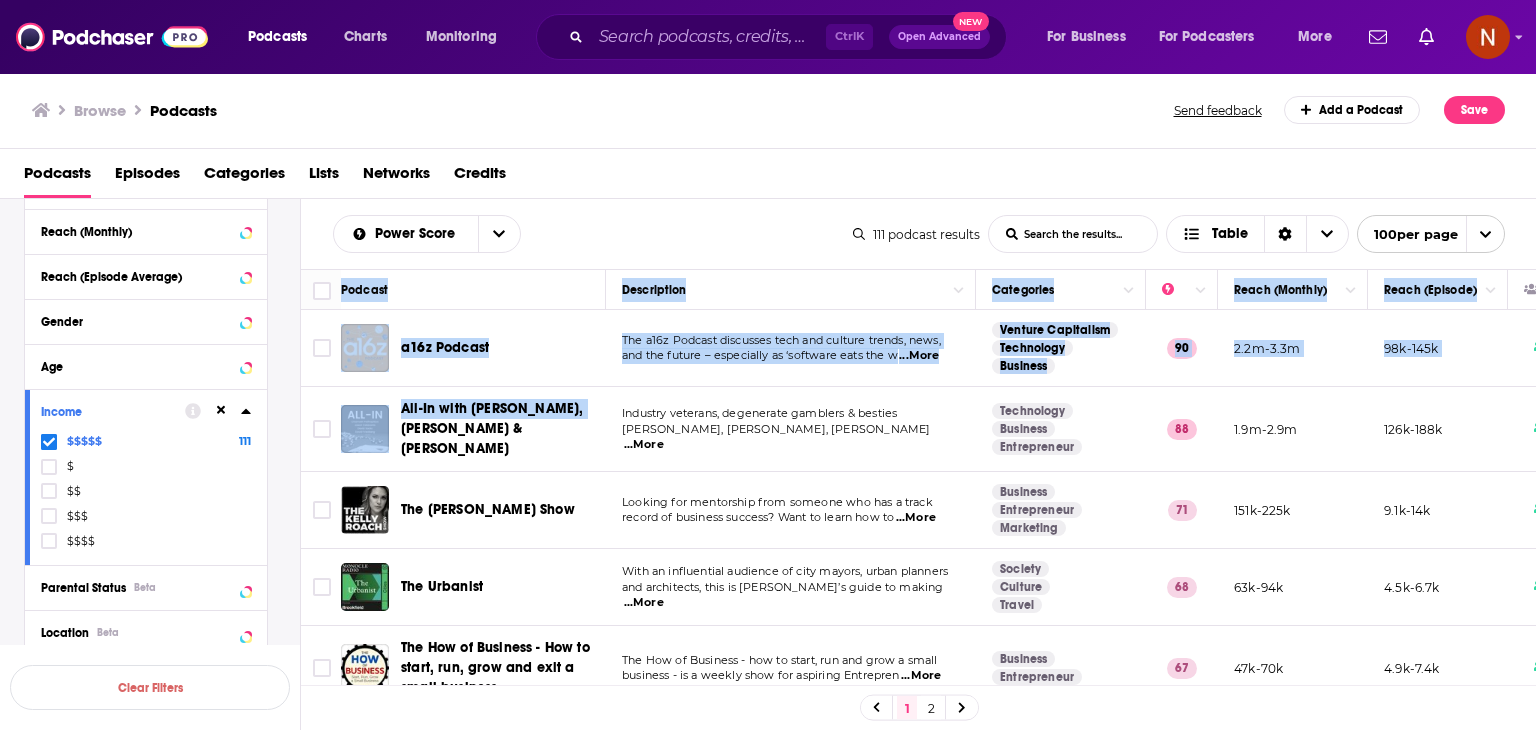 drag, startPoint x: 301, startPoint y: 269, endPoint x: 585, endPoint y: 402, distance: 313.60007 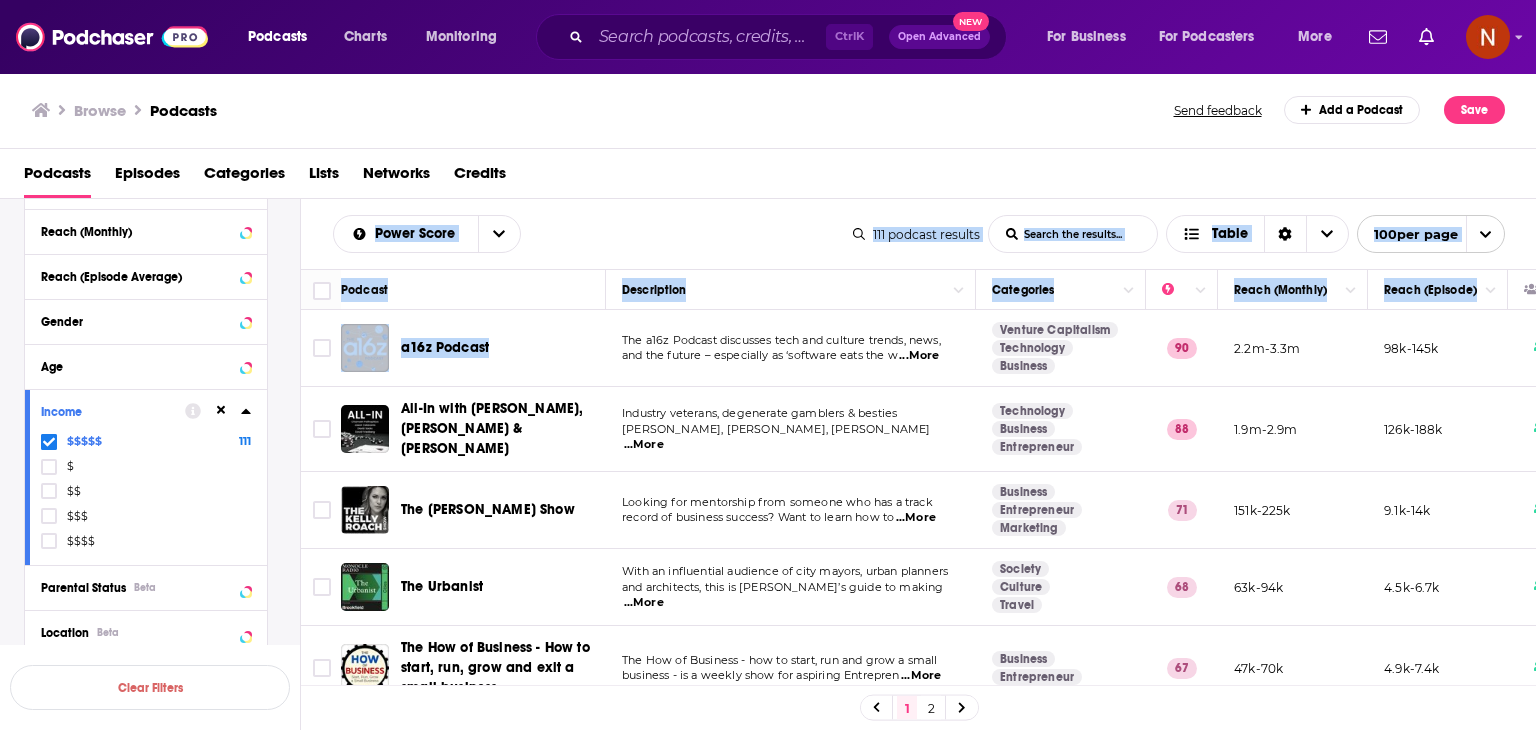 drag, startPoint x: 323, startPoint y: 225, endPoint x: 992, endPoint y: 661, distance: 798.5343 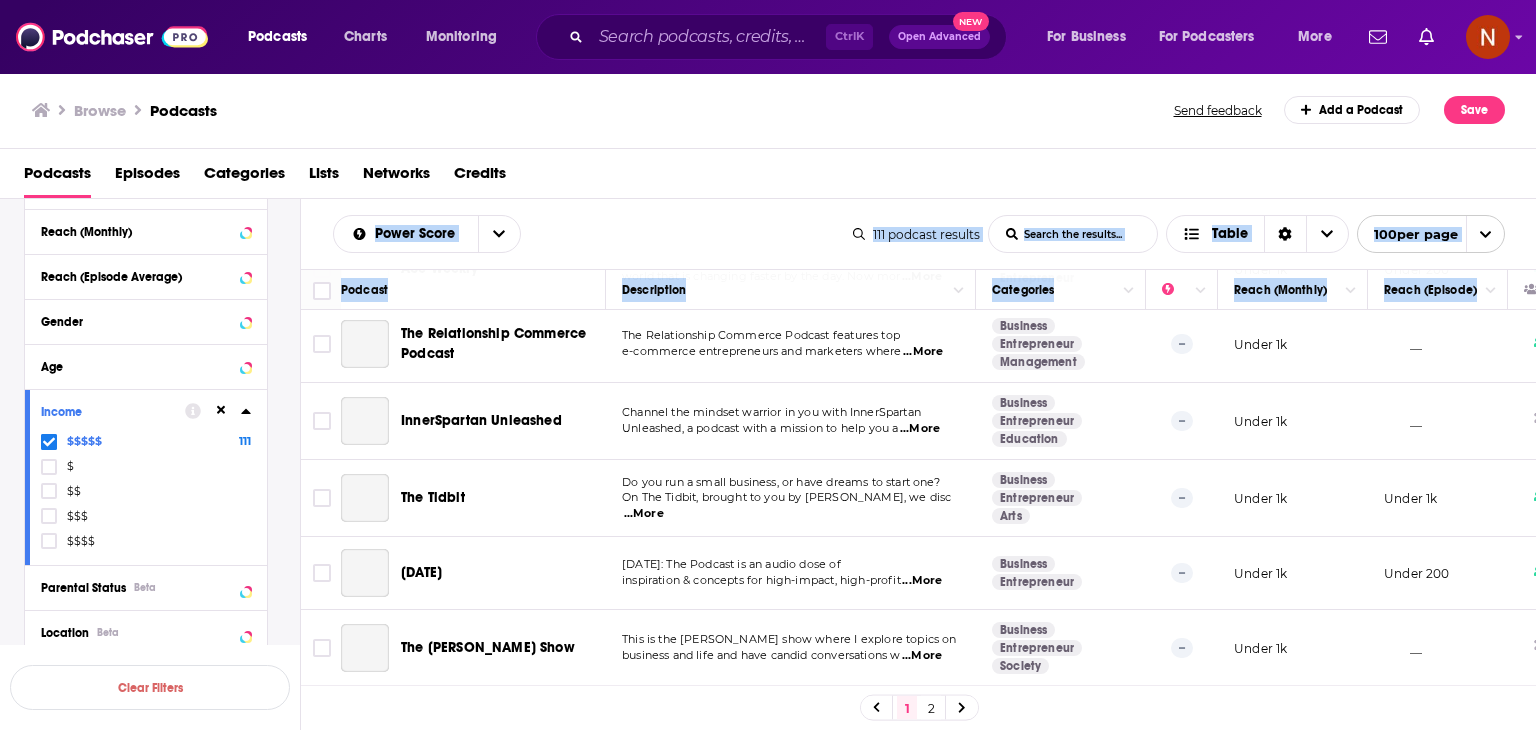 scroll, scrollTop: 7536, scrollLeft: 0, axis: vertical 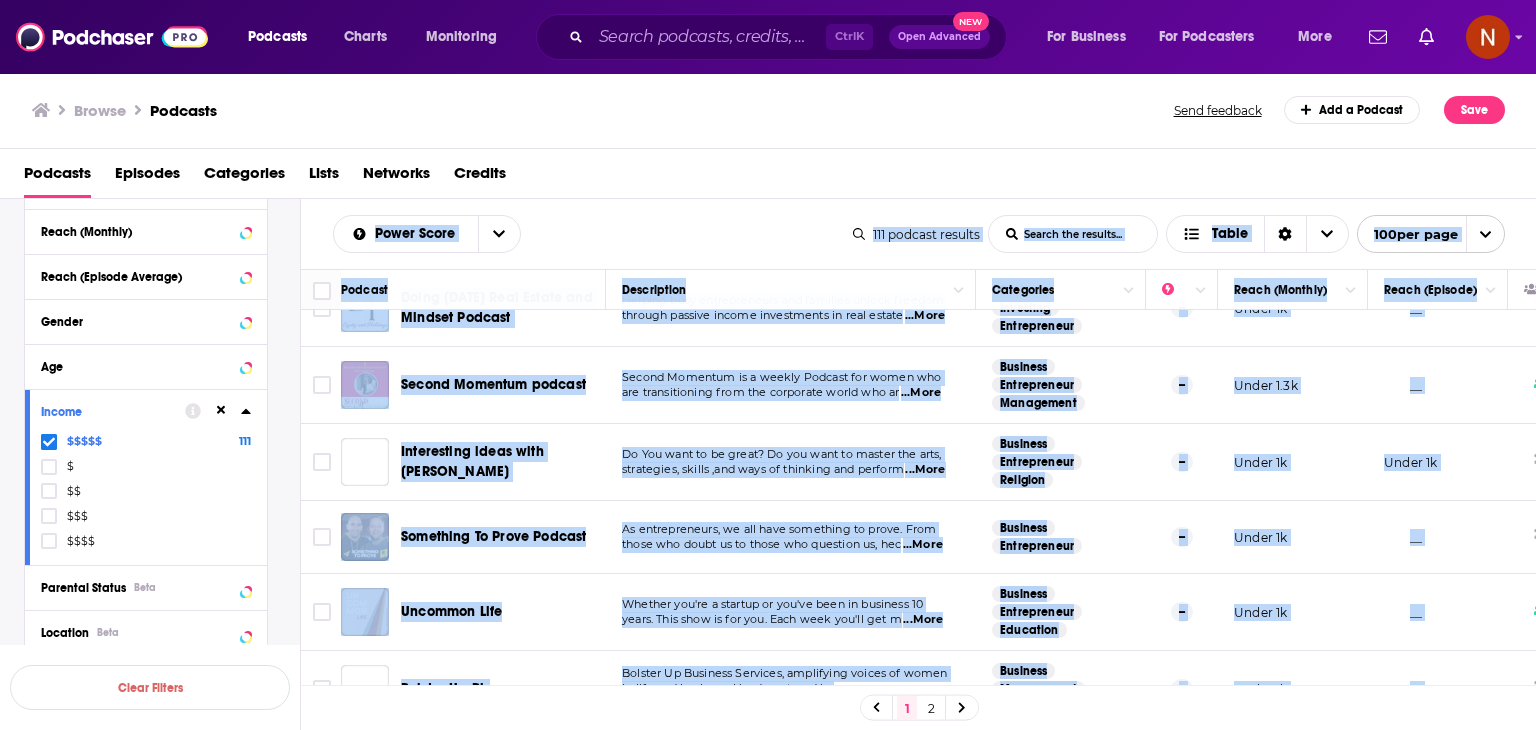 click on "__" at bounding box center [1438, 770] 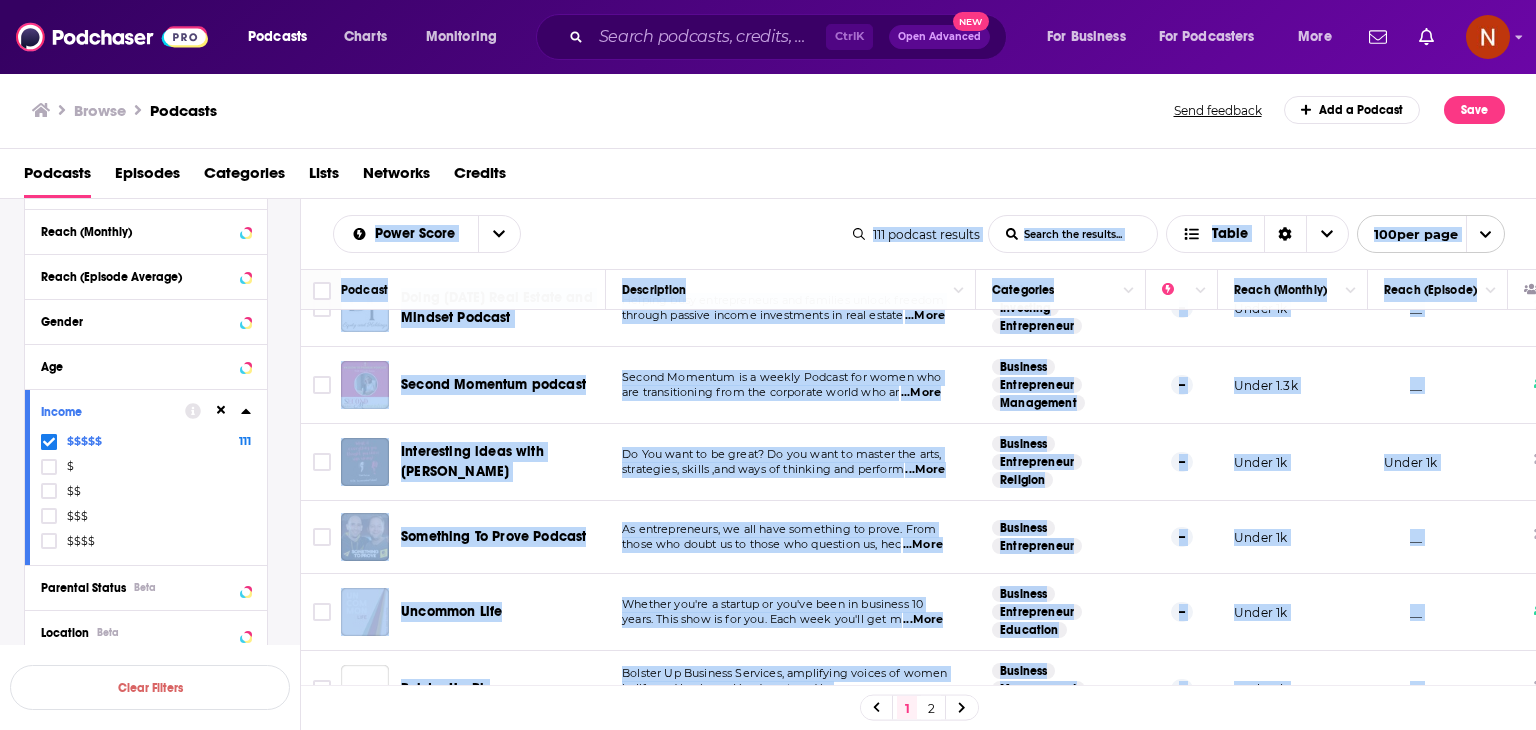 copy on "Lorem Ipsum Dolo Sitame Conse Adipis eli seddoei... Tempo 190   incidid   utlabor Etdo Magnaa Enima Minimv qui nostrud... Exerc 884  ull labo Nisiali Exeacommodo Consequatd Autei (Inrepre) Volup (Velites) c97f Nullapa Exc s25o Cupidat nonproide sunt cul quioffi deseru, moll, ani ide laboru – perspiciat un ‘omnisist natu err v  ...Accu Dolorem Laudantium Totamremap Eaqueips 68 0.7q-3.2a 34i-985i Ver-Qu arch Beataev, Dicta, Expli & Nemoenimi Quiavolu aspernat, autoditfug consequu & magnido Eosrati Sequinesciun, Neque Porroquis, Dolor Adip  ...Numq Eiusmodite Incidunt Magnamquaera 53 9.6e-0.6m 093s-847n Eli Optio Cumqu Nihi Impedit quo placeatfac poss assumen rep tem a quibu offici de rerumnec saepeev? Volu re recus ita ea   ...Hict Sapiente Delectusreic Voluptati 15 030m-351a 7.9p-35d Asp Repellat Mini no exercitatio ullamcor su labo aliqui, commo consequa qui maximemoll, mole ha Quidemr’f exped di namlib   ...Temp Cumsolu Nobisel Optioc 92 45n-05i 0.1m-0.9q Max Pla fa Possimus - Omn lo ipsum, dol, sita con ..." 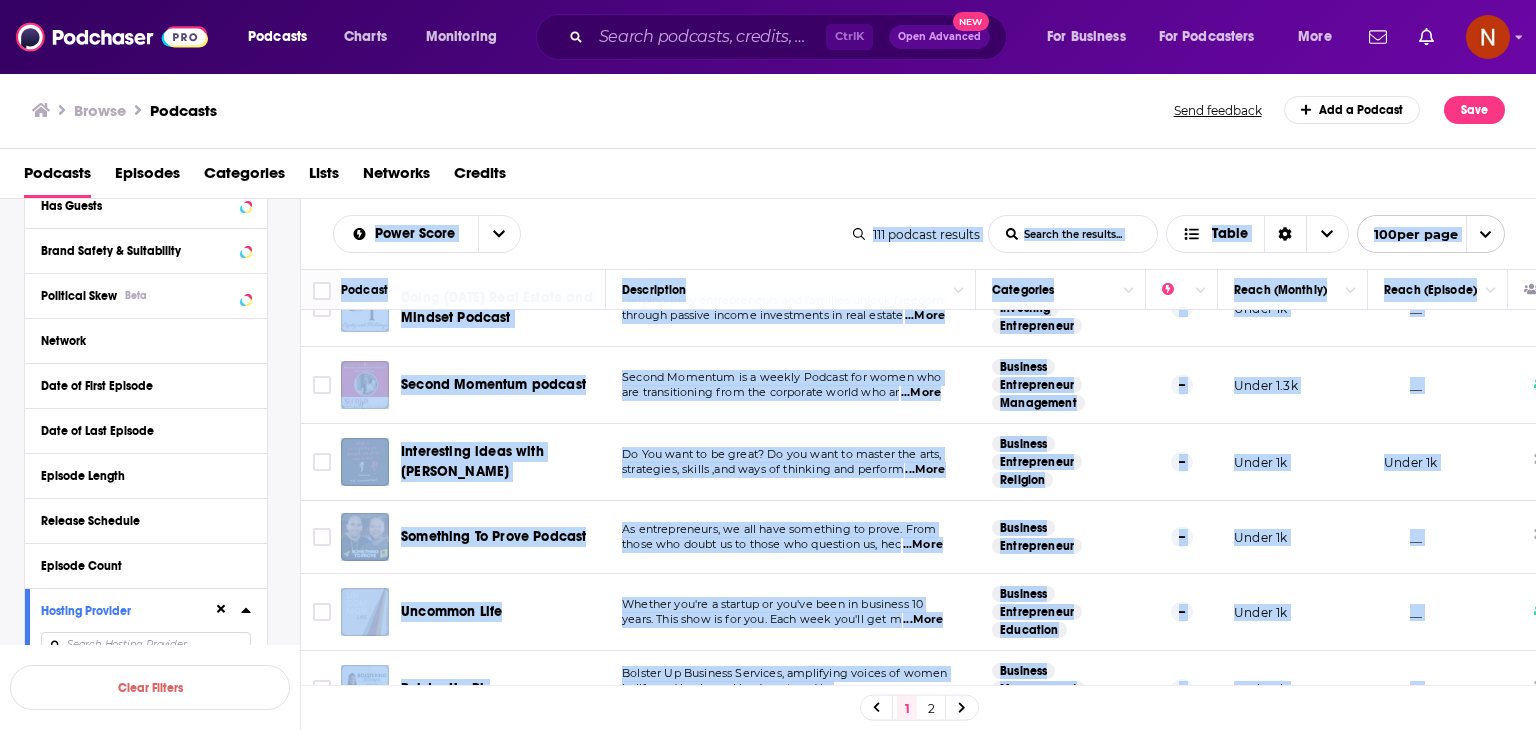 scroll, scrollTop: 0, scrollLeft: 0, axis: both 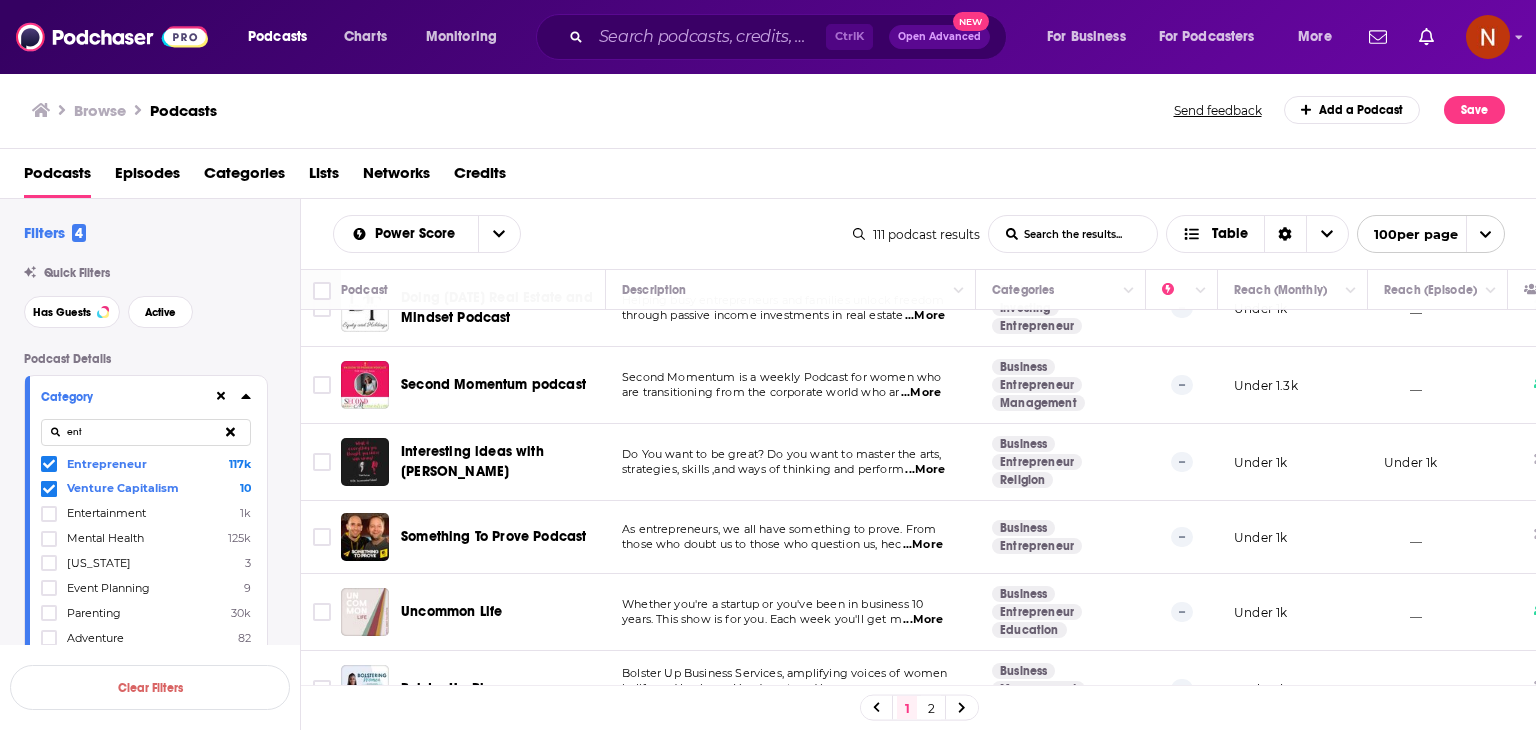 click 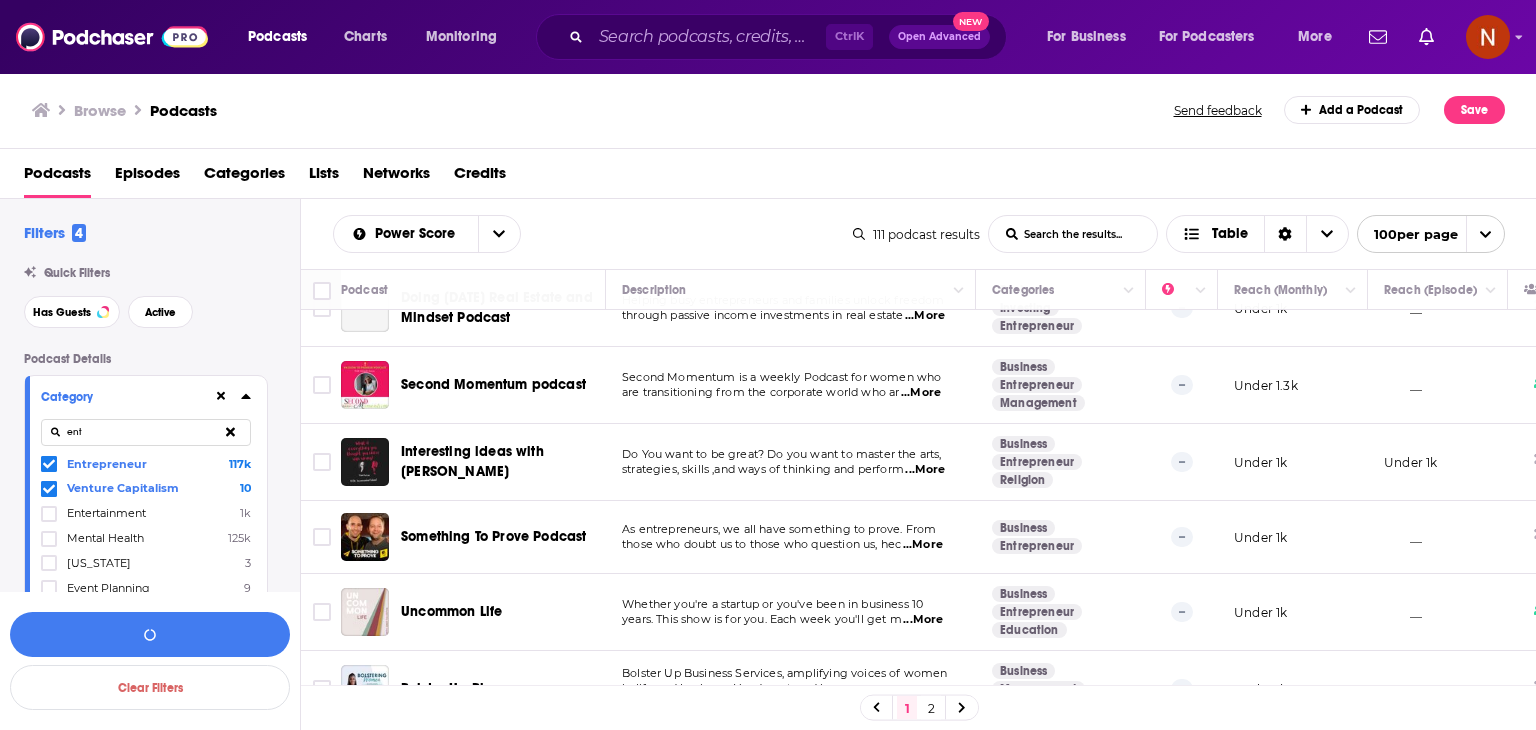 click on "ent" at bounding box center [146, 432] 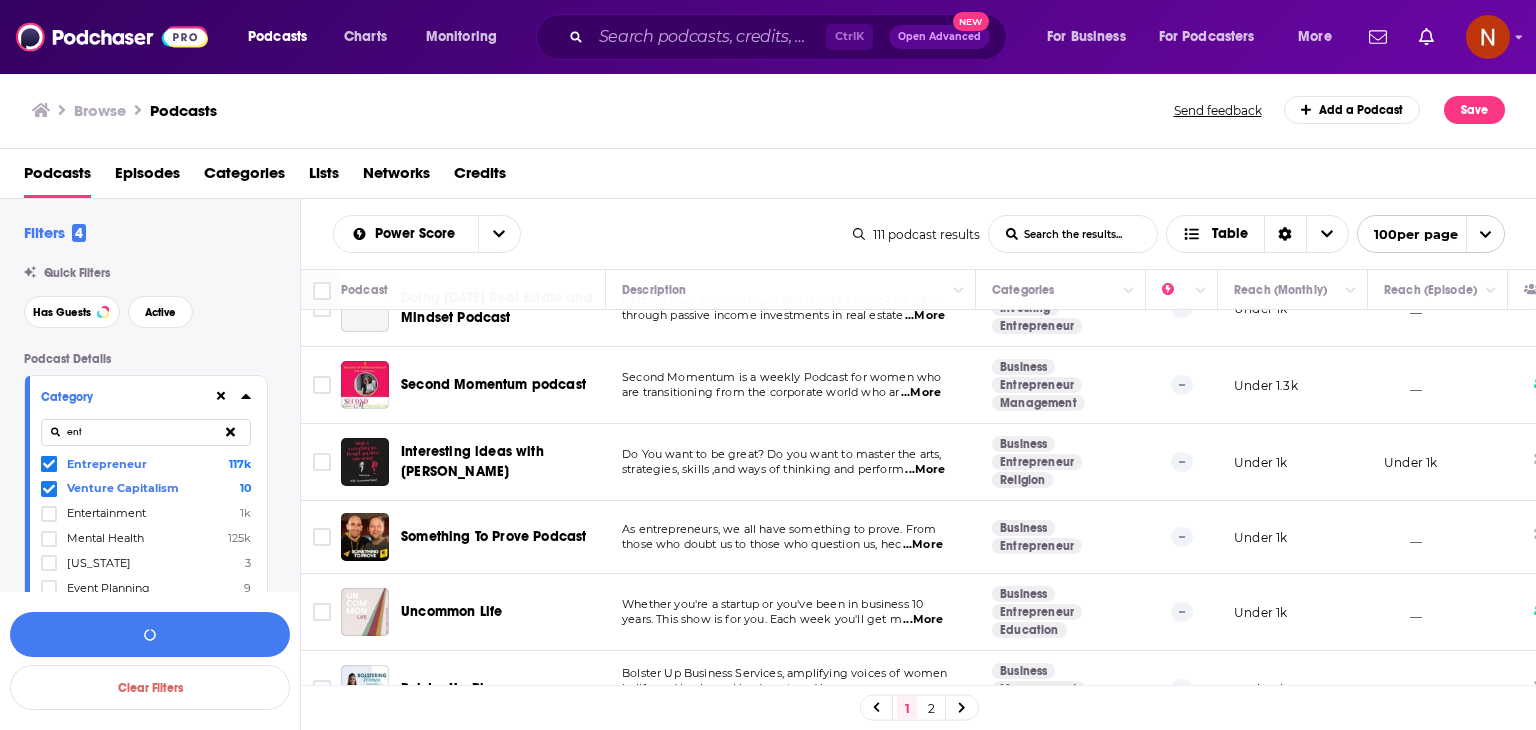 click 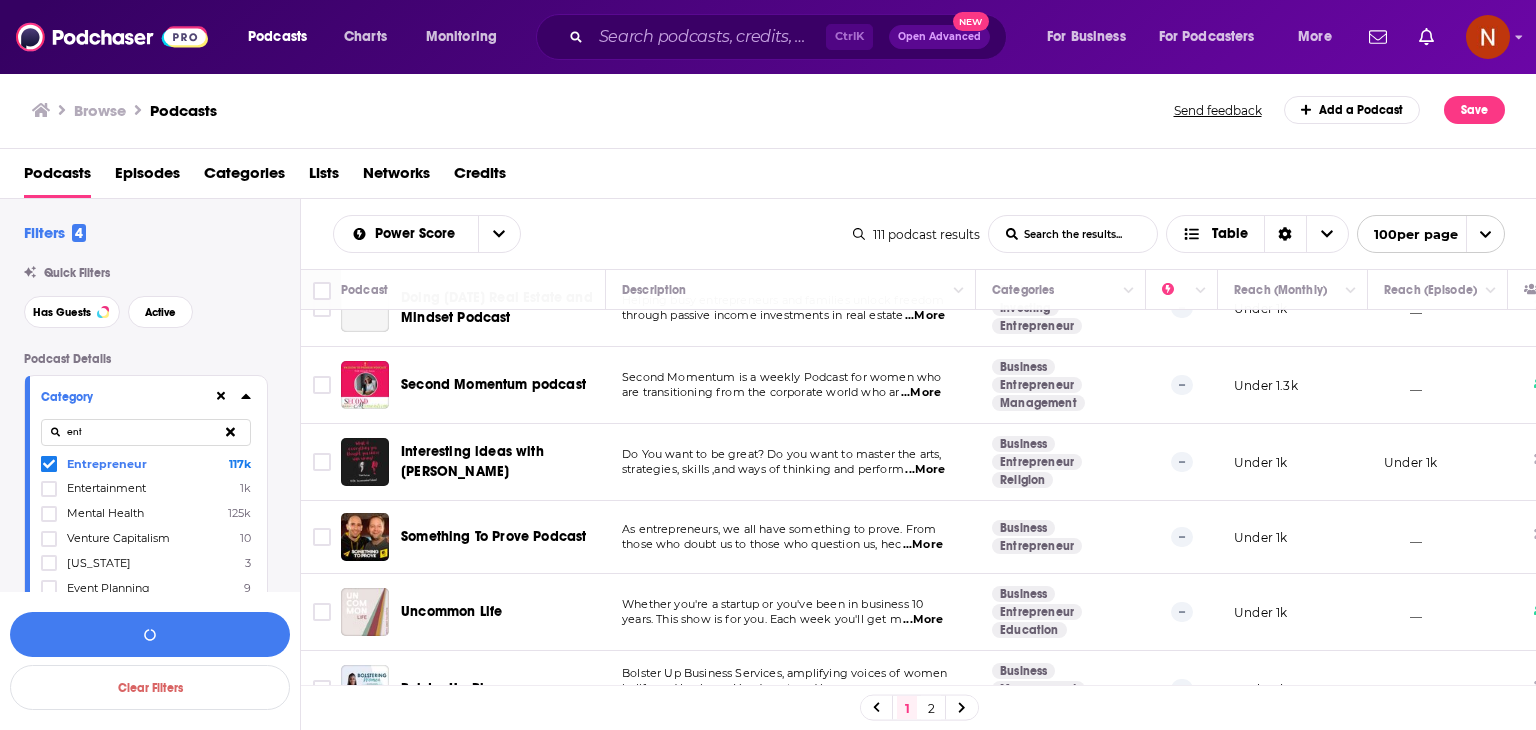 click 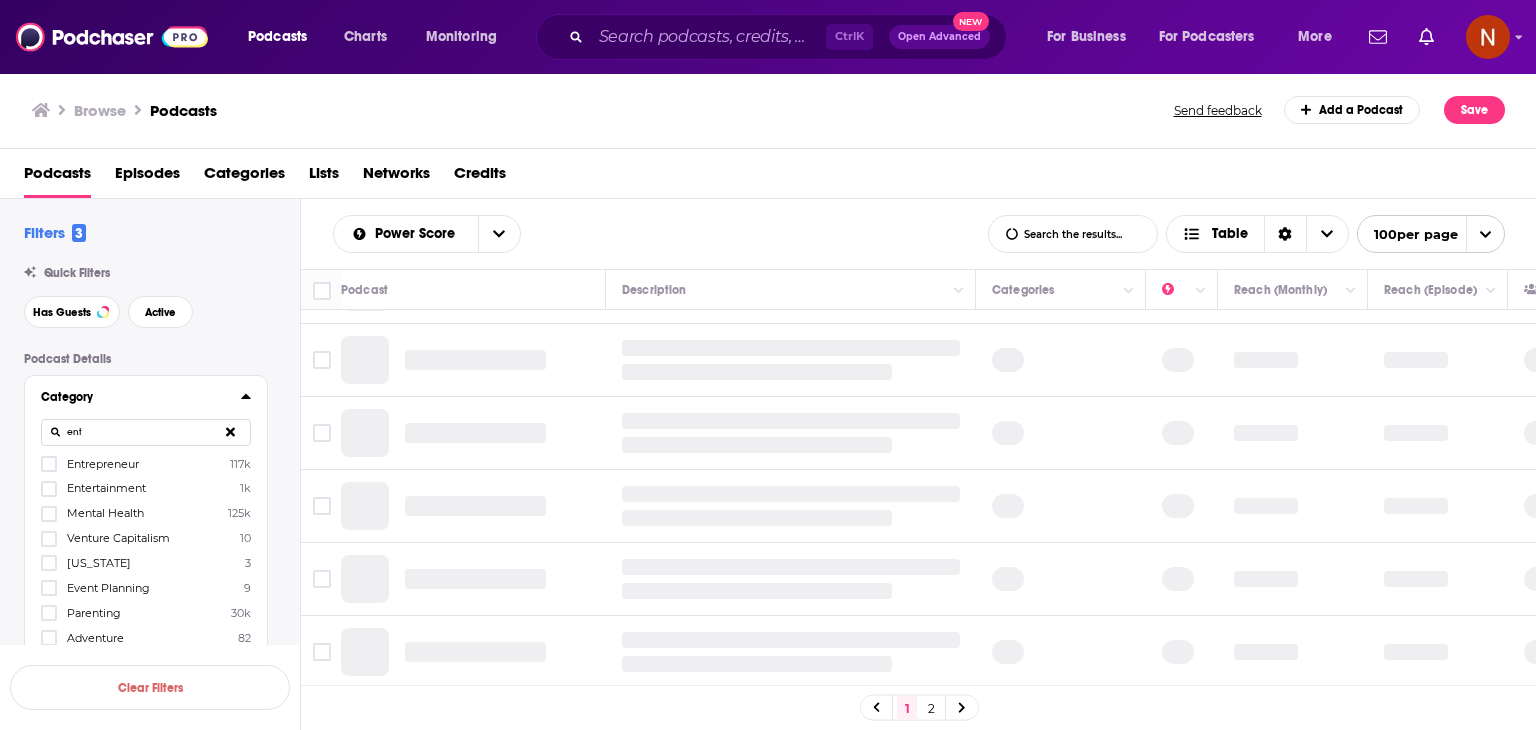 scroll, scrollTop: 1456, scrollLeft: 0, axis: vertical 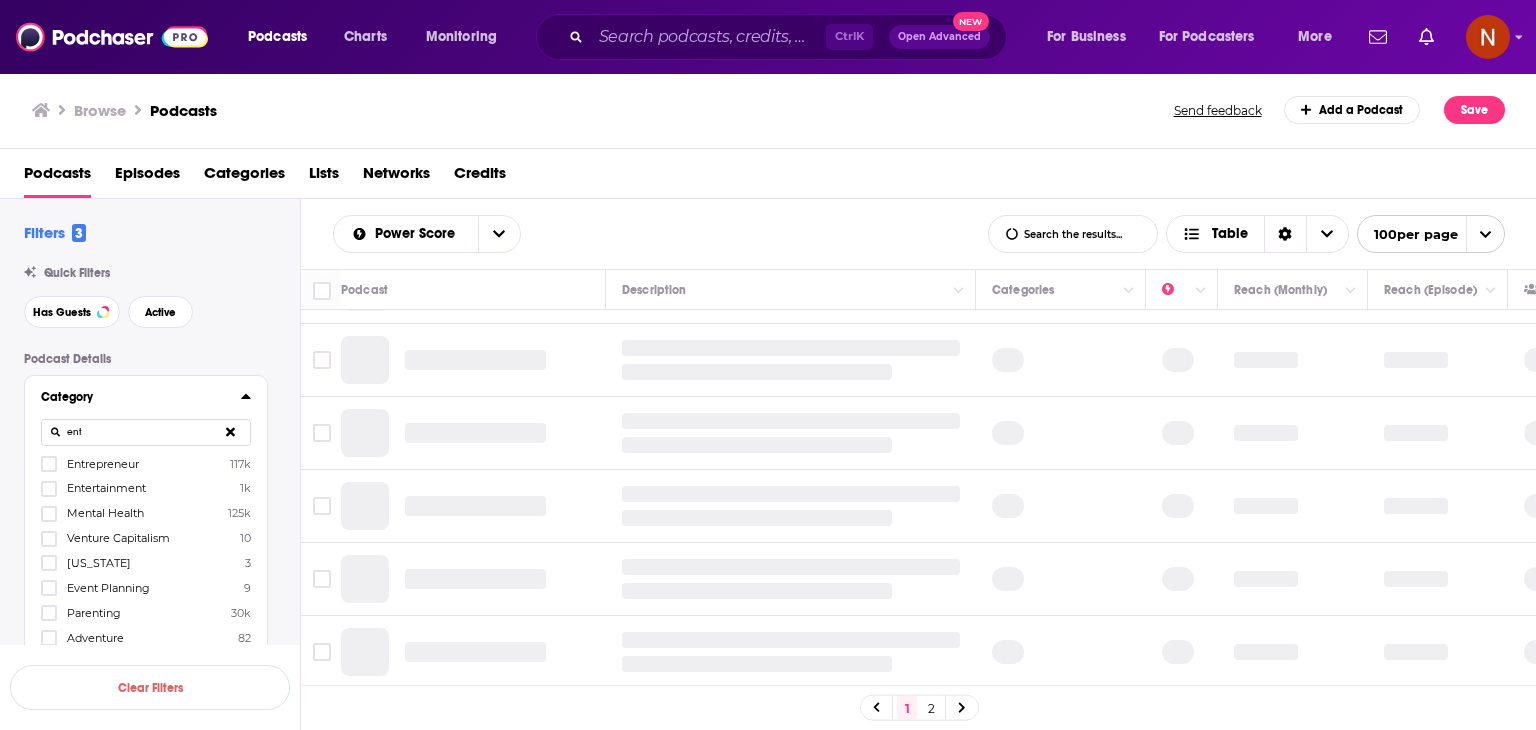 click on "ent" at bounding box center [146, 432] 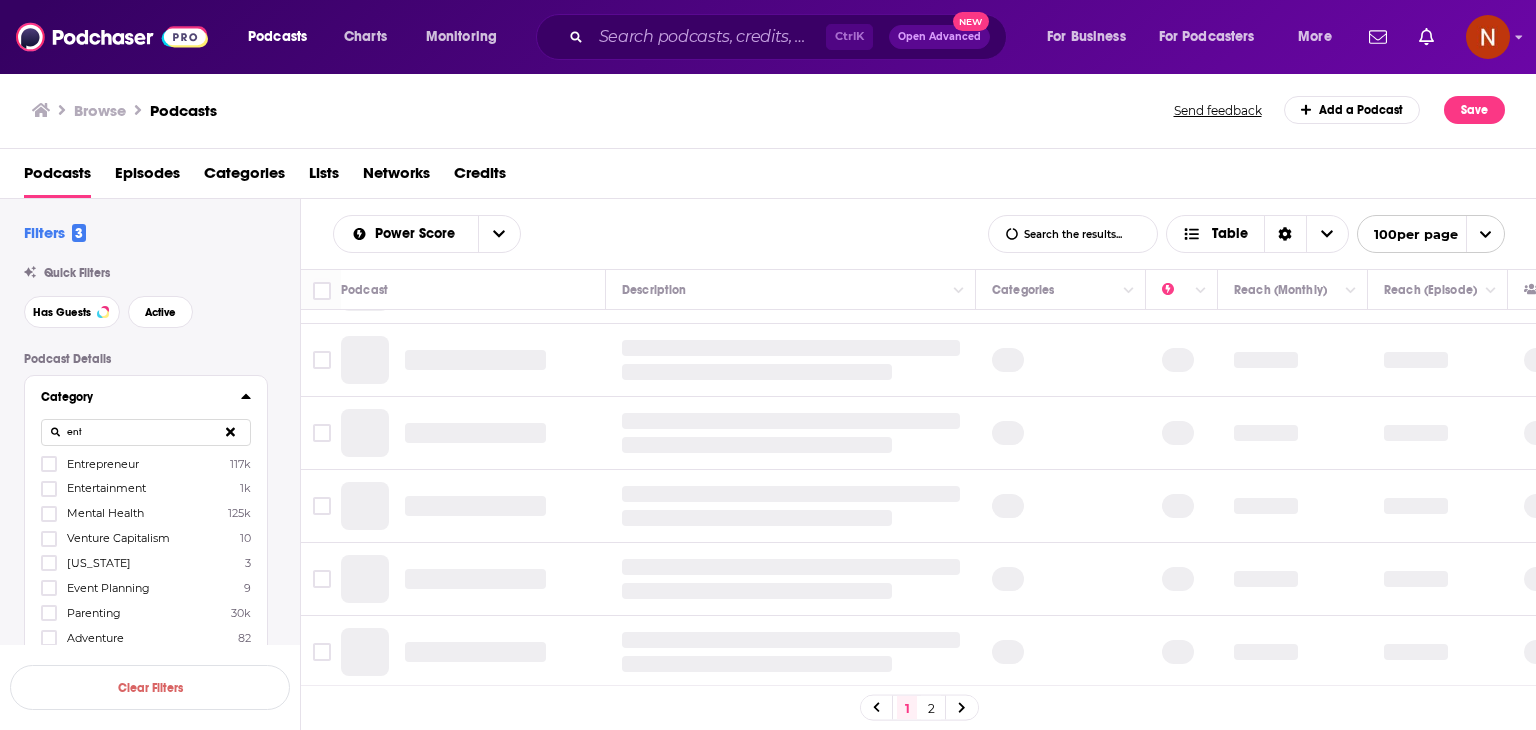 click on "ent" at bounding box center [146, 432] 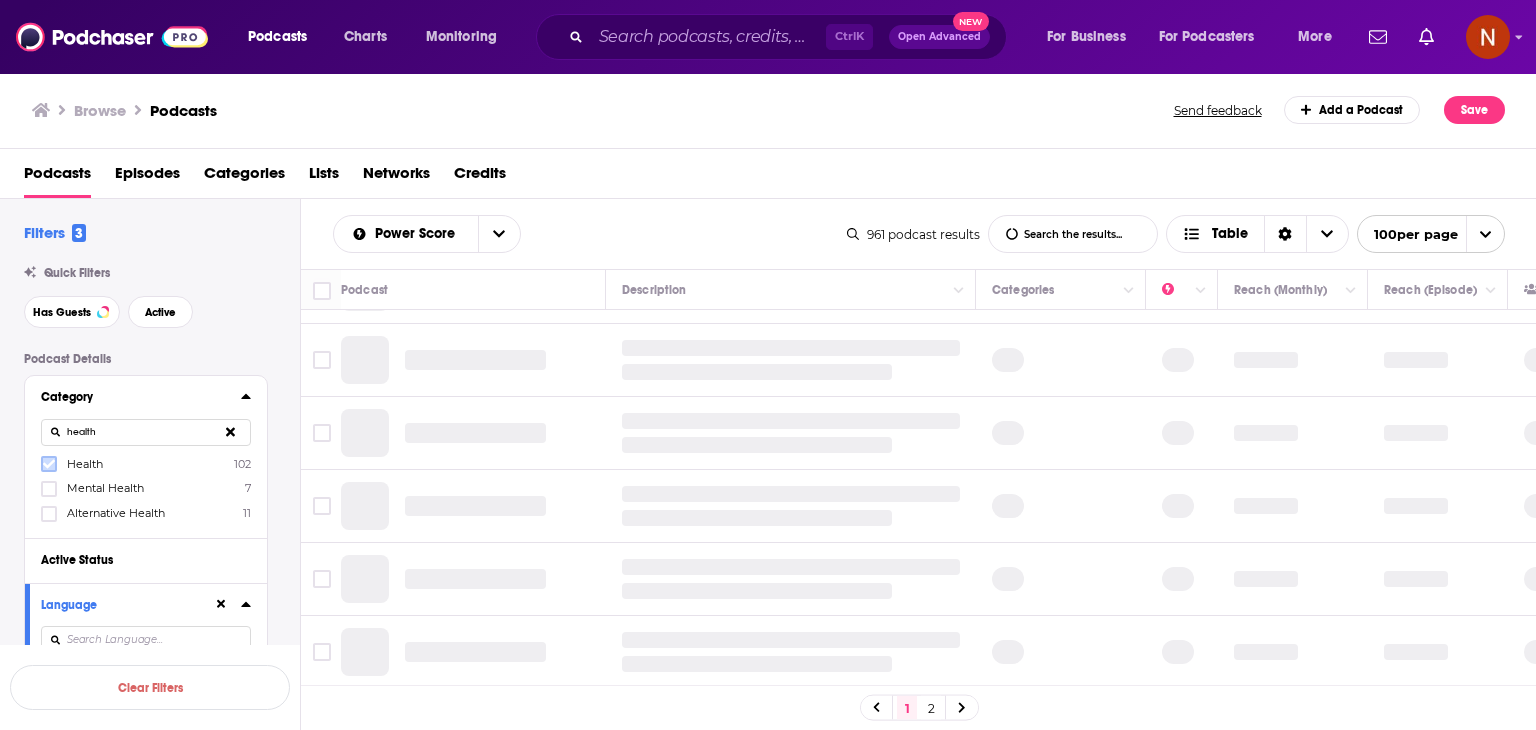 click 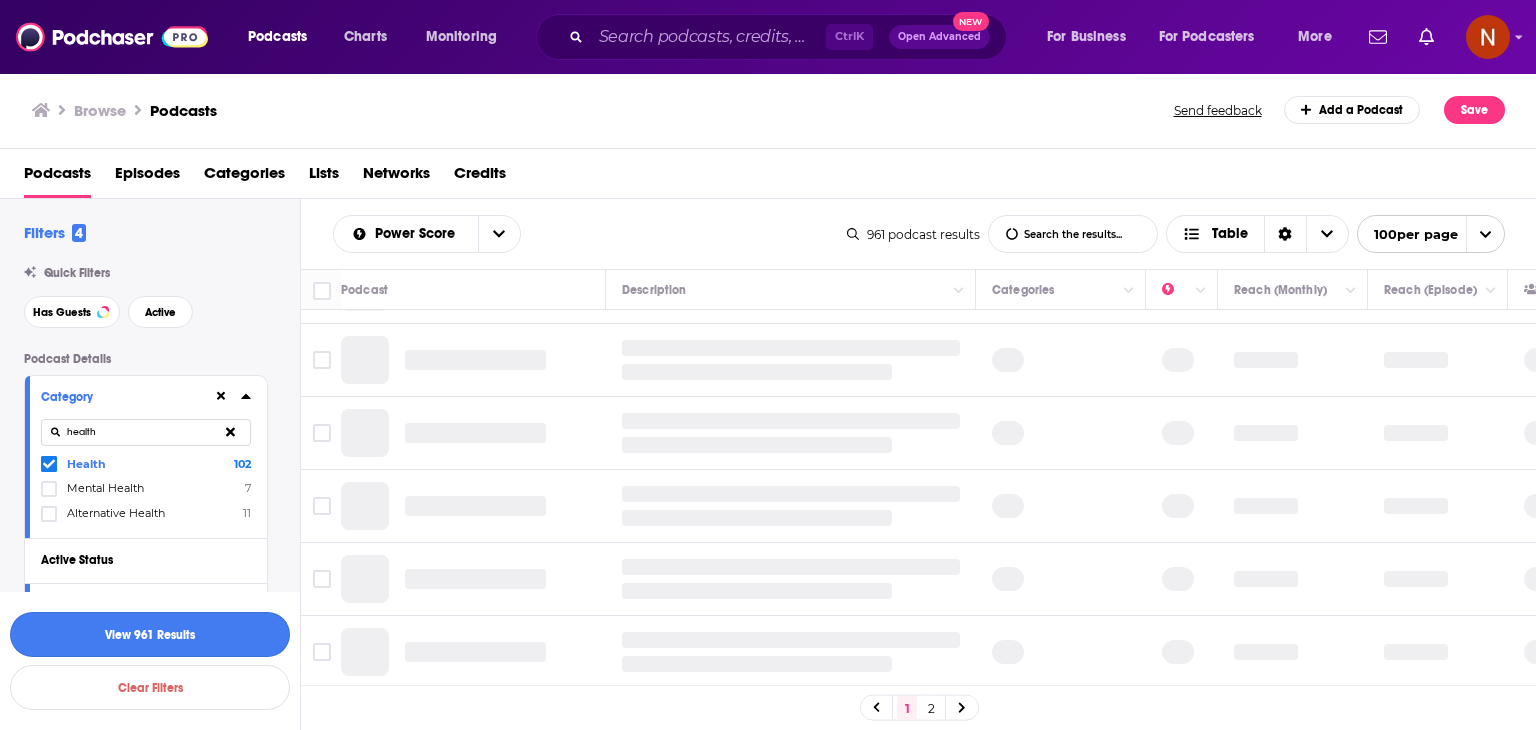 click on "View 961 Results" at bounding box center [150, 634] 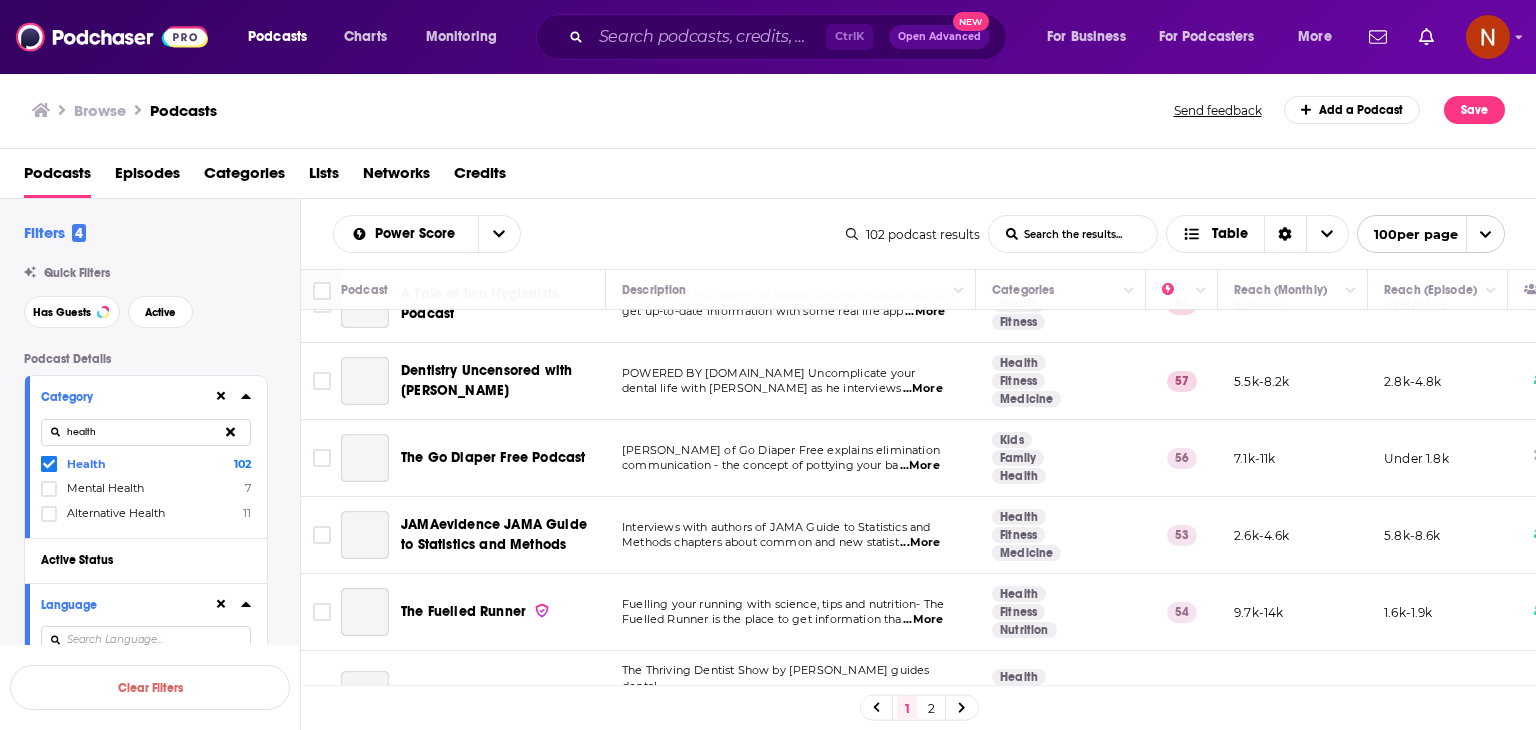 scroll, scrollTop: 0, scrollLeft: 0, axis: both 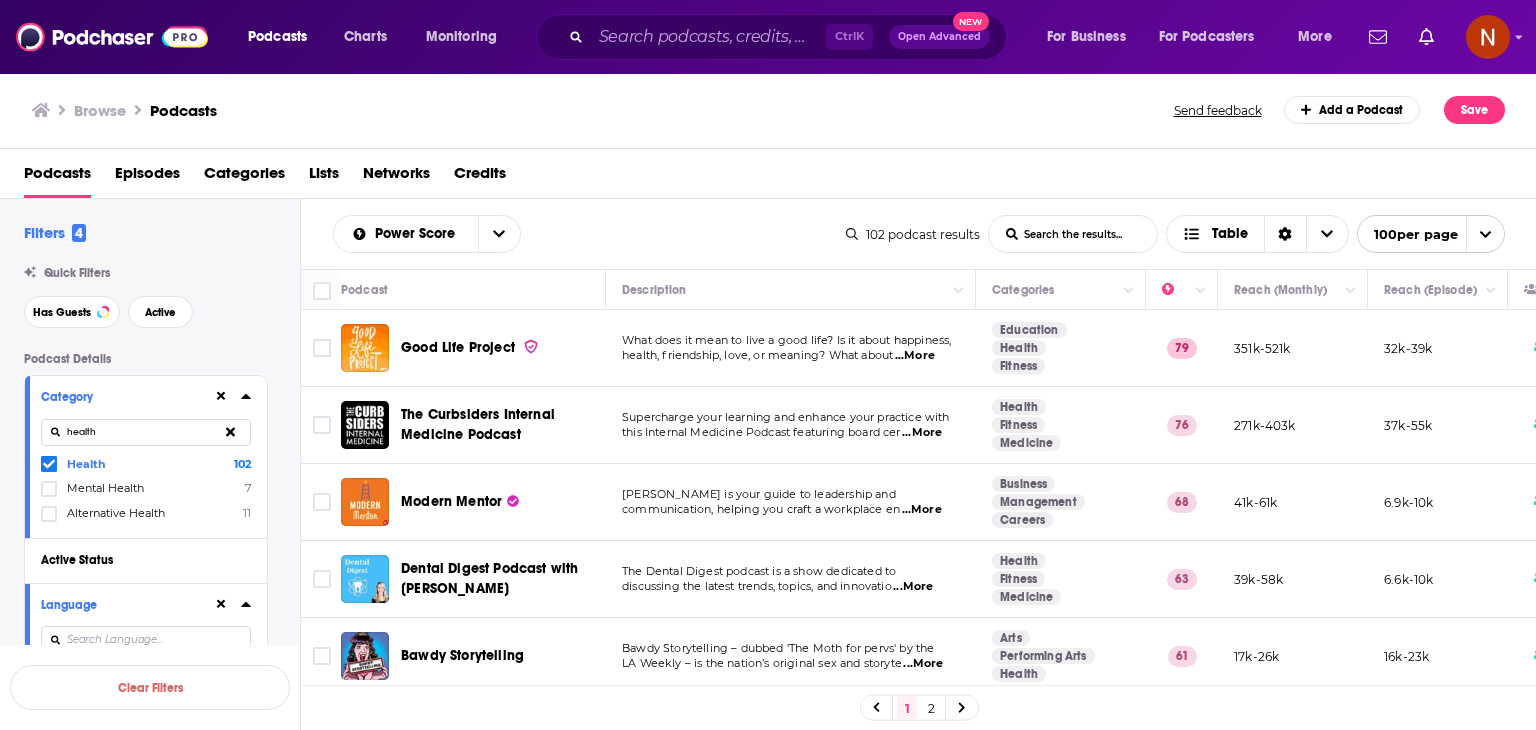 drag, startPoint x: 320, startPoint y: 248, endPoint x: 695, endPoint y: 401, distance: 405.0111 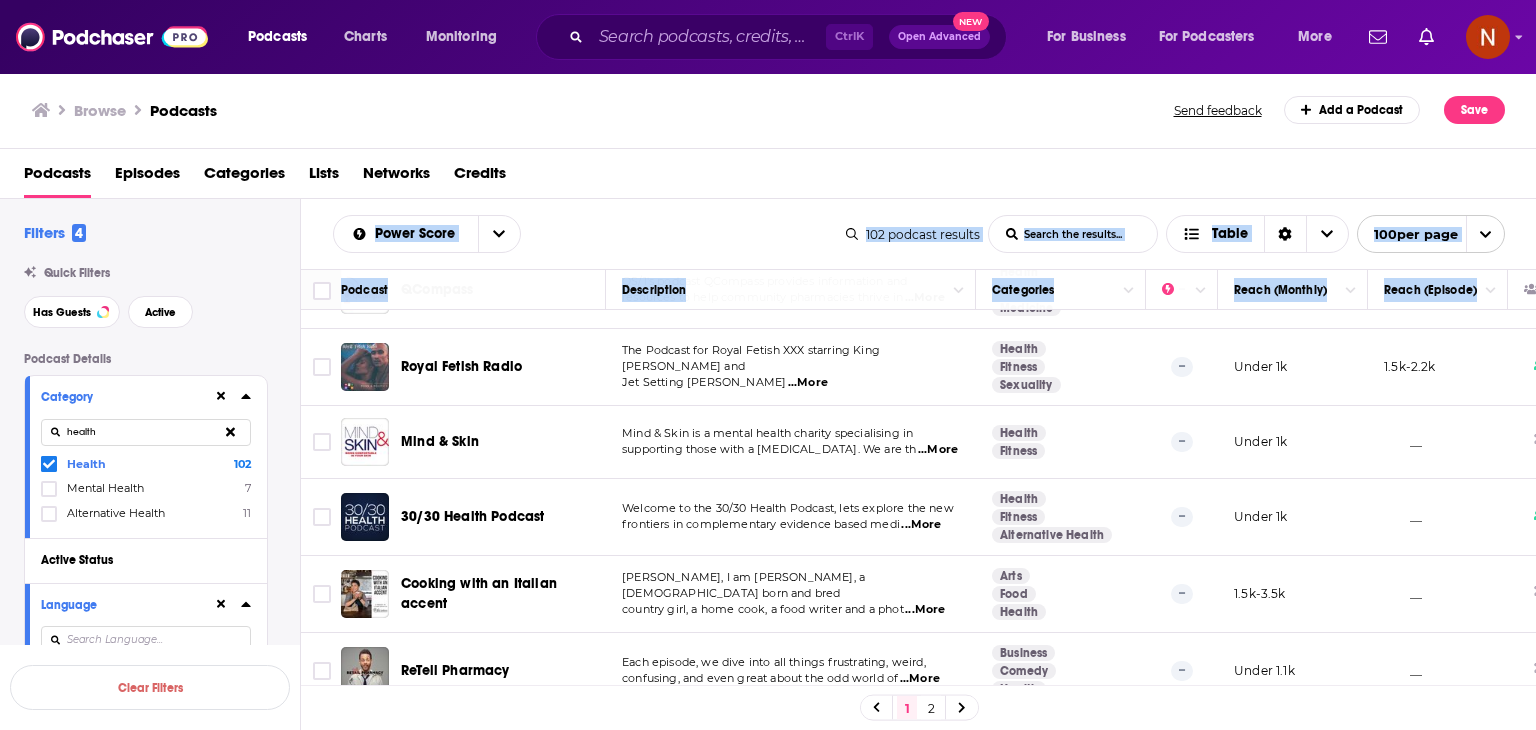 scroll, scrollTop: 7536, scrollLeft: 0, axis: vertical 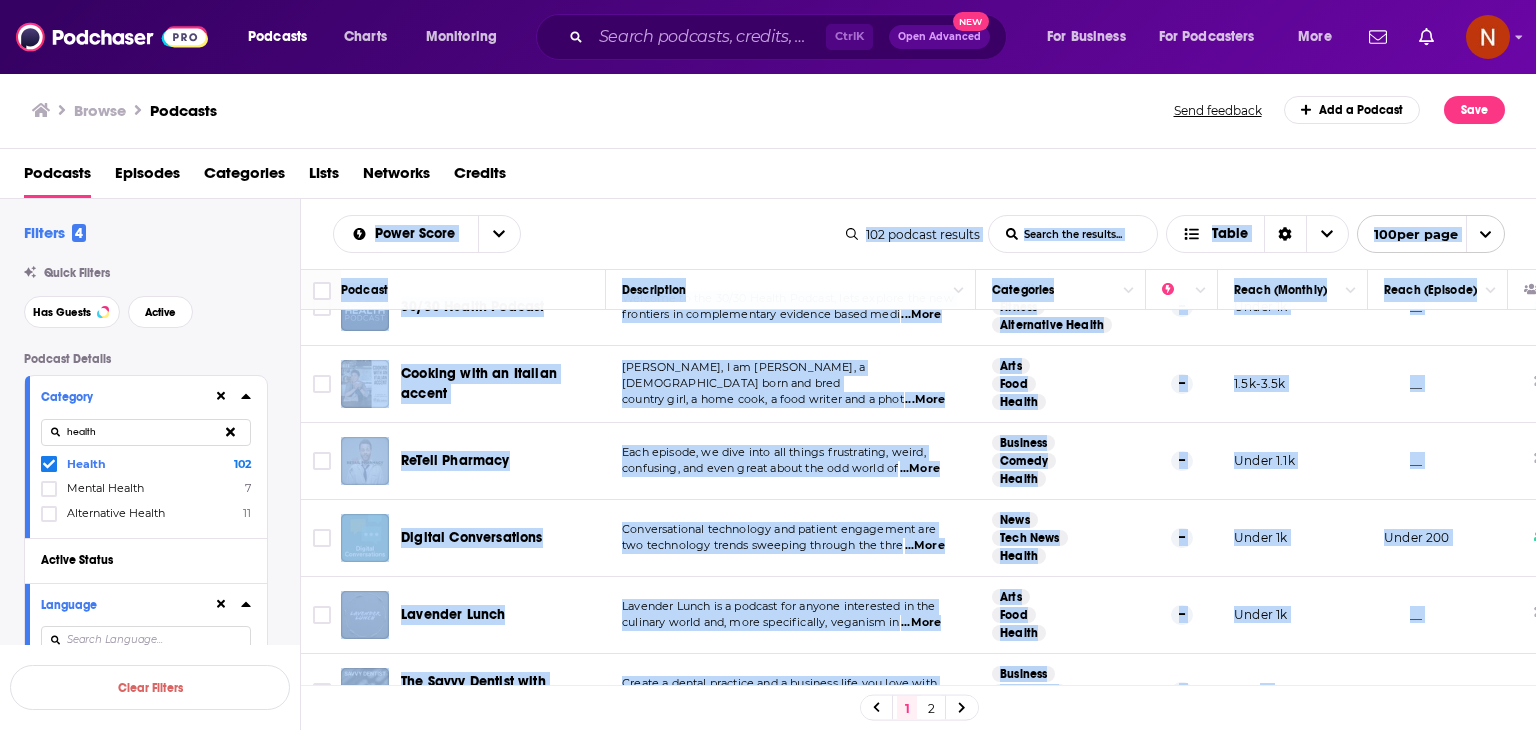 click on "__" at bounding box center (1438, 692) 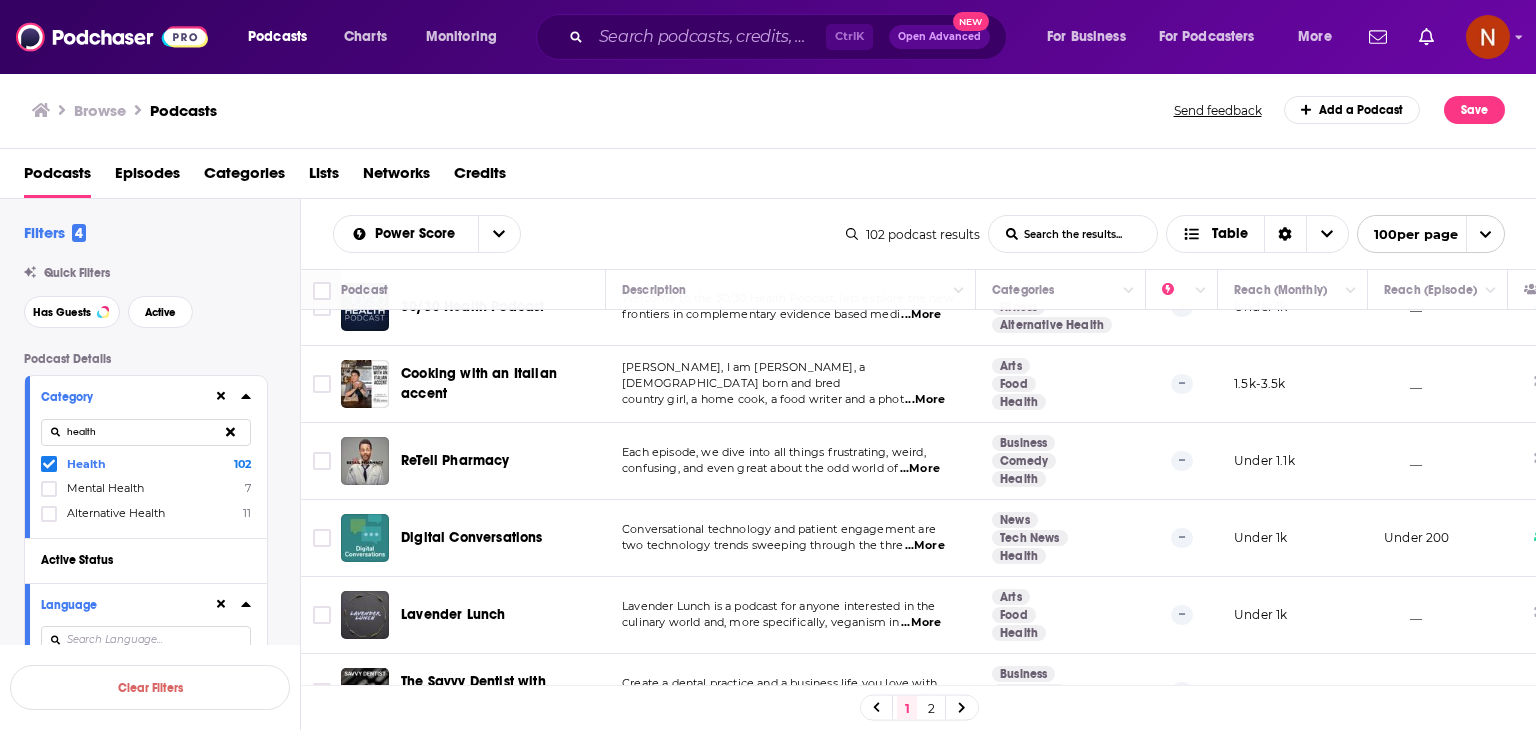 click at bounding box center (49, 464) 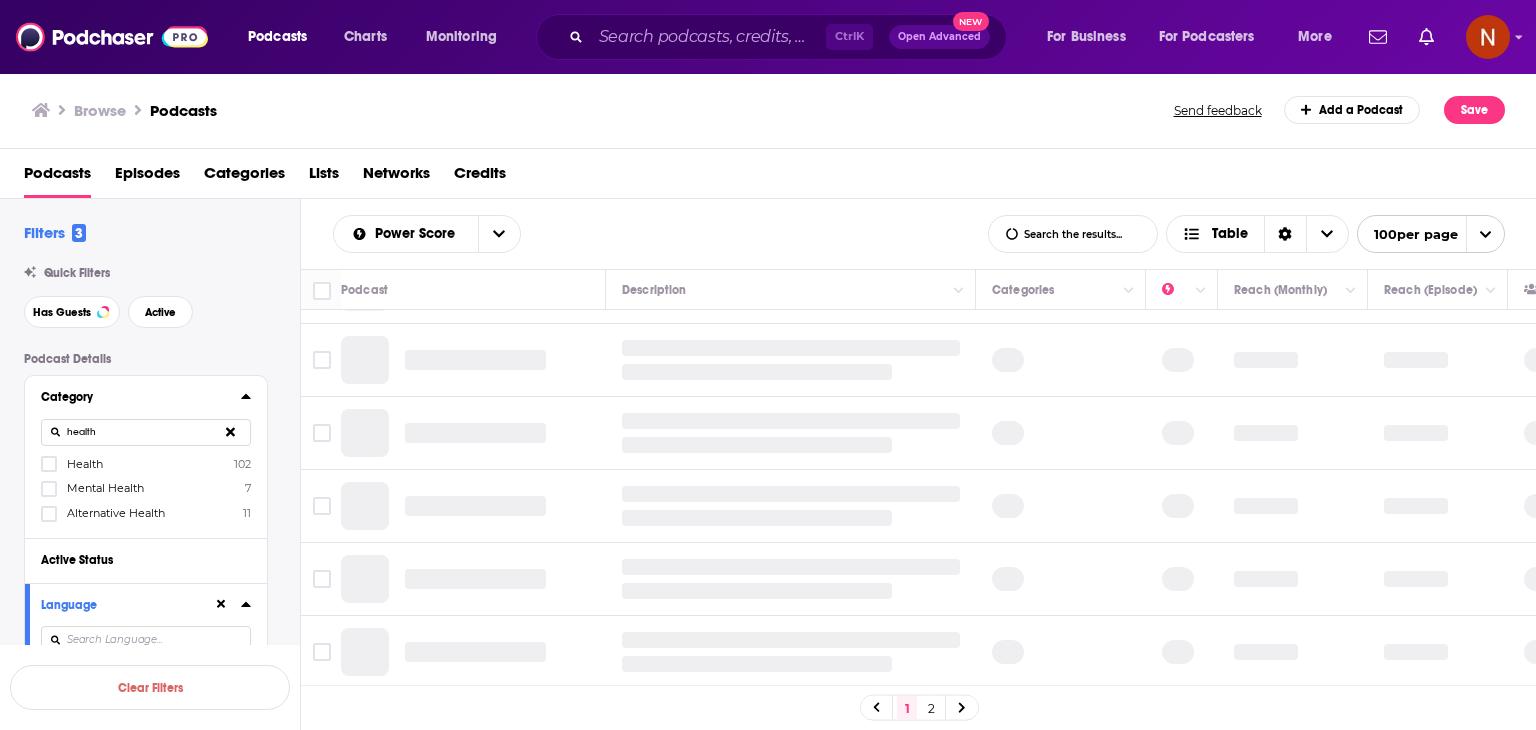 scroll, scrollTop: 1456, scrollLeft: 0, axis: vertical 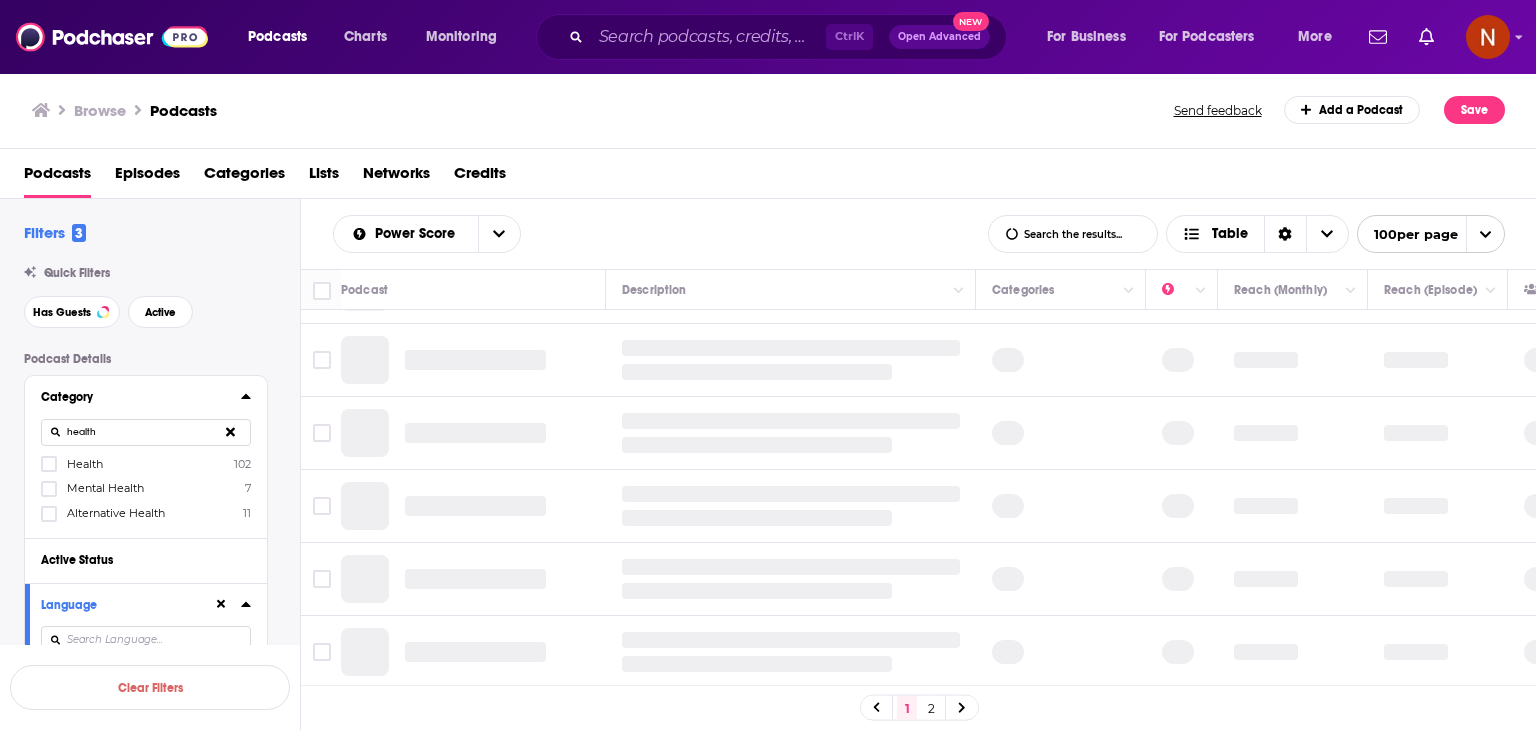 click on "health" at bounding box center [146, 432] 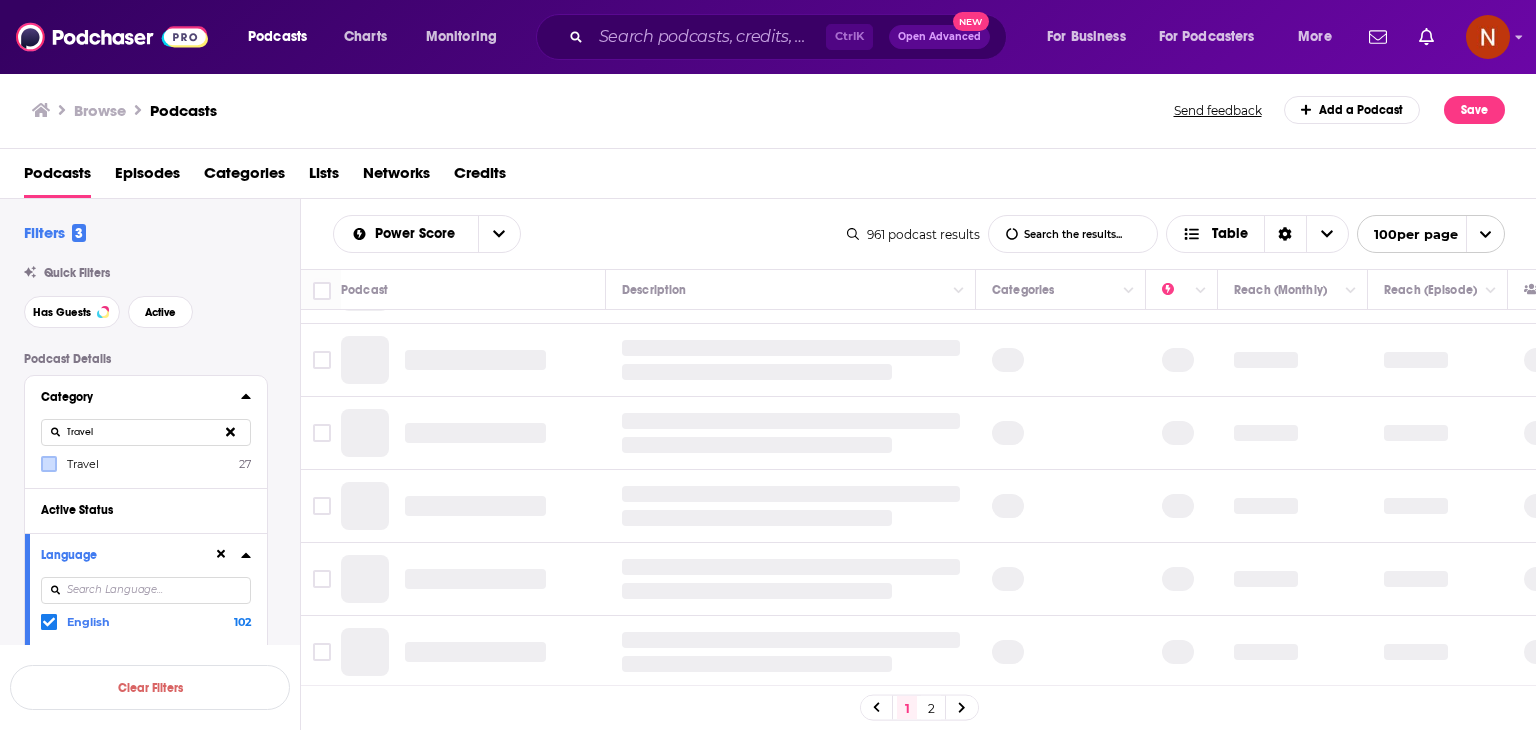 type on "Travel" 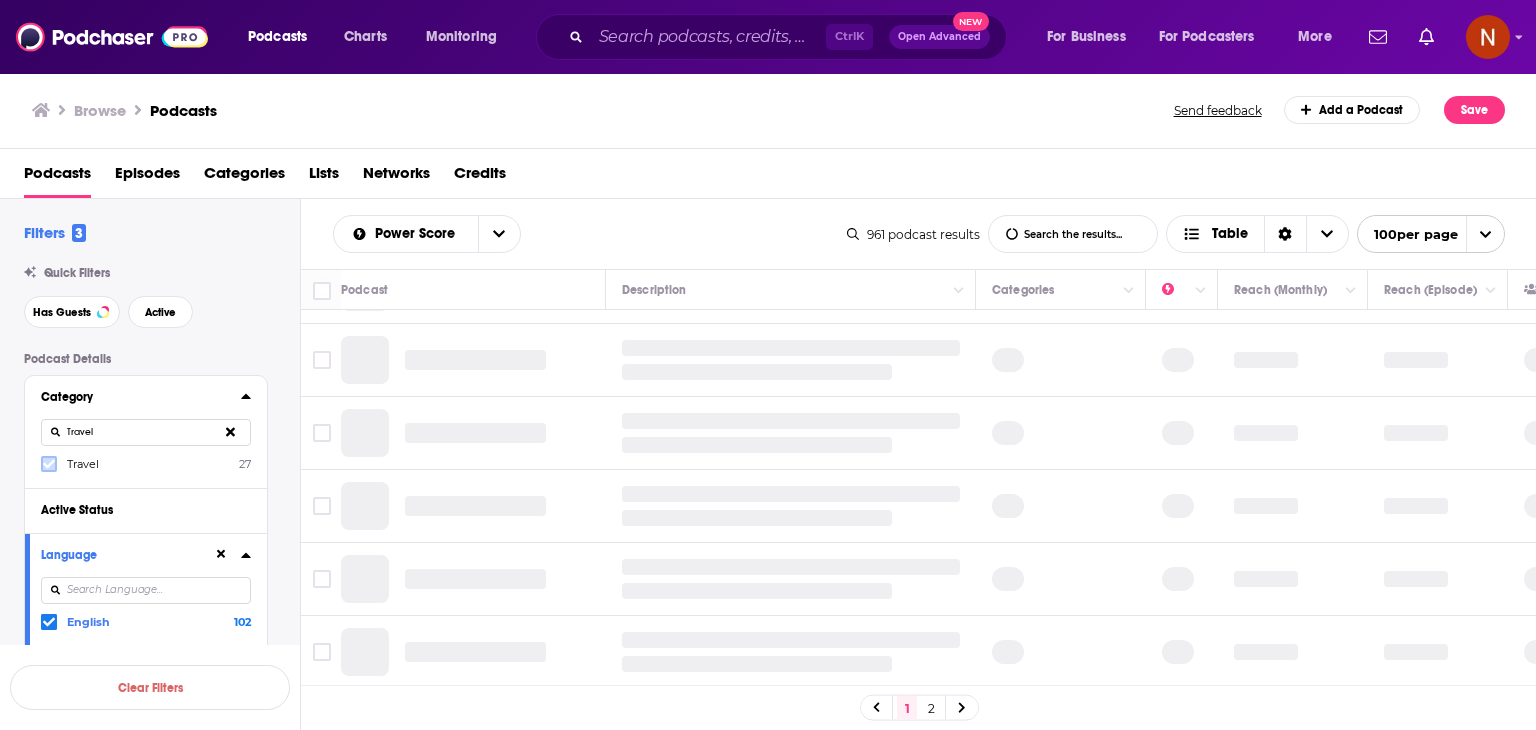click 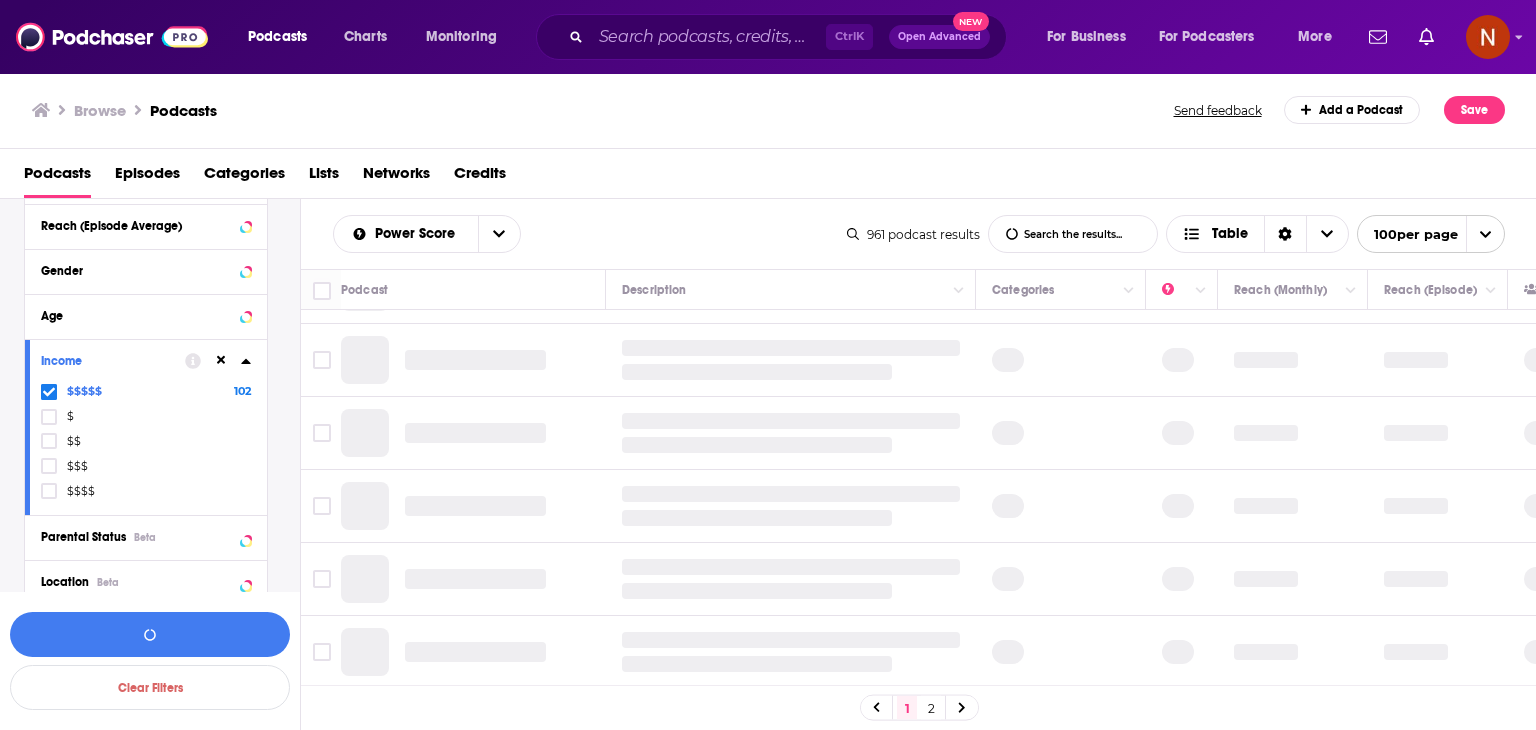 scroll, scrollTop: 1368, scrollLeft: 0, axis: vertical 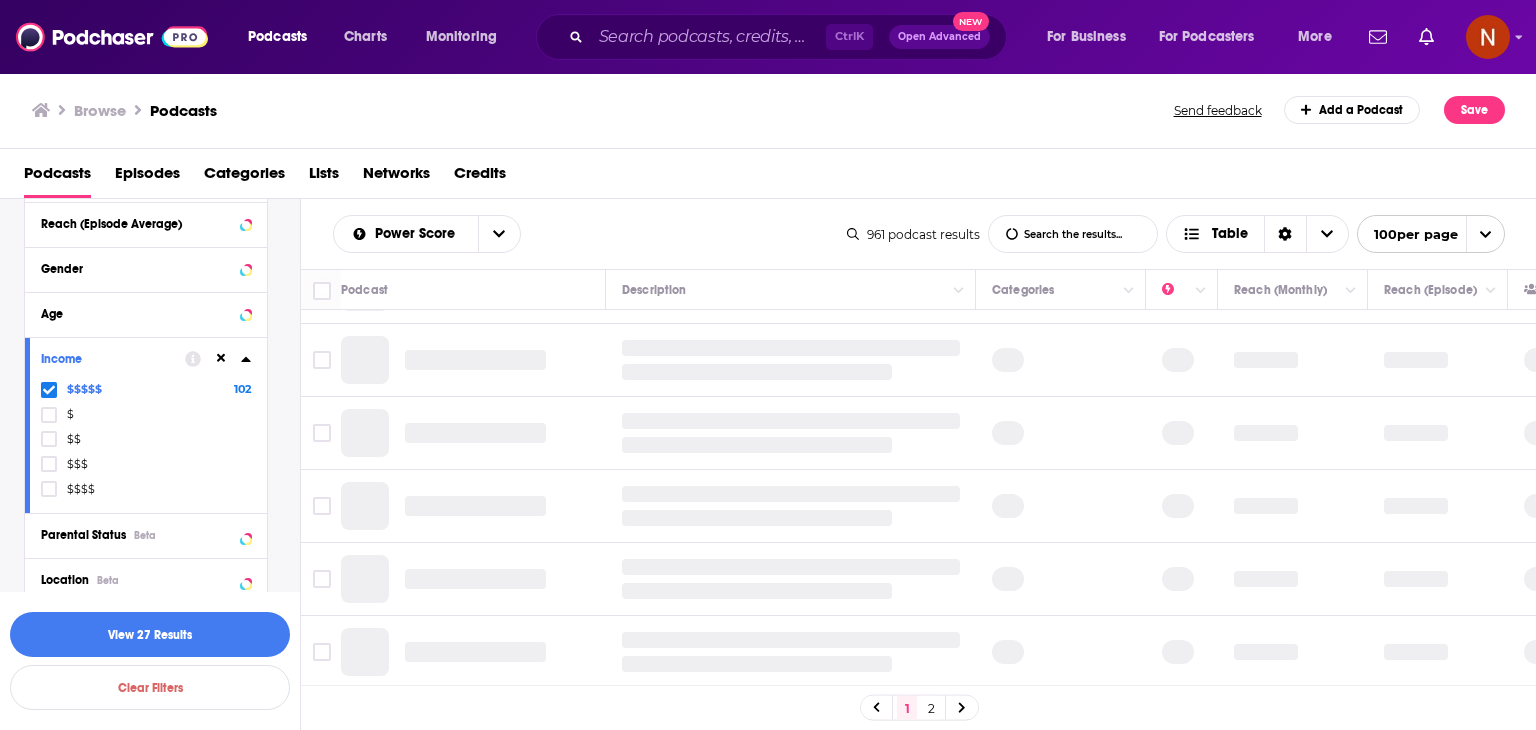 click 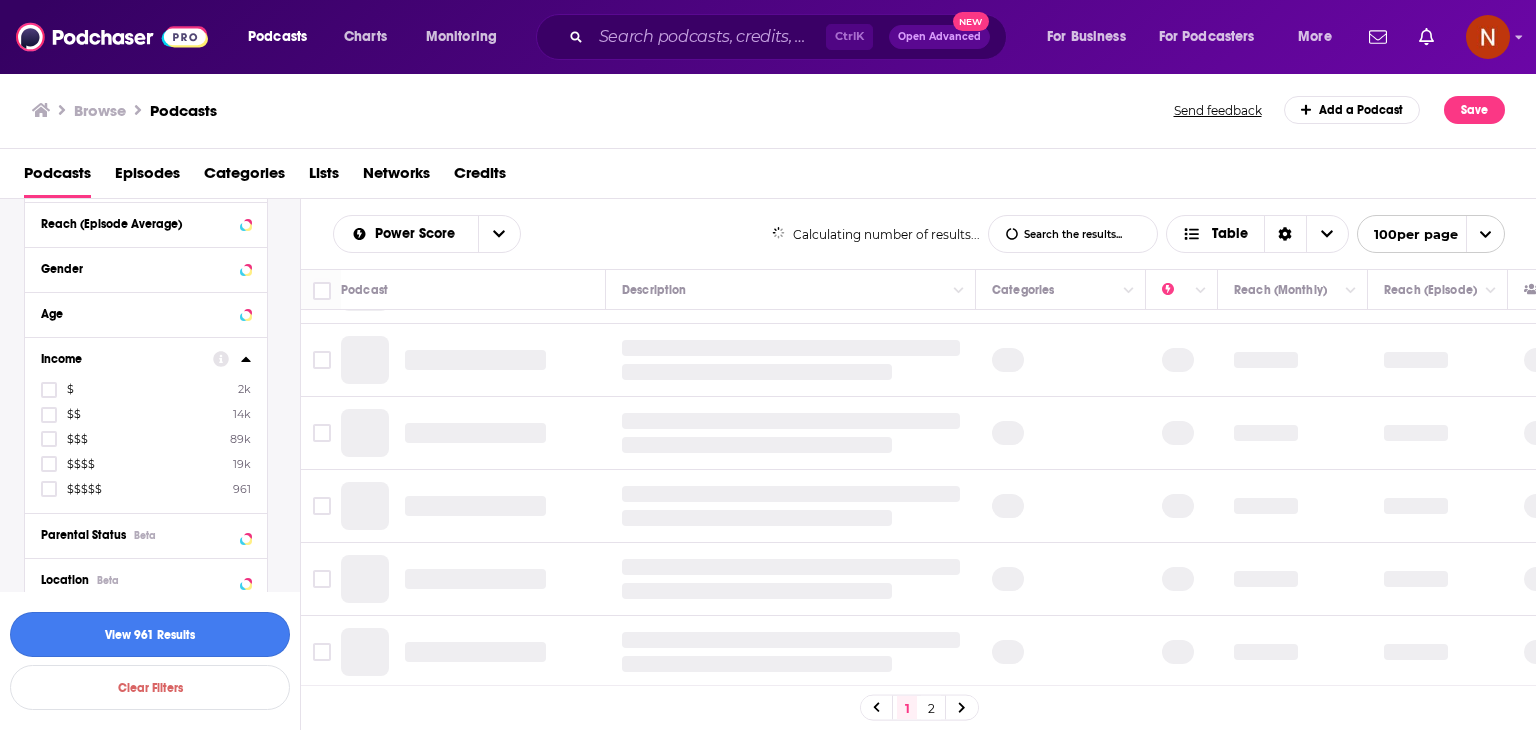 click on "View 961 Results" at bounding box center (150, 634) 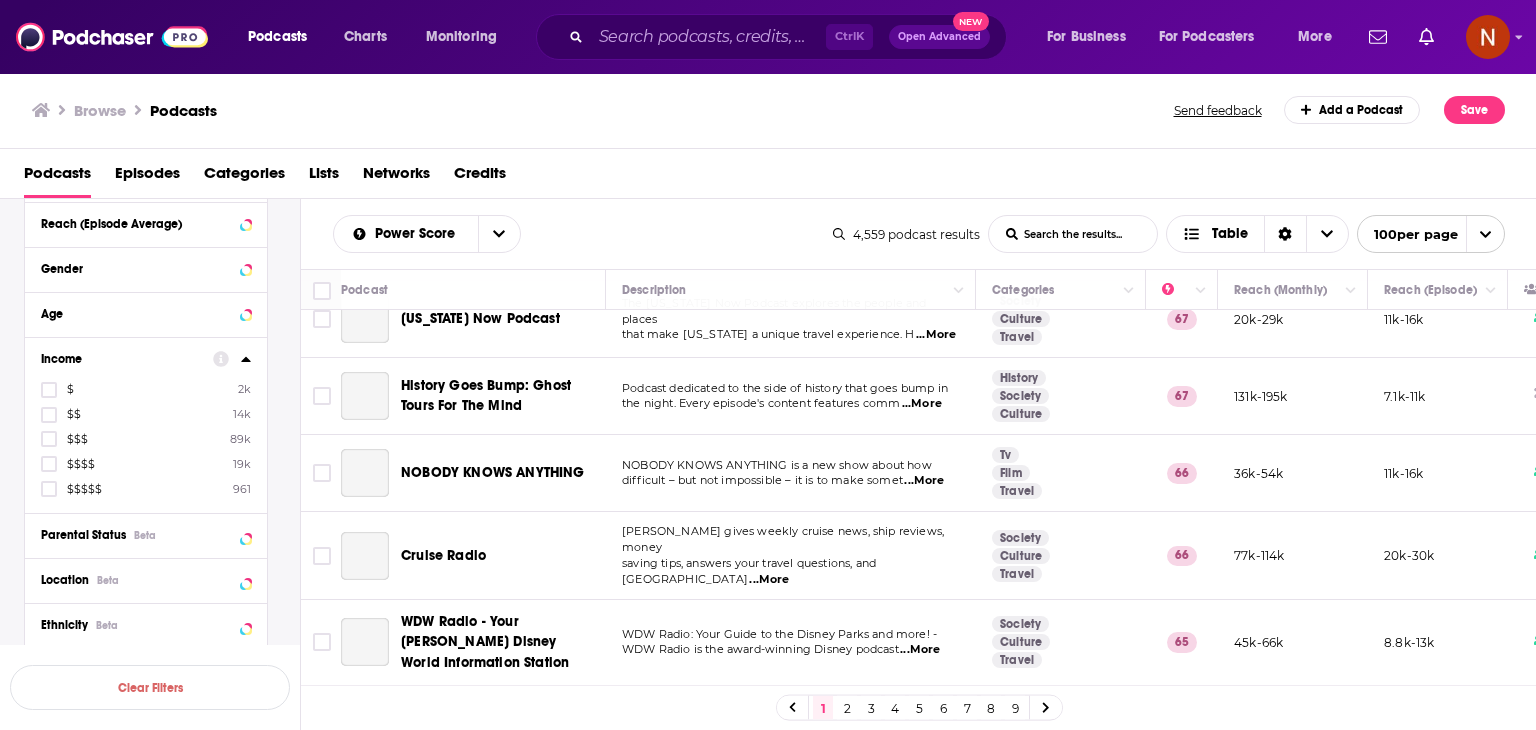 scroll, scrollTop: 0, scrollLeft: 0, axis: both 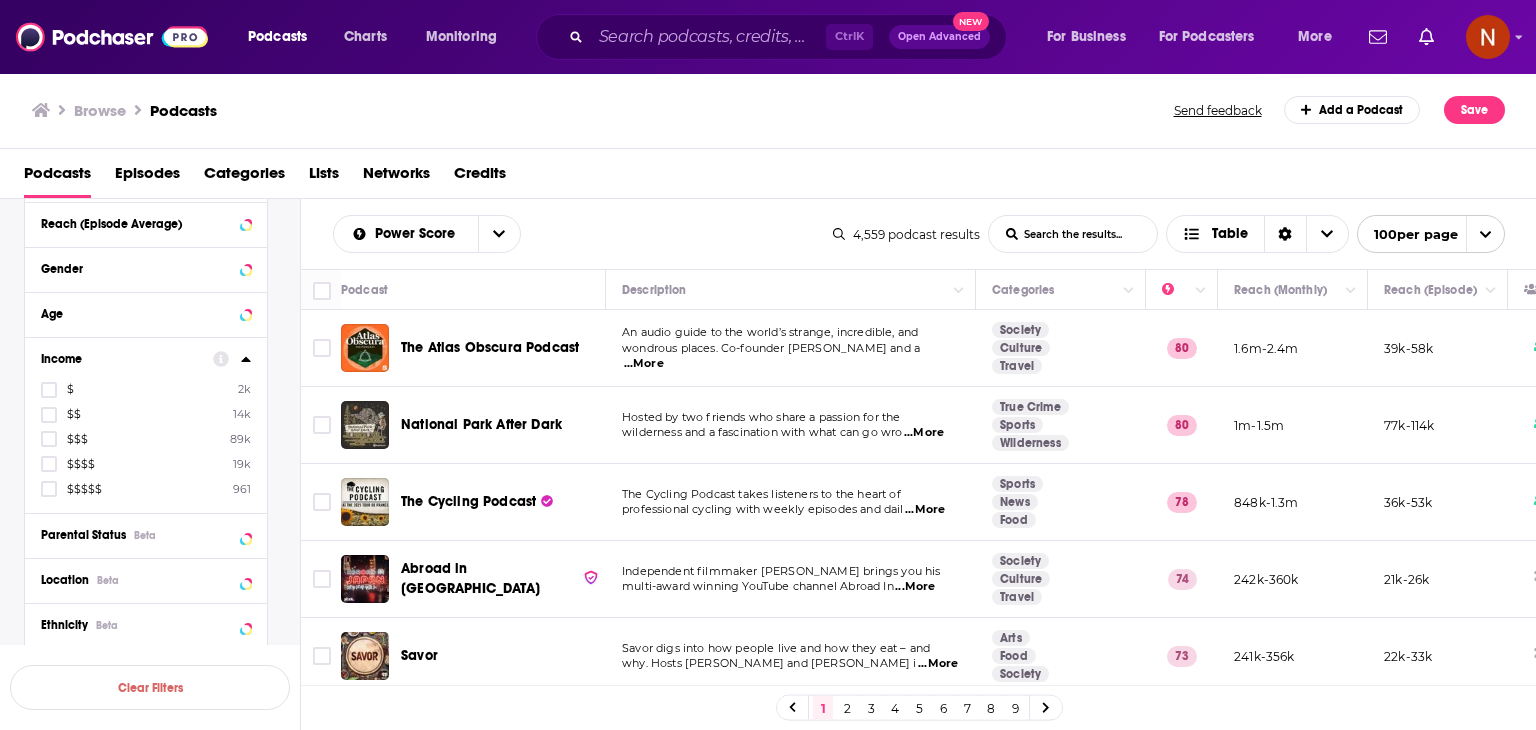 drag, startPoint x: 316, startPoint y: 234, endPoint x: 630, endPoint y: 432, distance: 371.21423 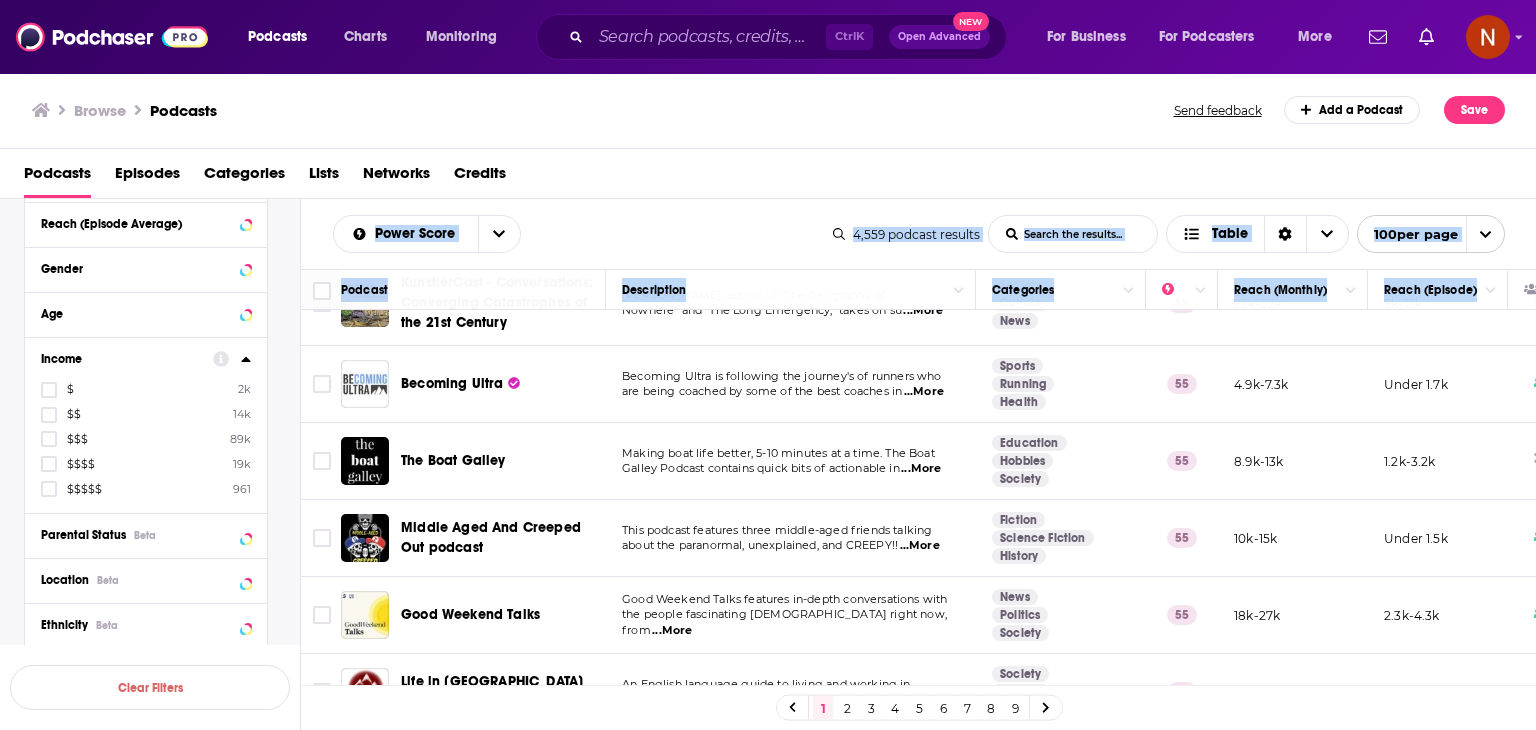 scroll, scrollTop: 7500, scrollLeft: 0, axis: vertical 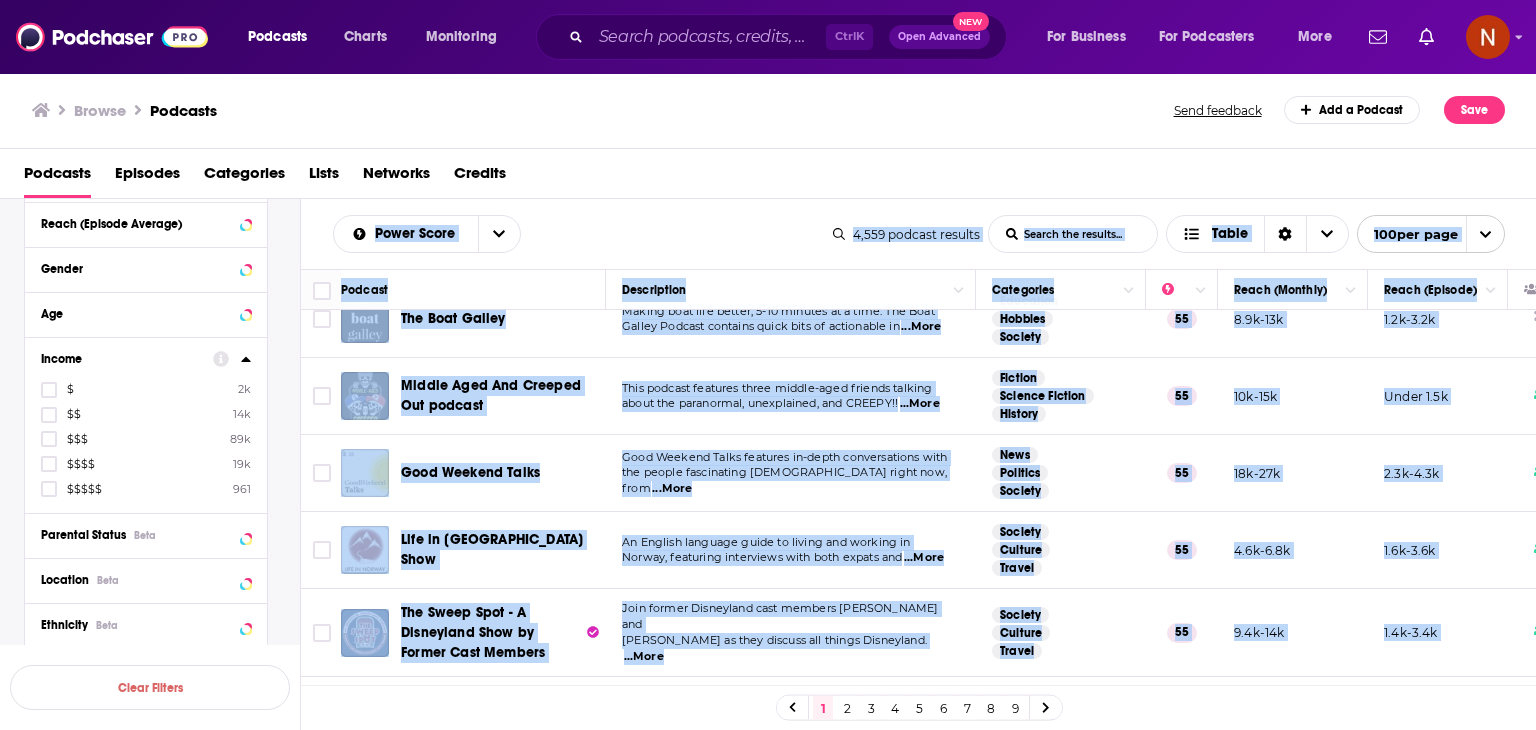 click on "Under 2.7k" at bounding box center (1438, 869) 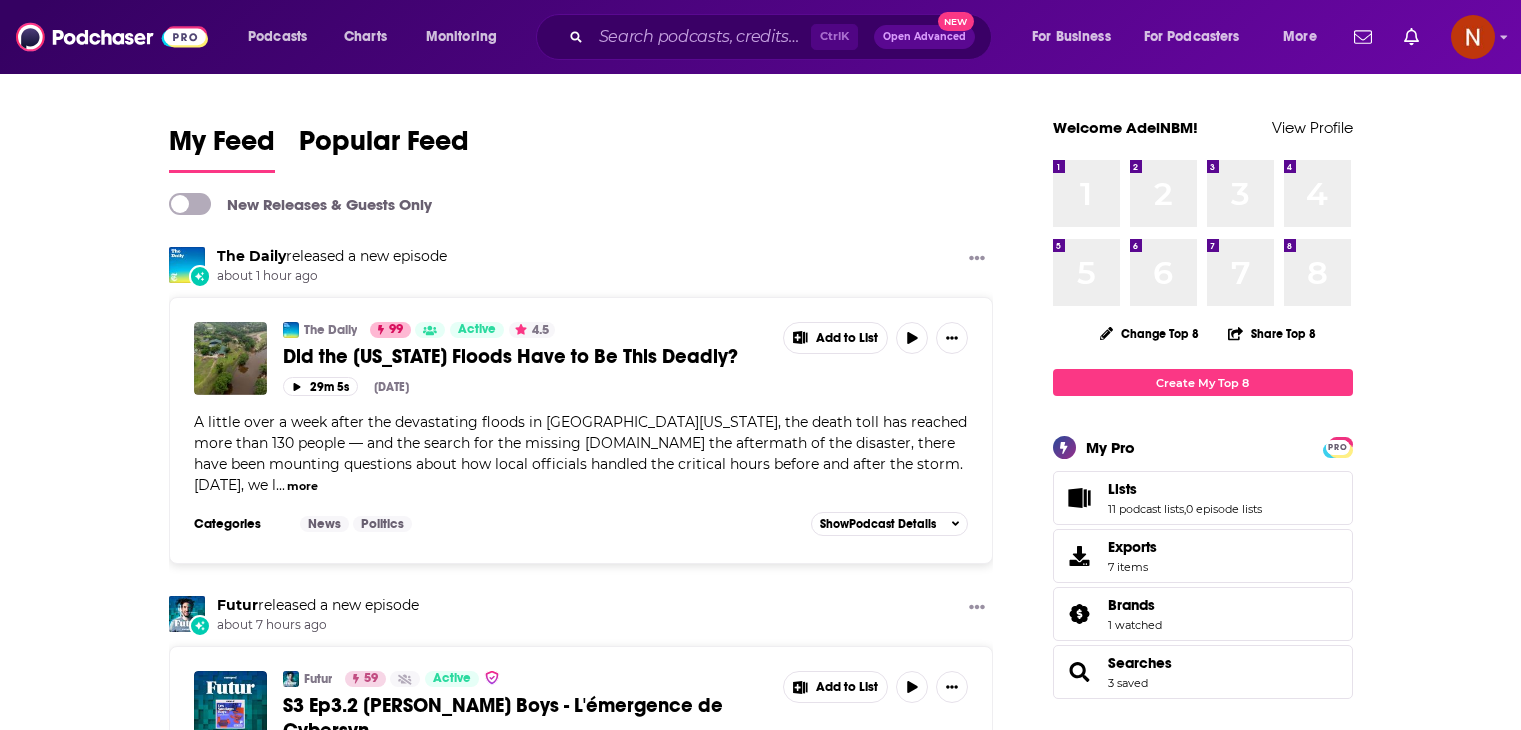 scroll, scrollTop: 0, scrollLeft: 0, axis: both 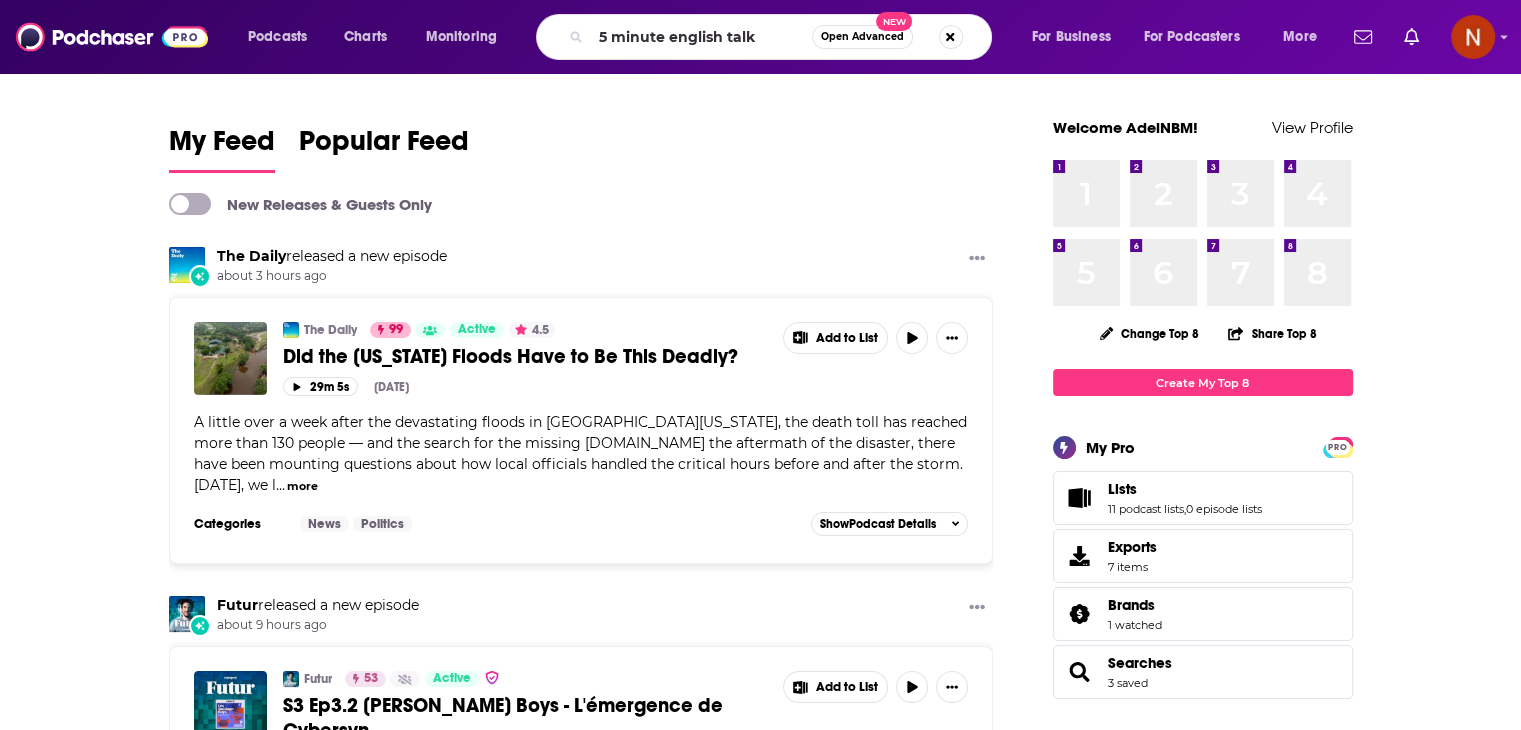 type on "5 minute english talk" 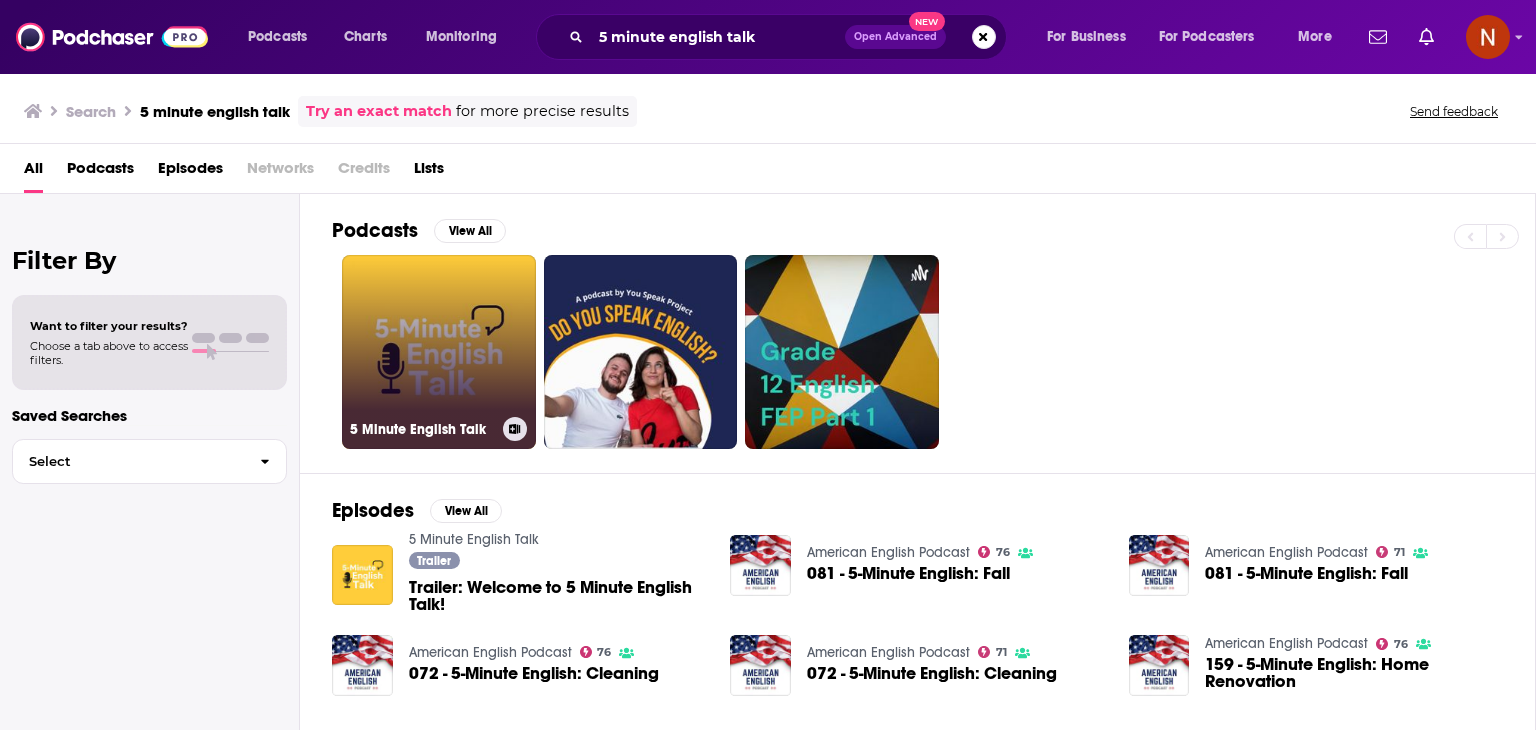 click on "5 Minute English Talk" at bounding box center (439, 352) 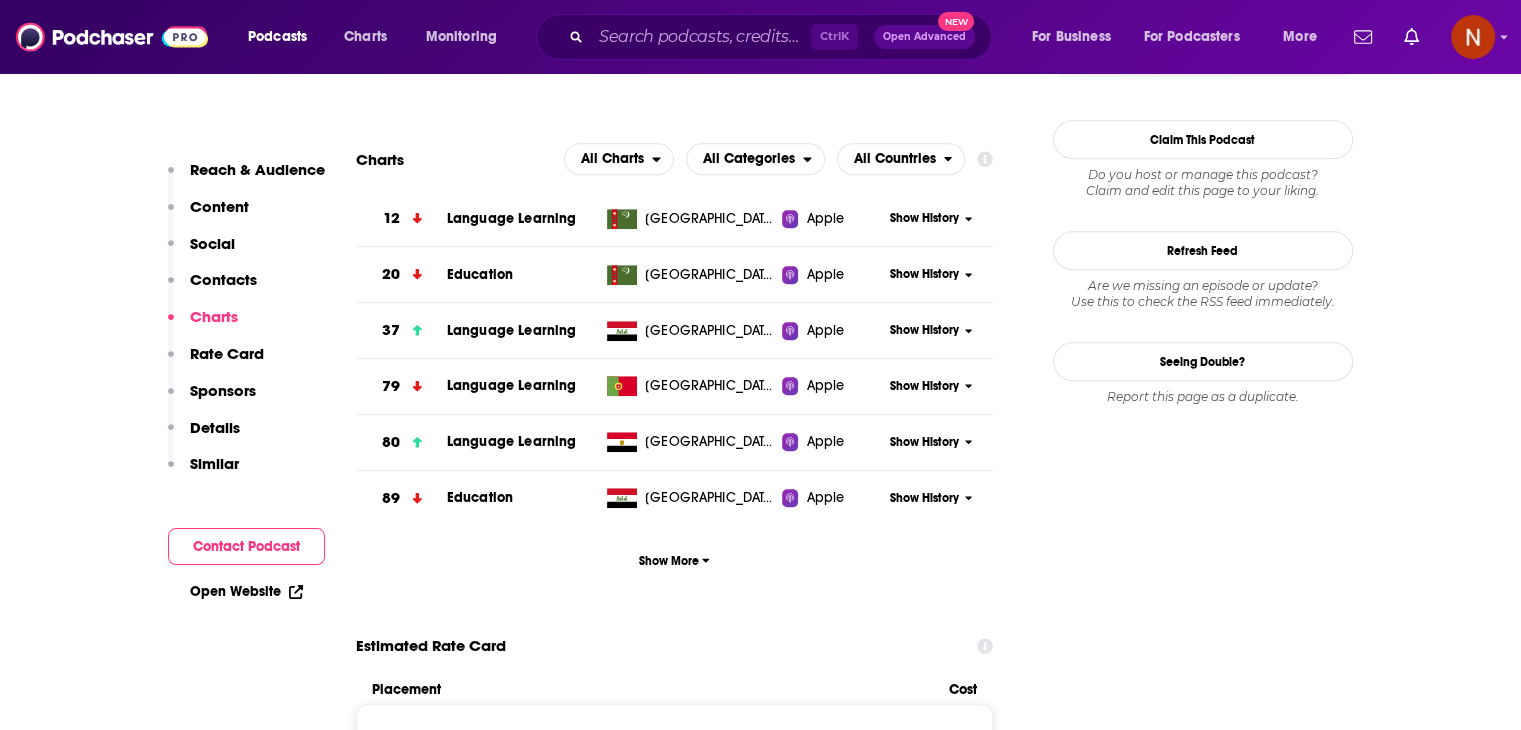 scroll, scrollTop: 1780, scrollLeft: 0, axis: vertical 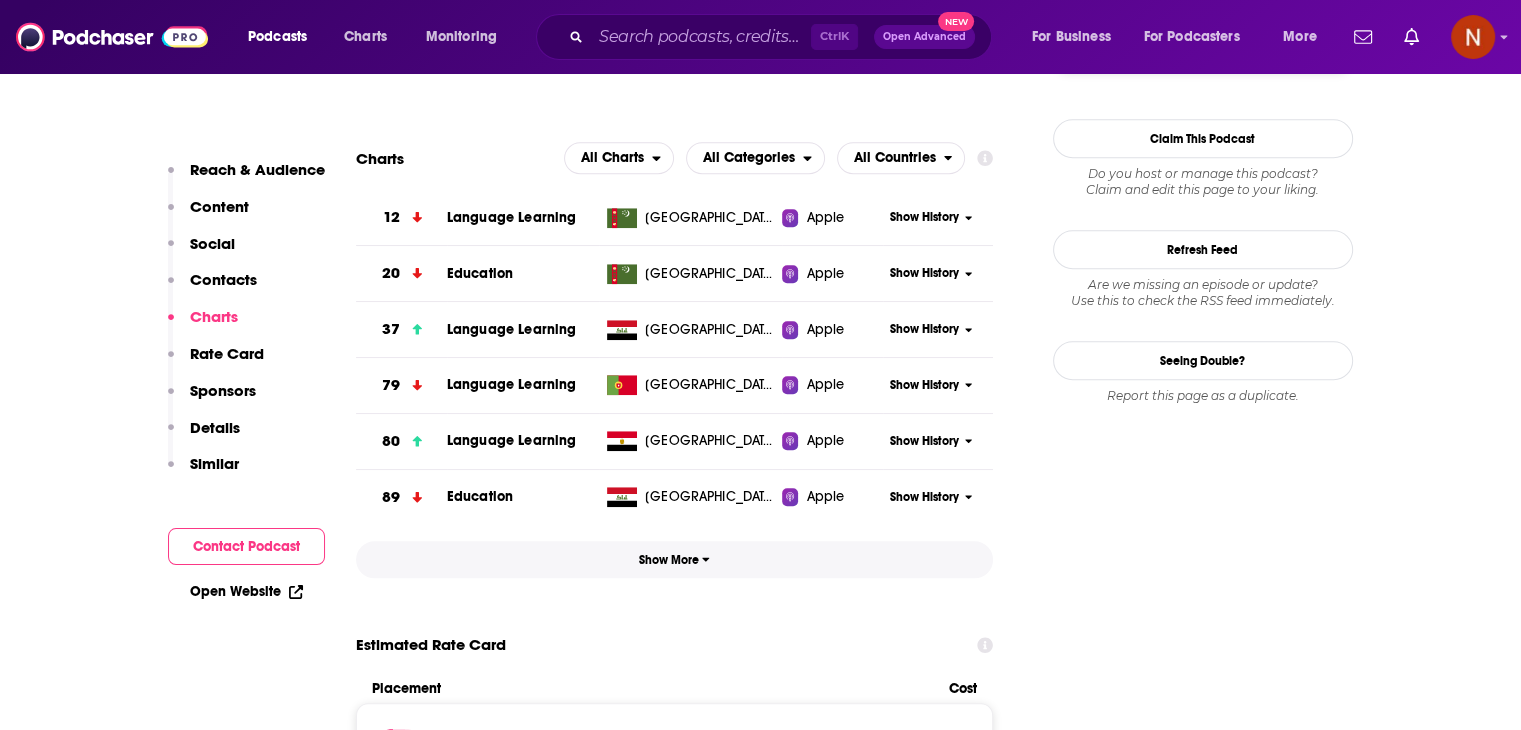 click on "Show More" at bounding box center (674, 560) 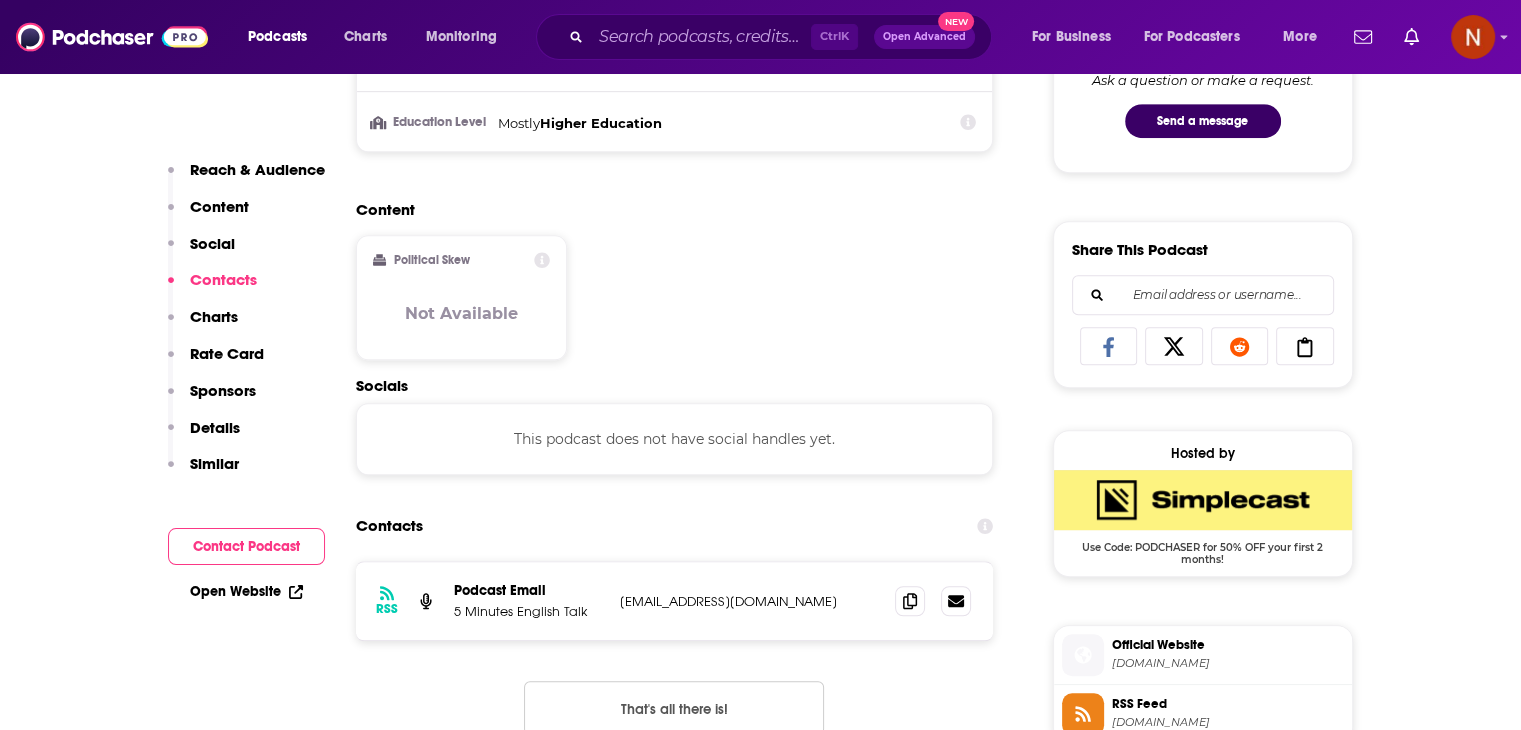 scroll, scrollTop: 0, scrollLeft: 0, axis: both 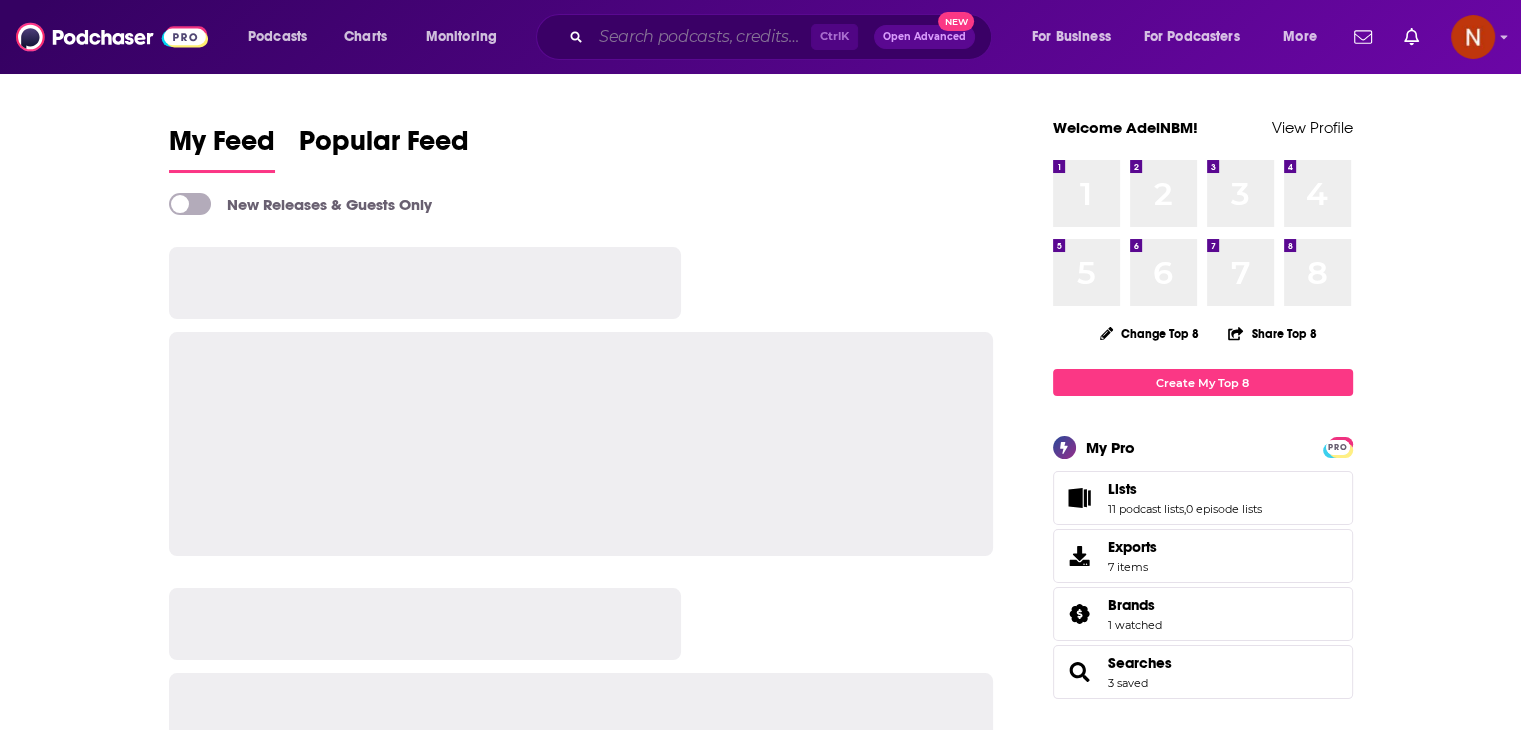 click at bounding box center [701, 37] 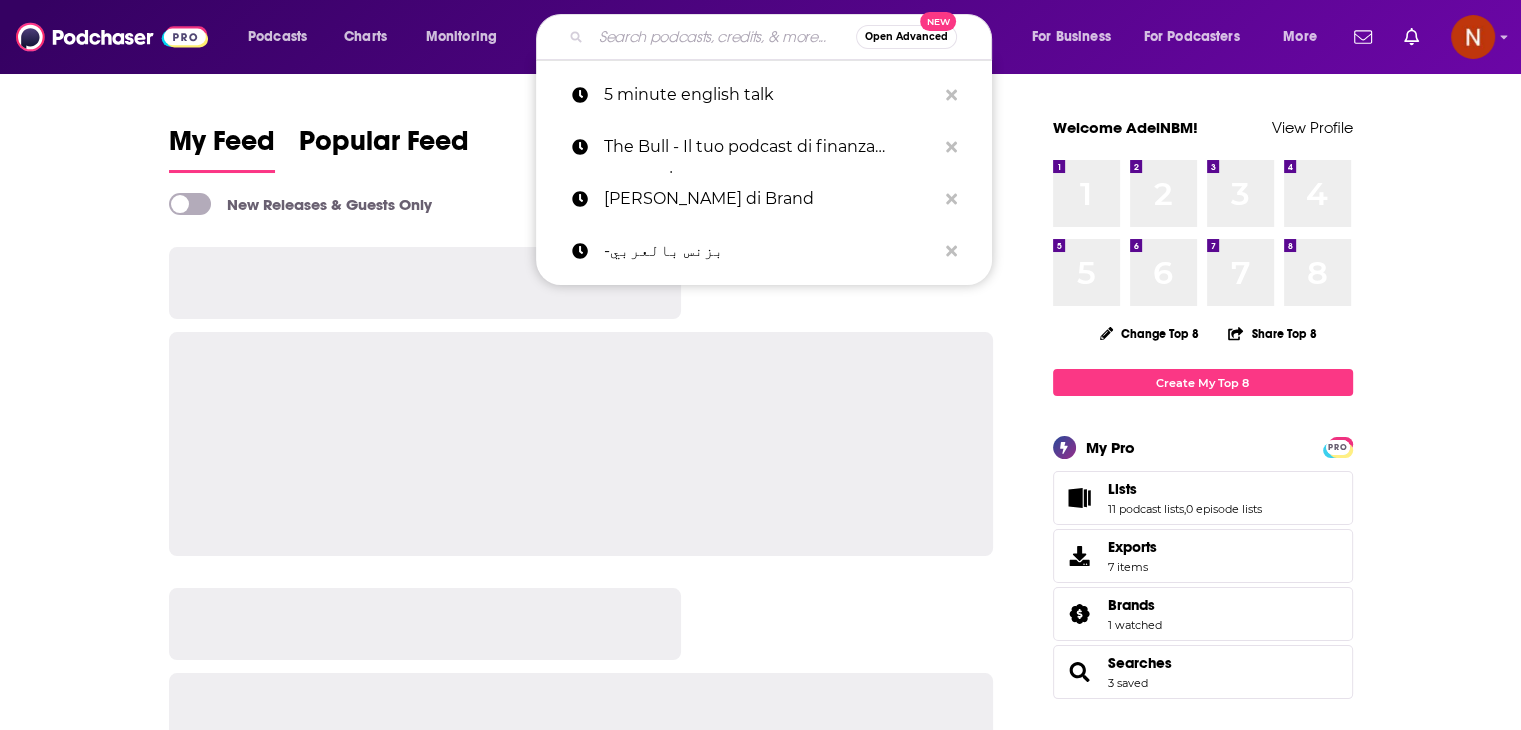 paste on "الخير فيك" 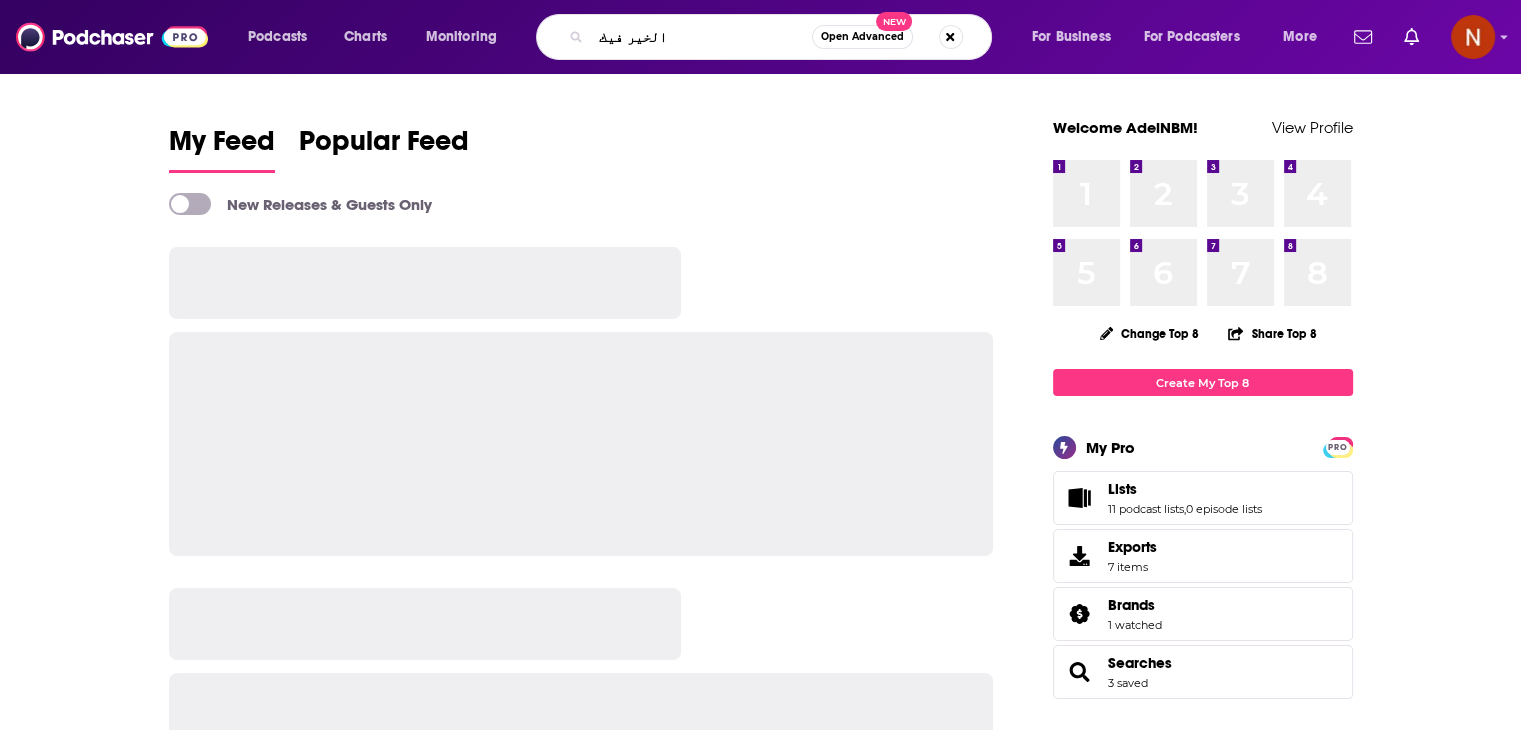 type on "الخير فيك" 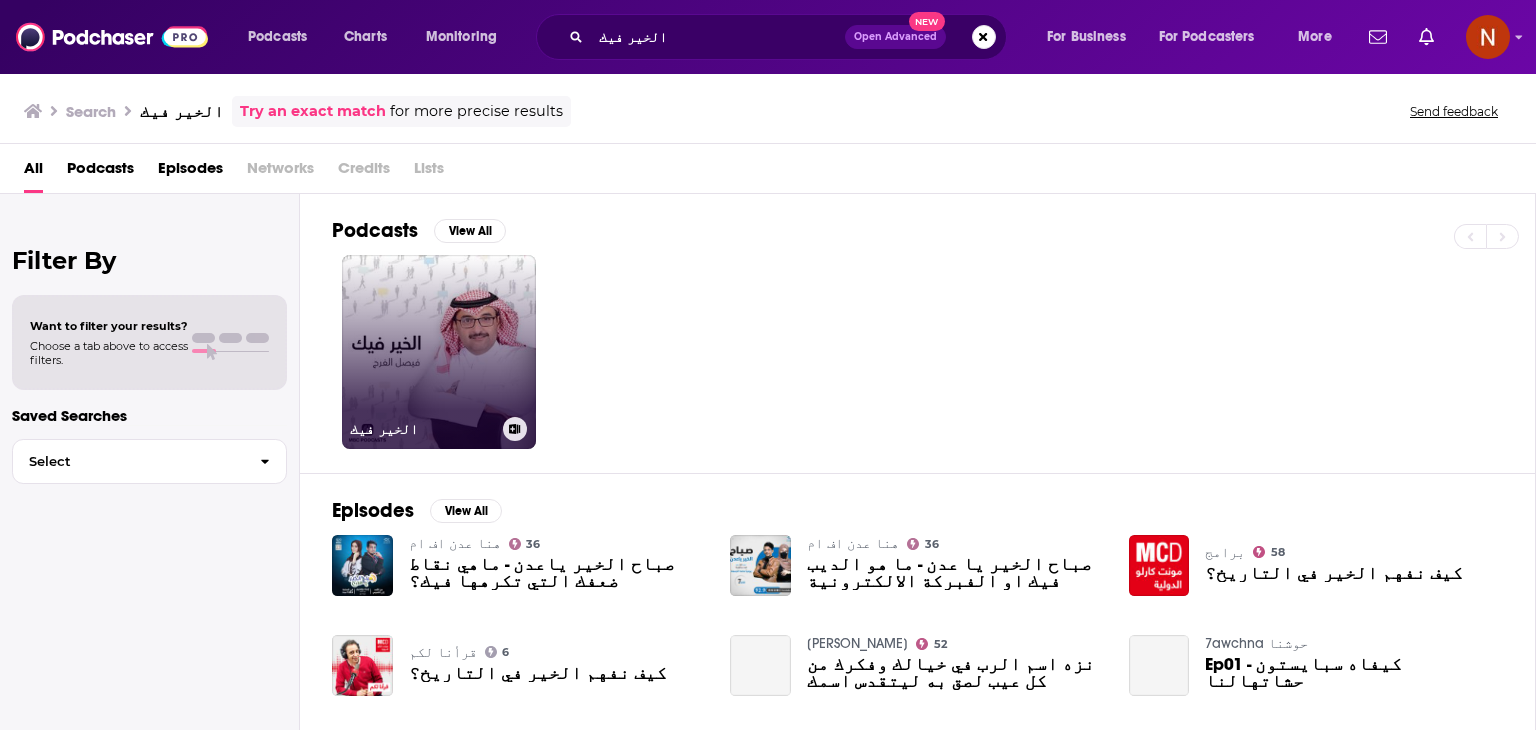 click on "الخير فيك" at bounding box center [439, 352] 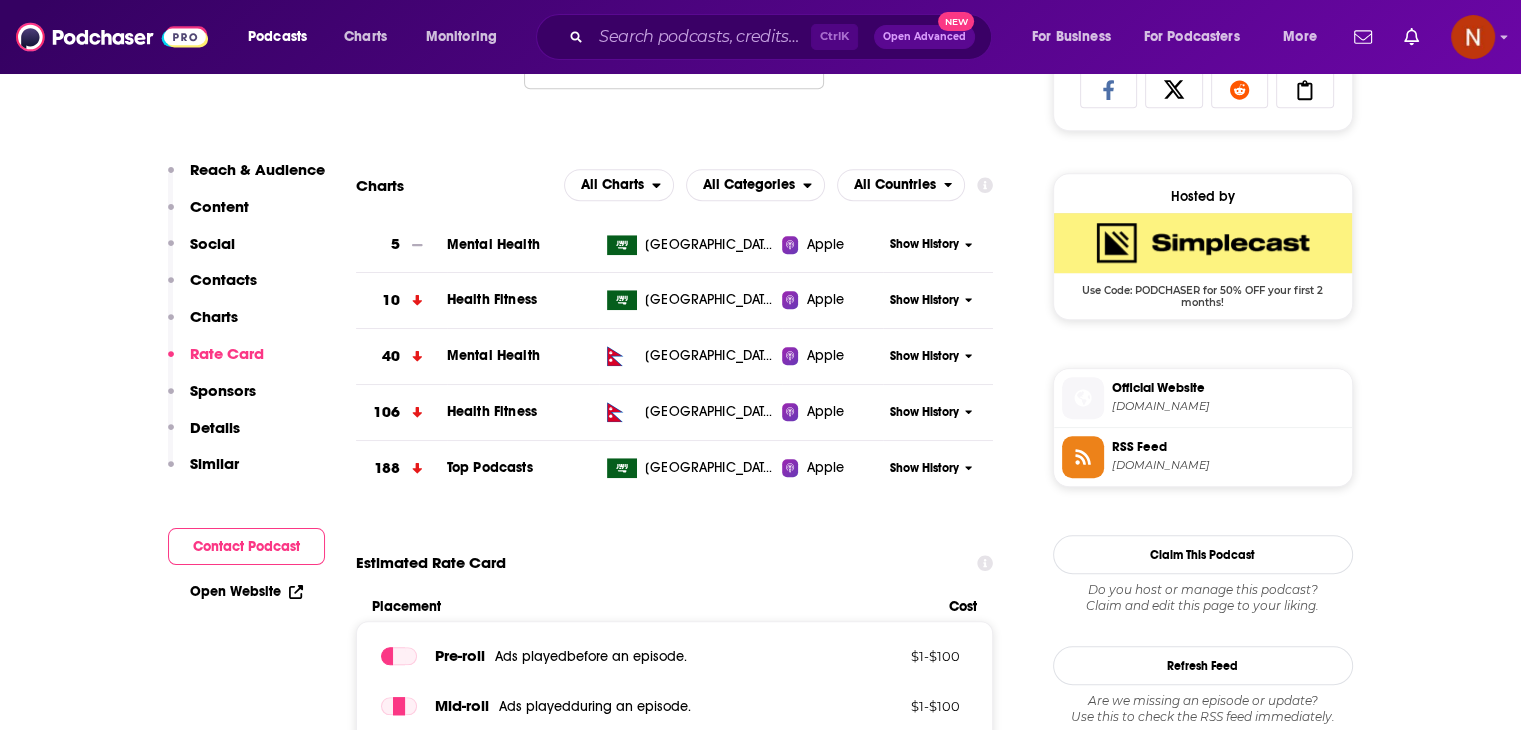 scroll, scrollTop: 1364, scrollLeft: 0, axis: vertical 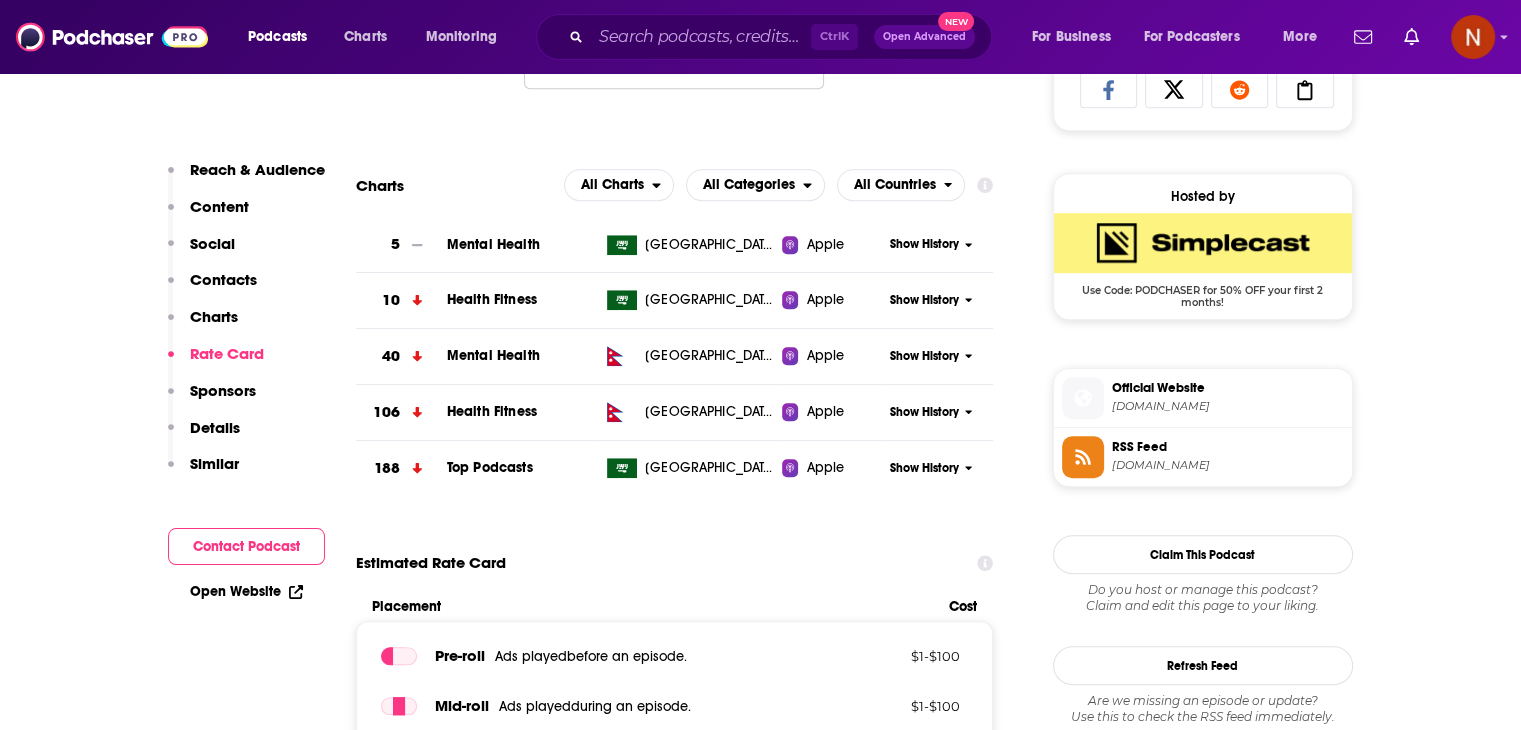 click on "Show History" at bounding box center [924, 244] 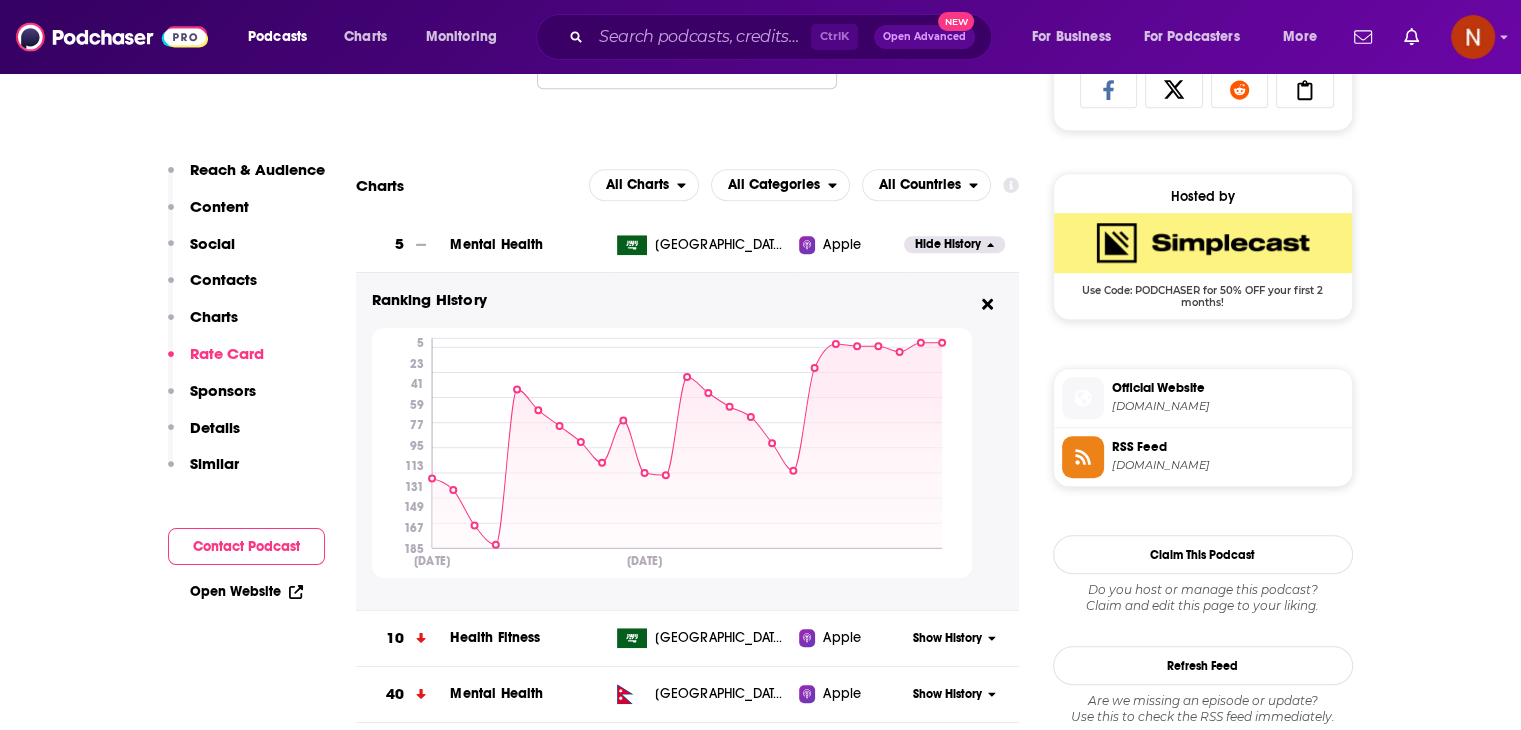 click on "Hide History" at bounding box center [948, 244] 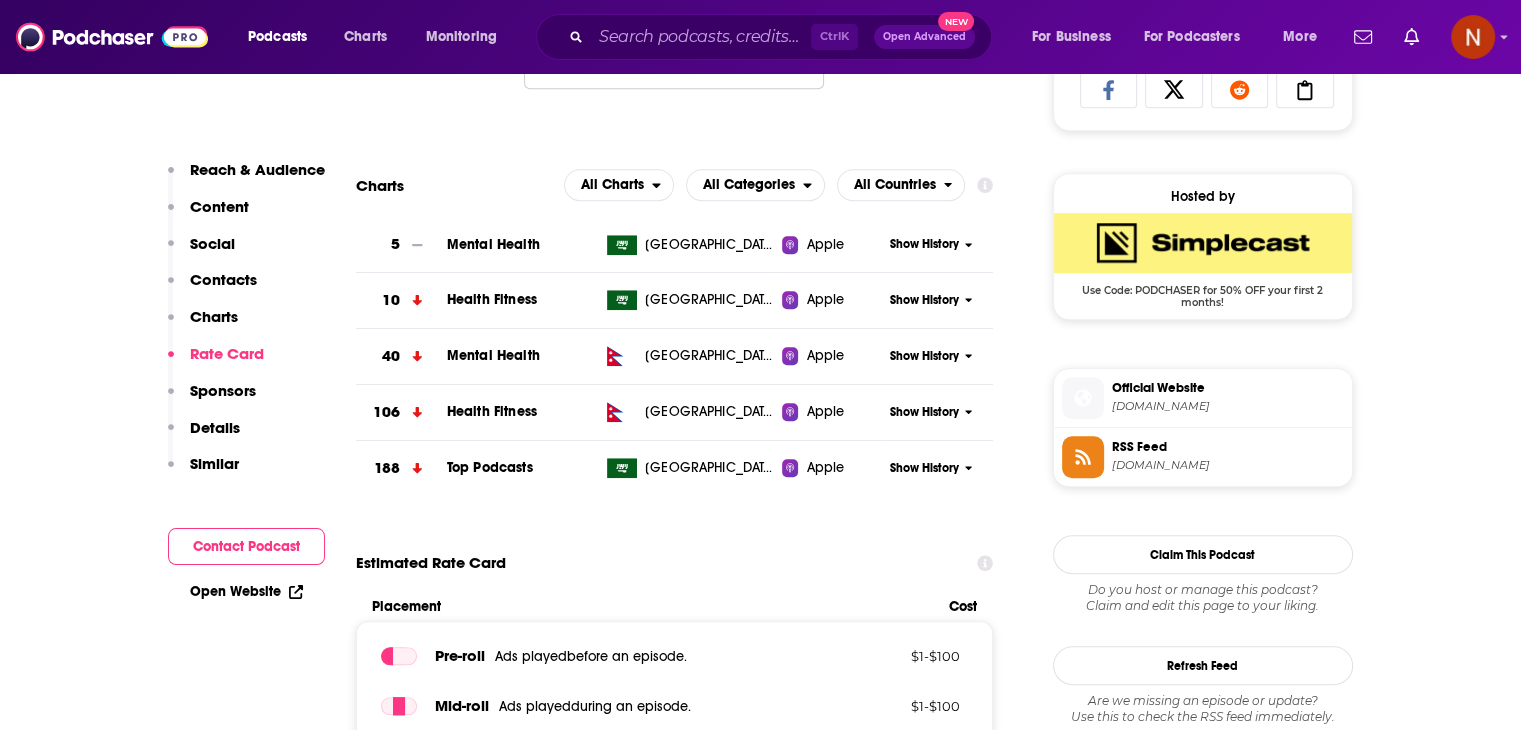 click on "Show History" at bounding box center [924, 244] 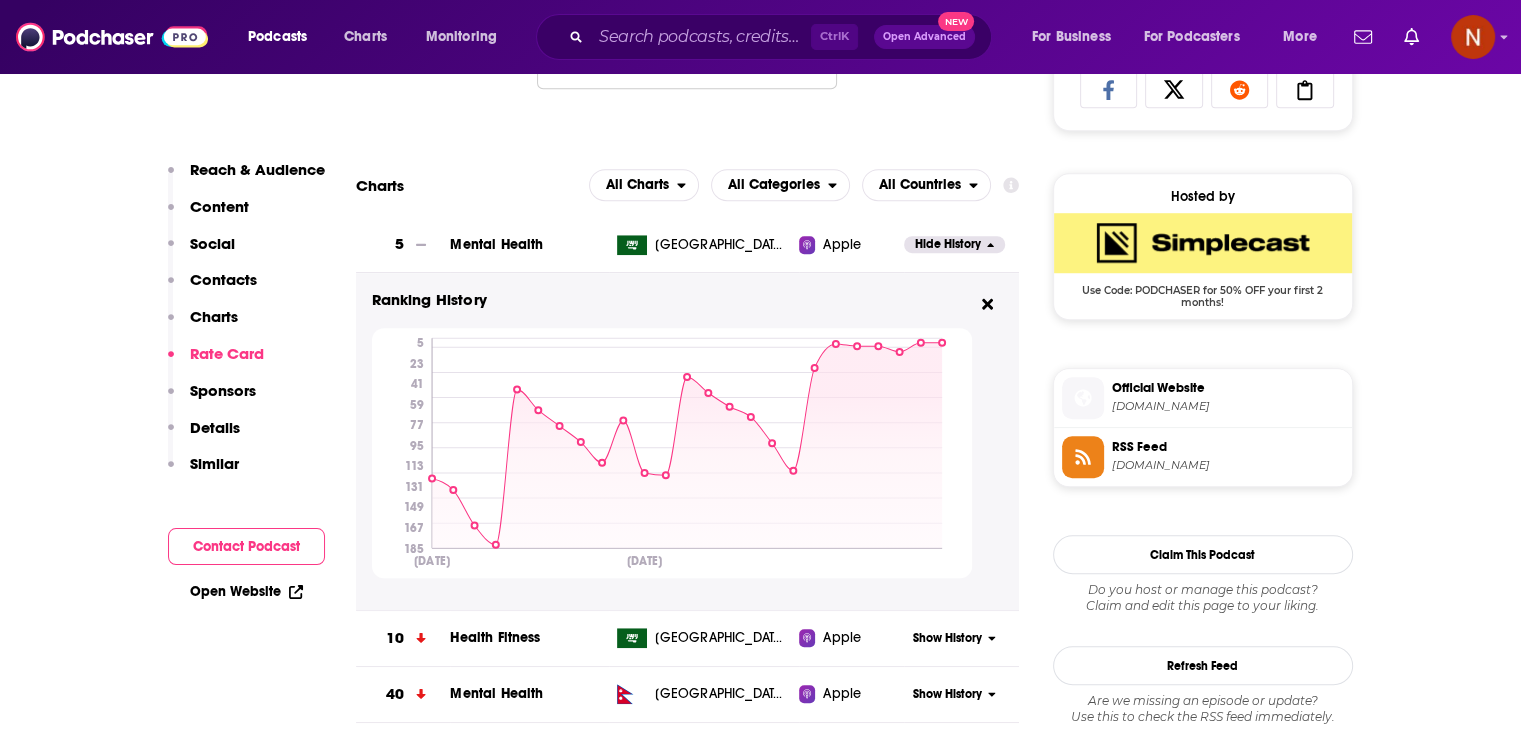 click on "Hide History" at bounding box center [948, 244] 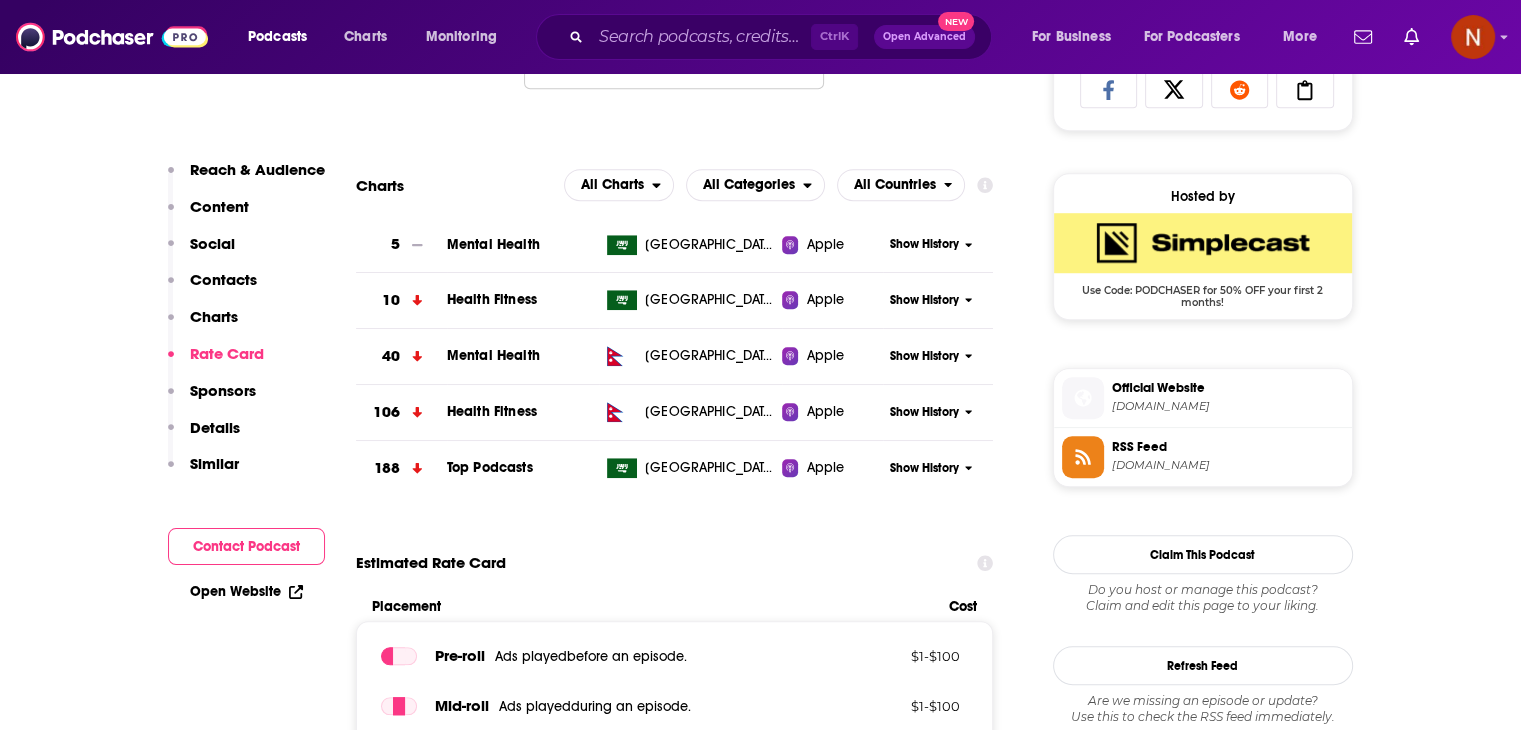 click on "Show History" at bounding box center [924, 300] 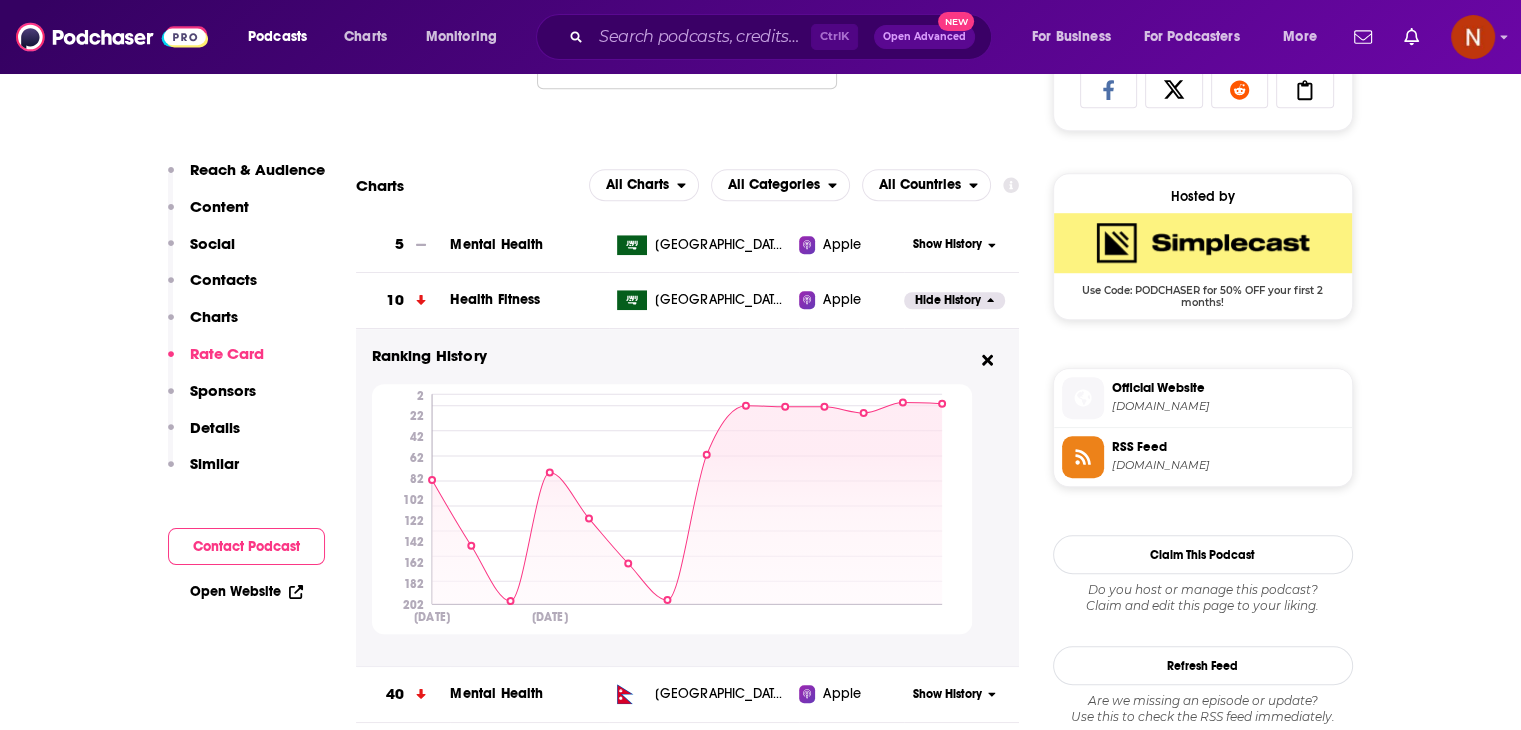click on "Hide History" at bounding box center [948, 300] 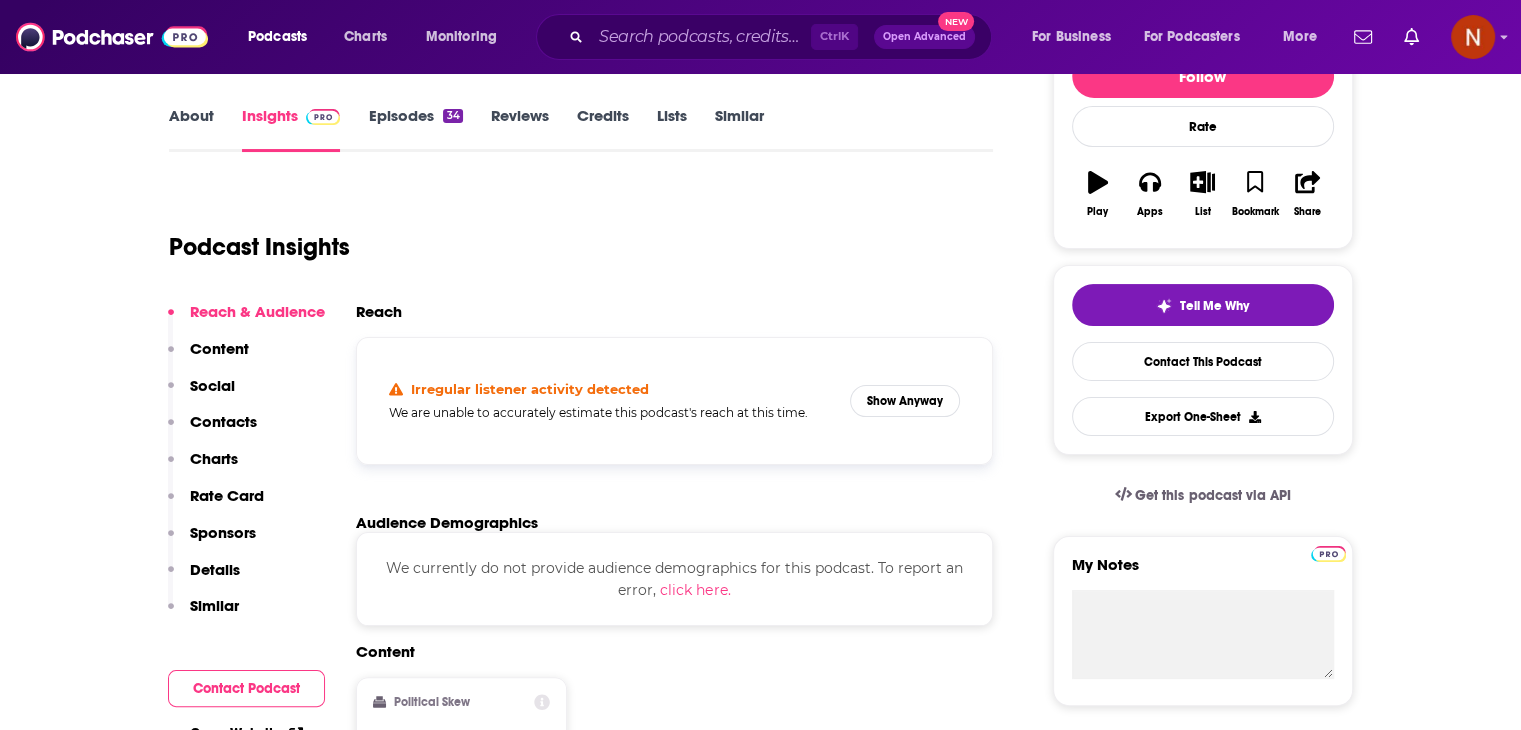 scroll, scrollTop: 0, scrollLeft: 0, axis: both 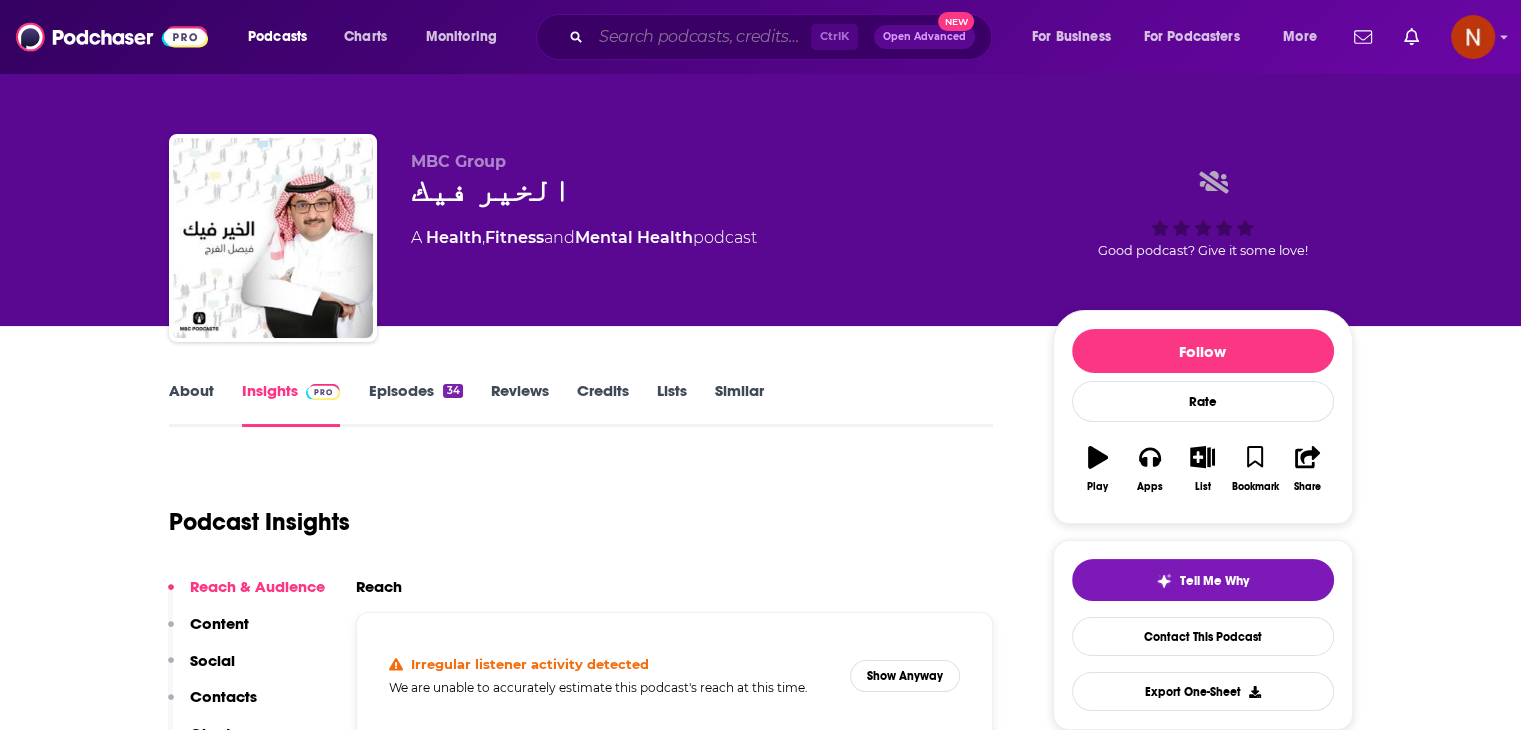 click at bounding box center [701, 37] 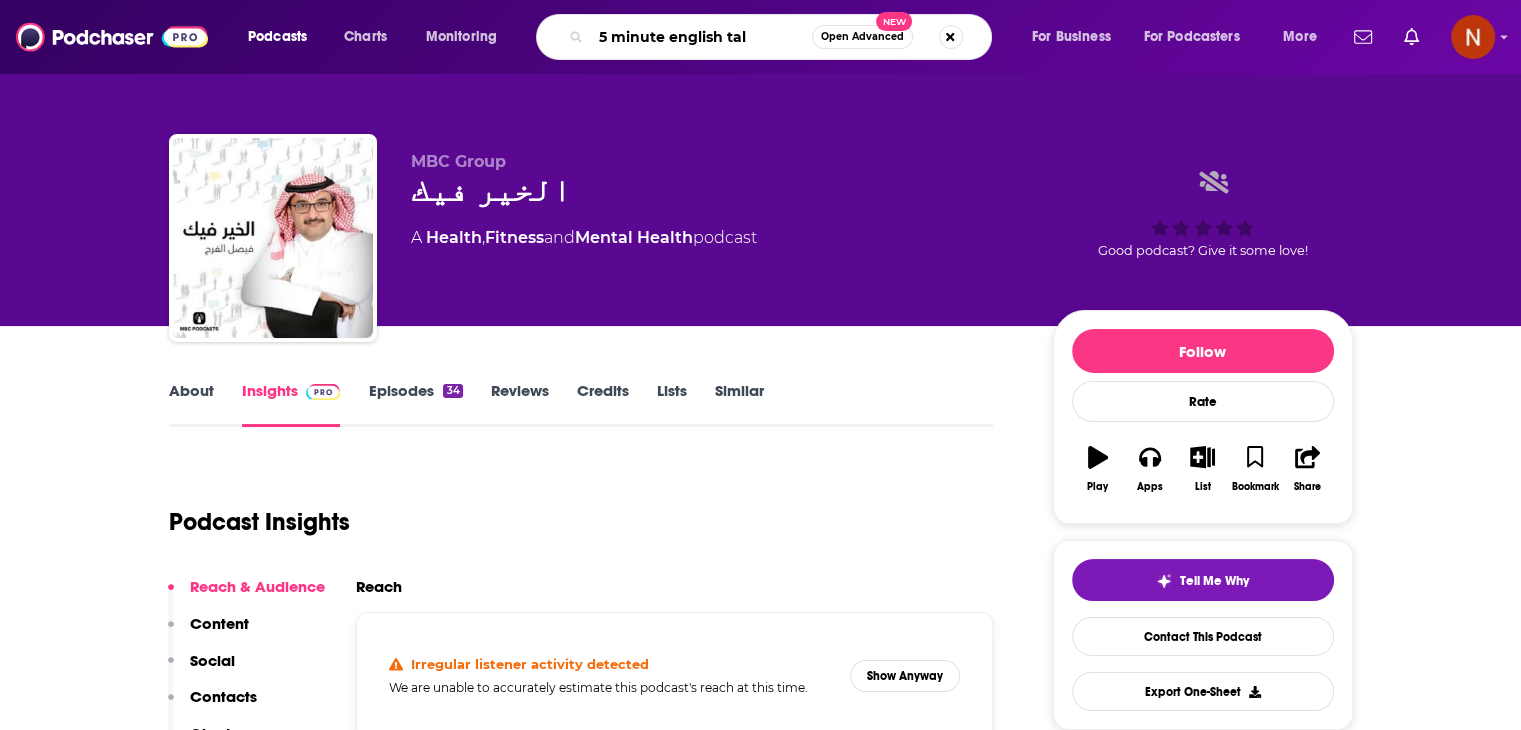 type on "5 minute english talk" 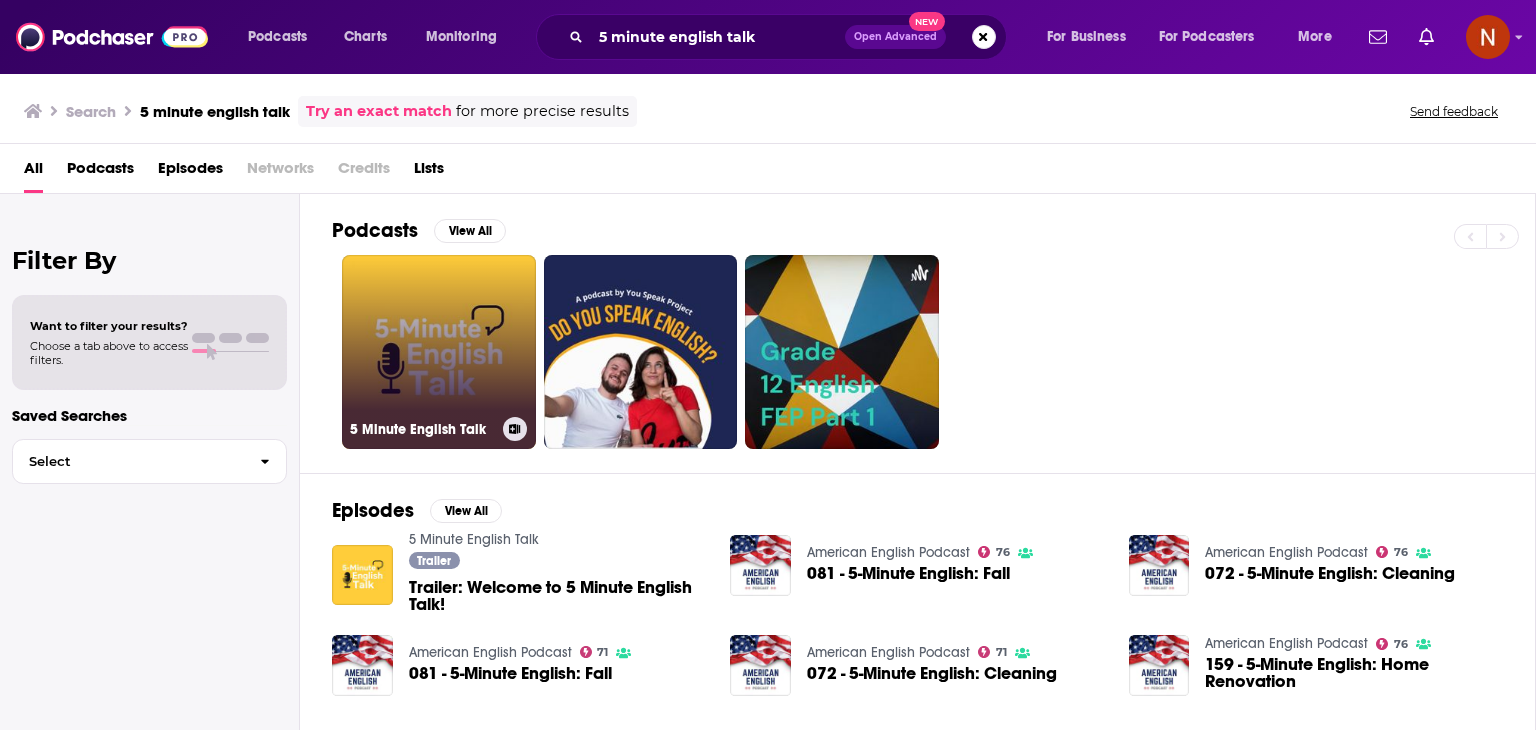 click on "5 Minute English Talk" at bounding box center (439, 352) 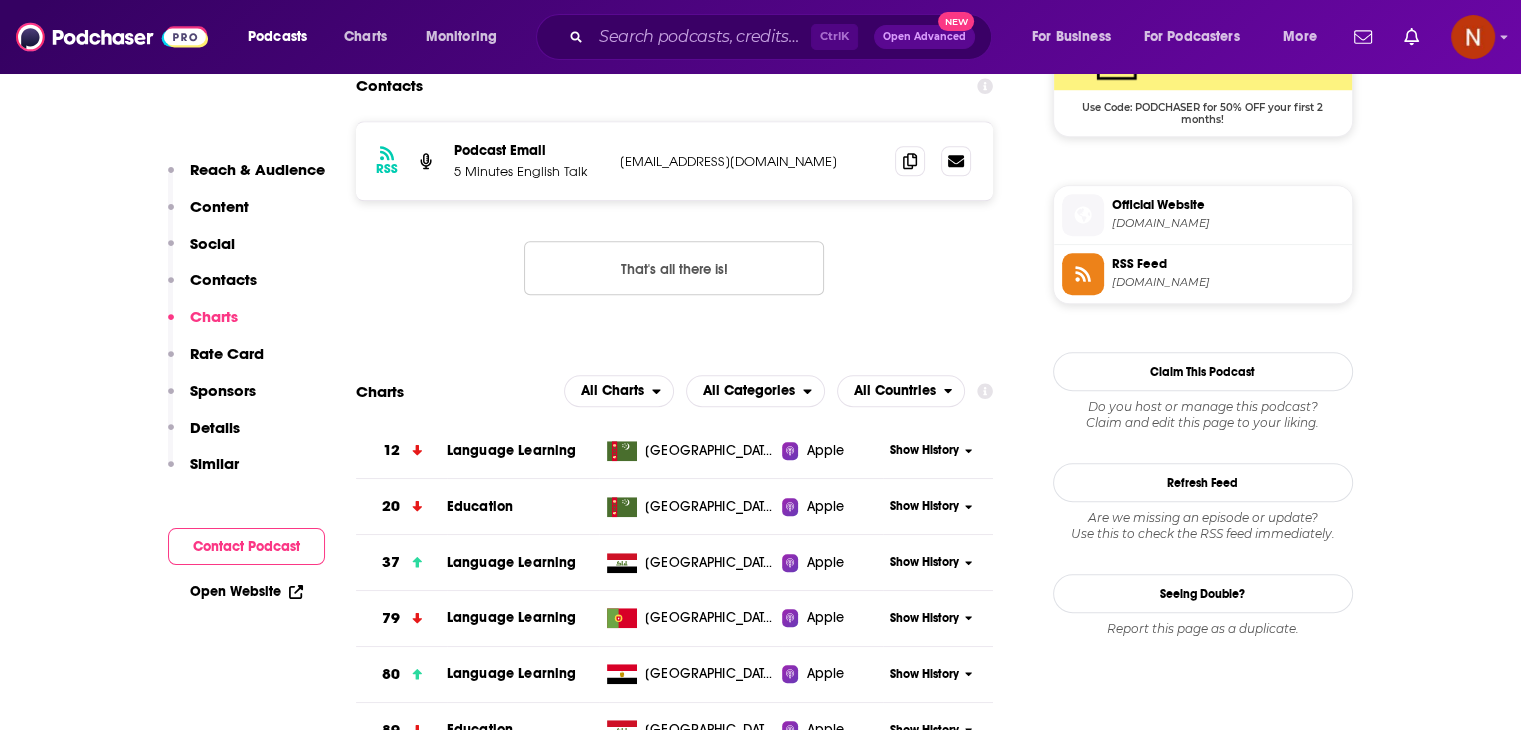scroll, scrollTop: 1548, scrollLeft: 0, axis: vertical 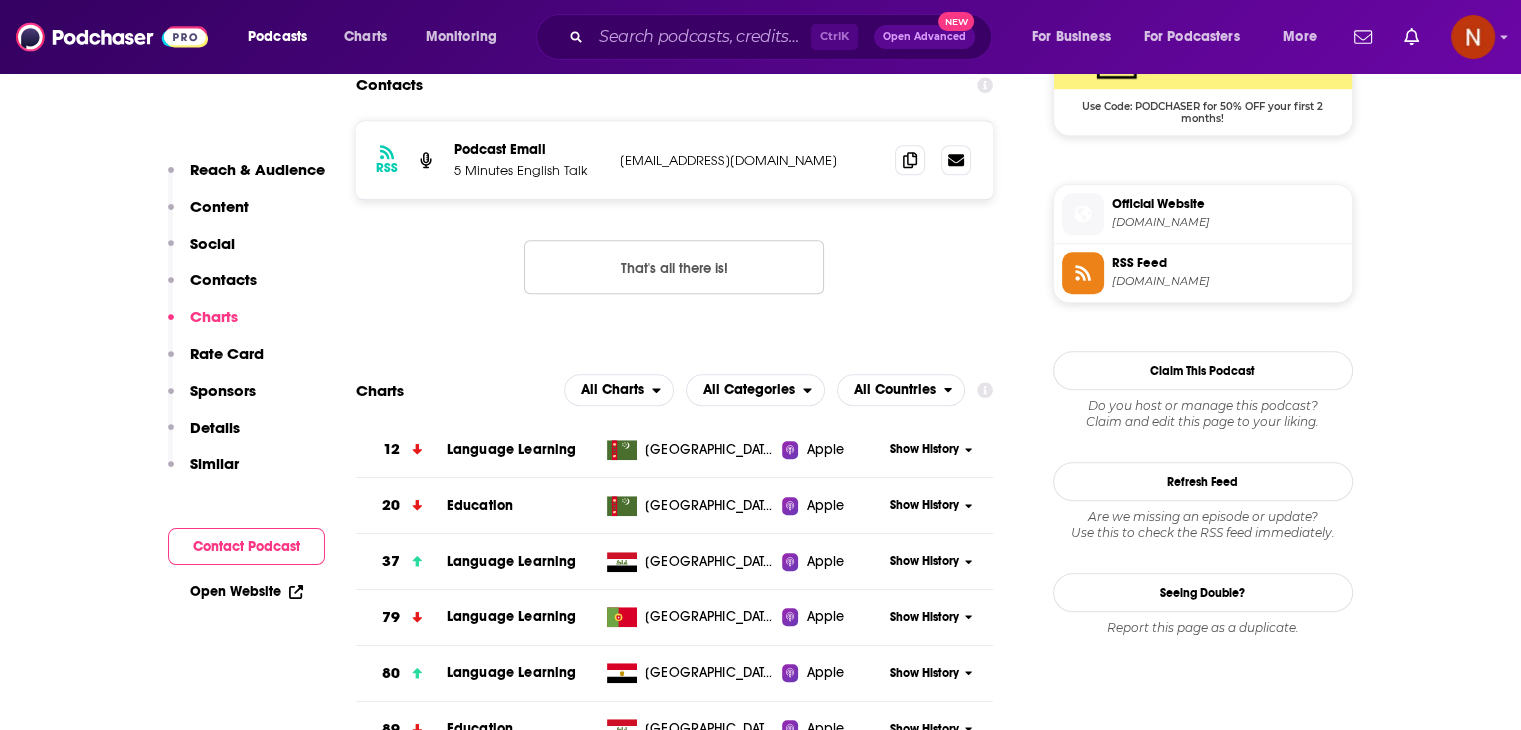 click 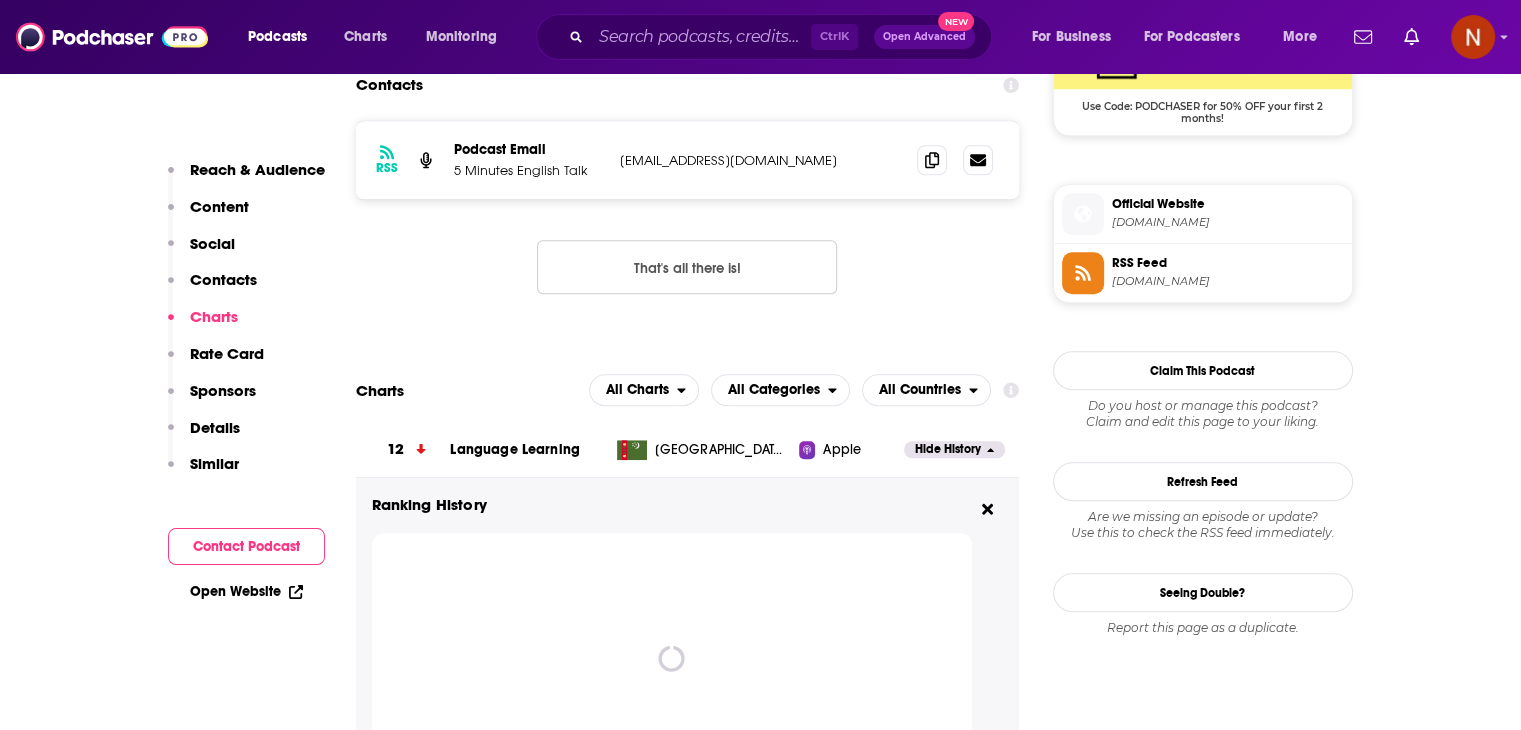 scroll, scrollTop: 1886, scrollLeft: 0, axis: vertical 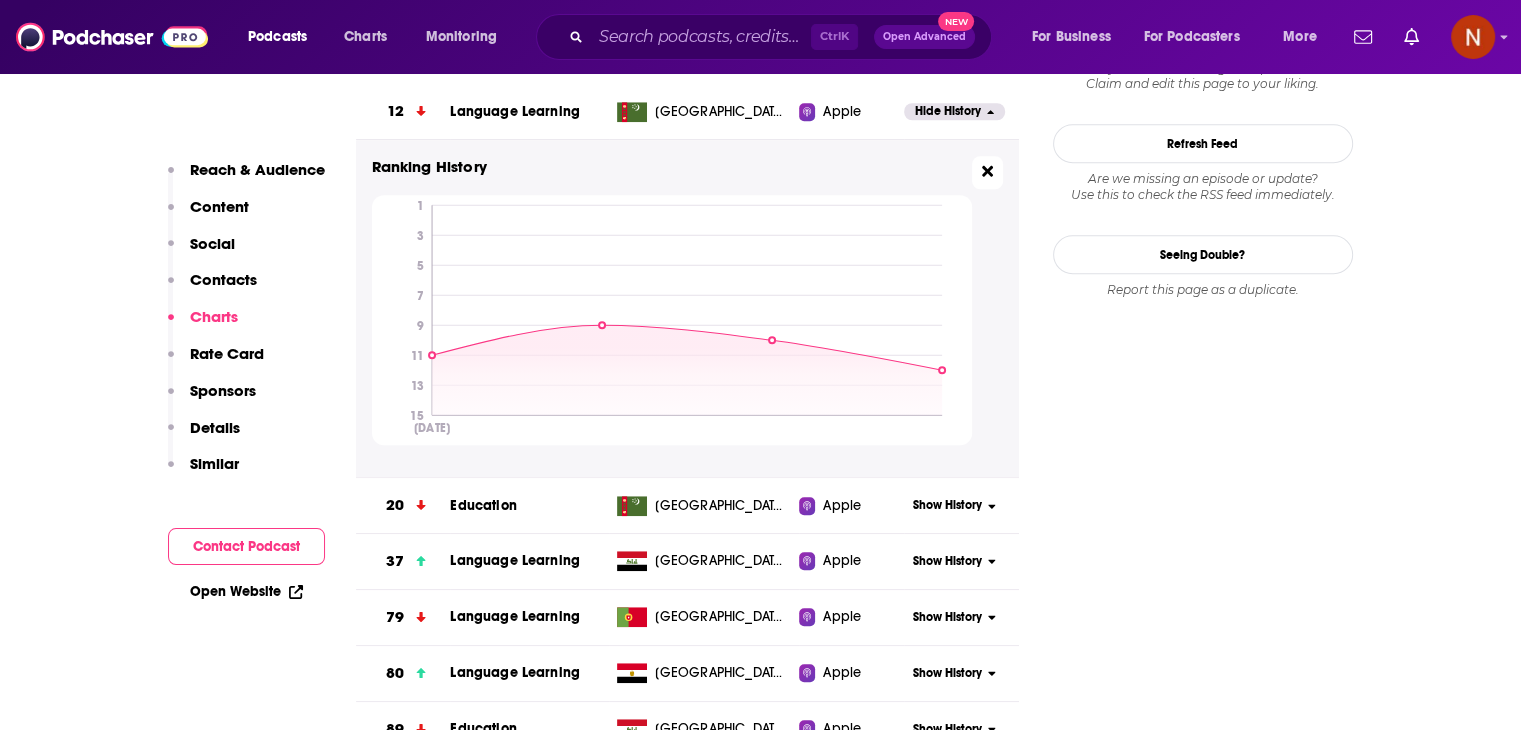 click 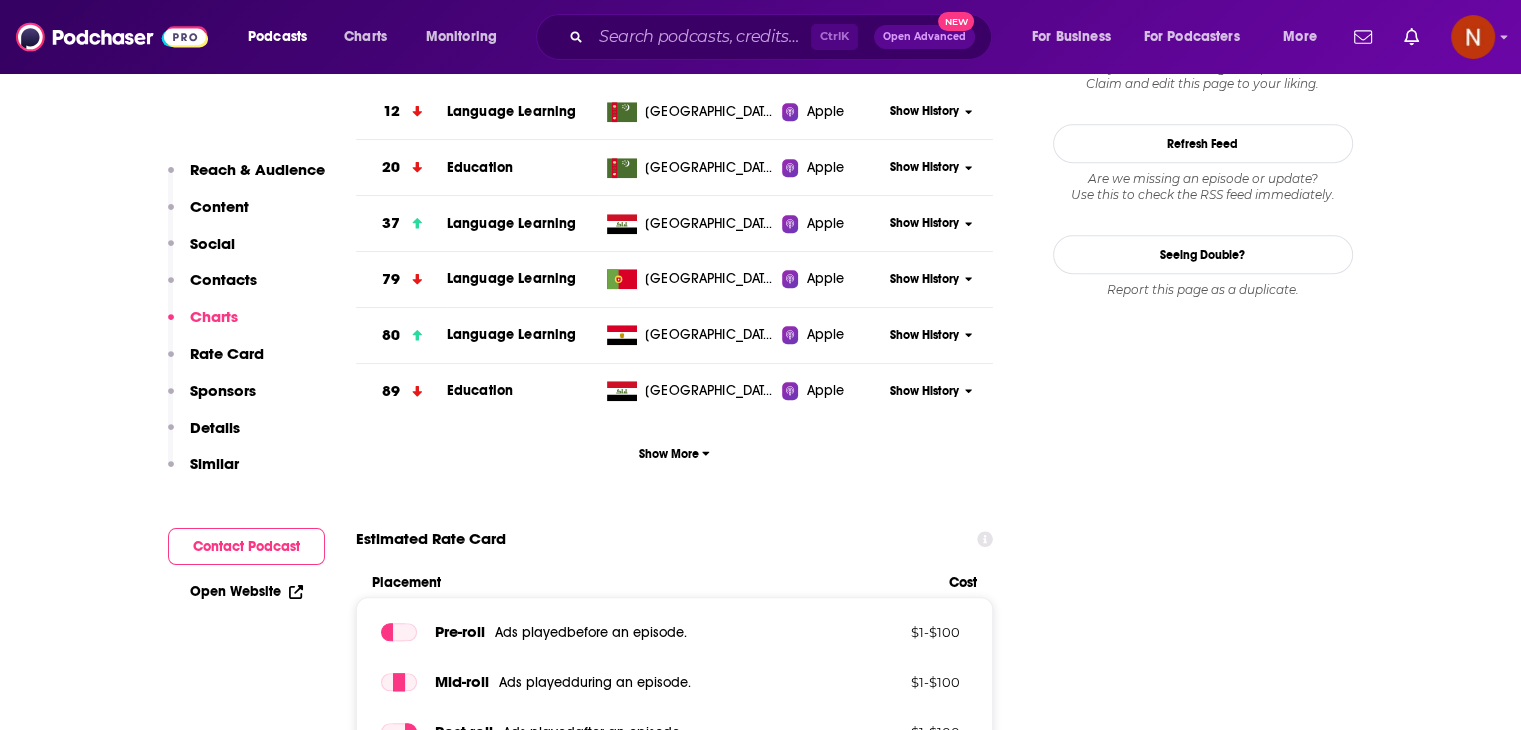 click 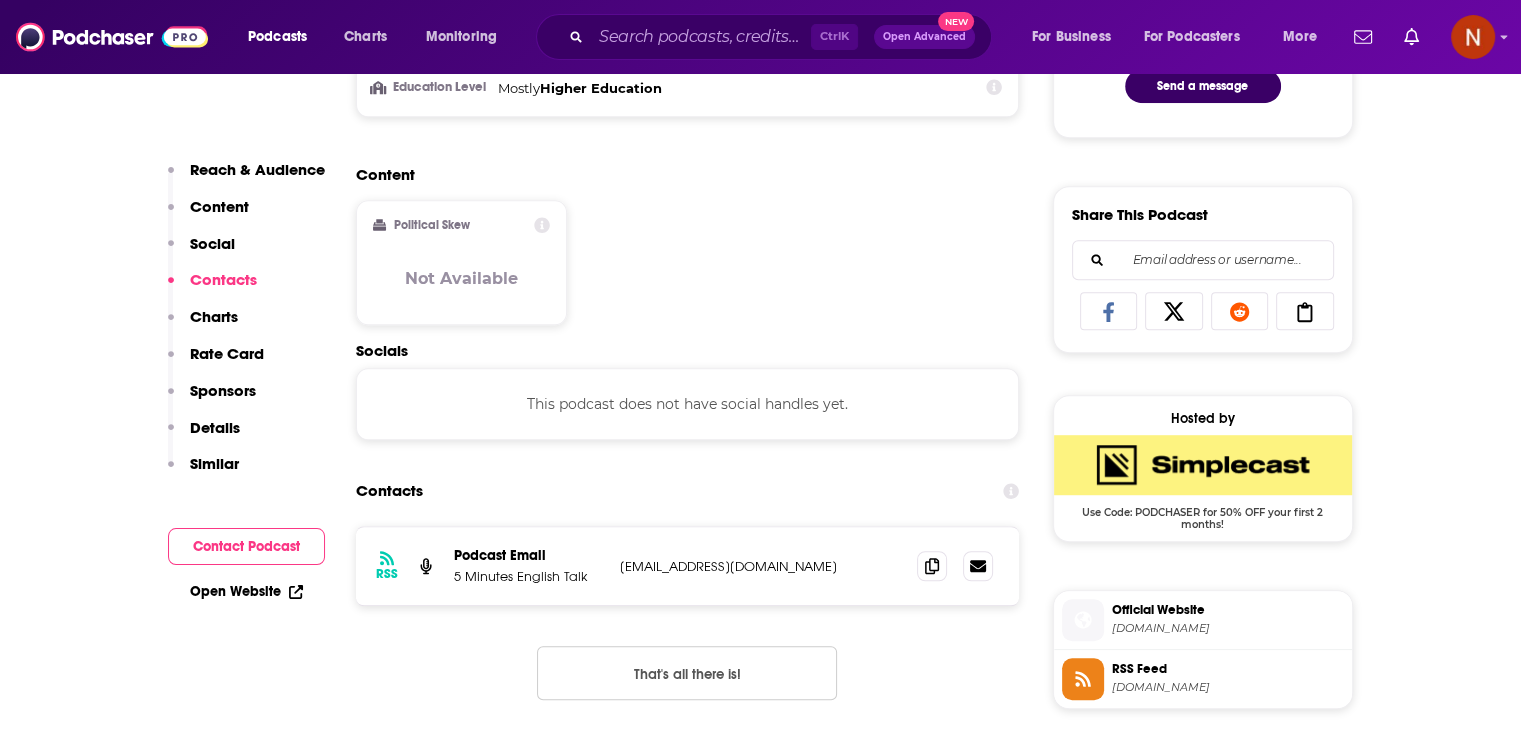 scroll, scrollTop: 1015, scrollLeft: 0, axis: vertical 